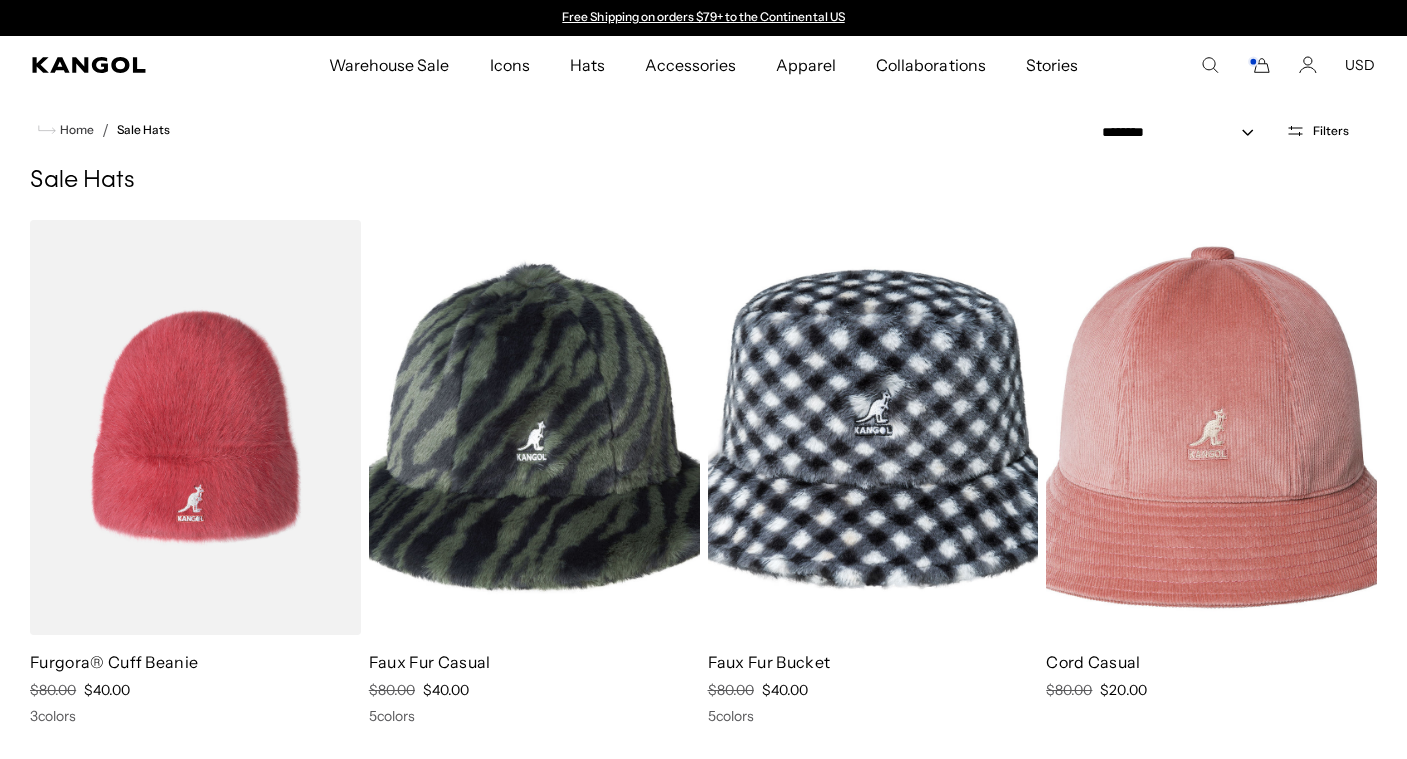 select on "*****" 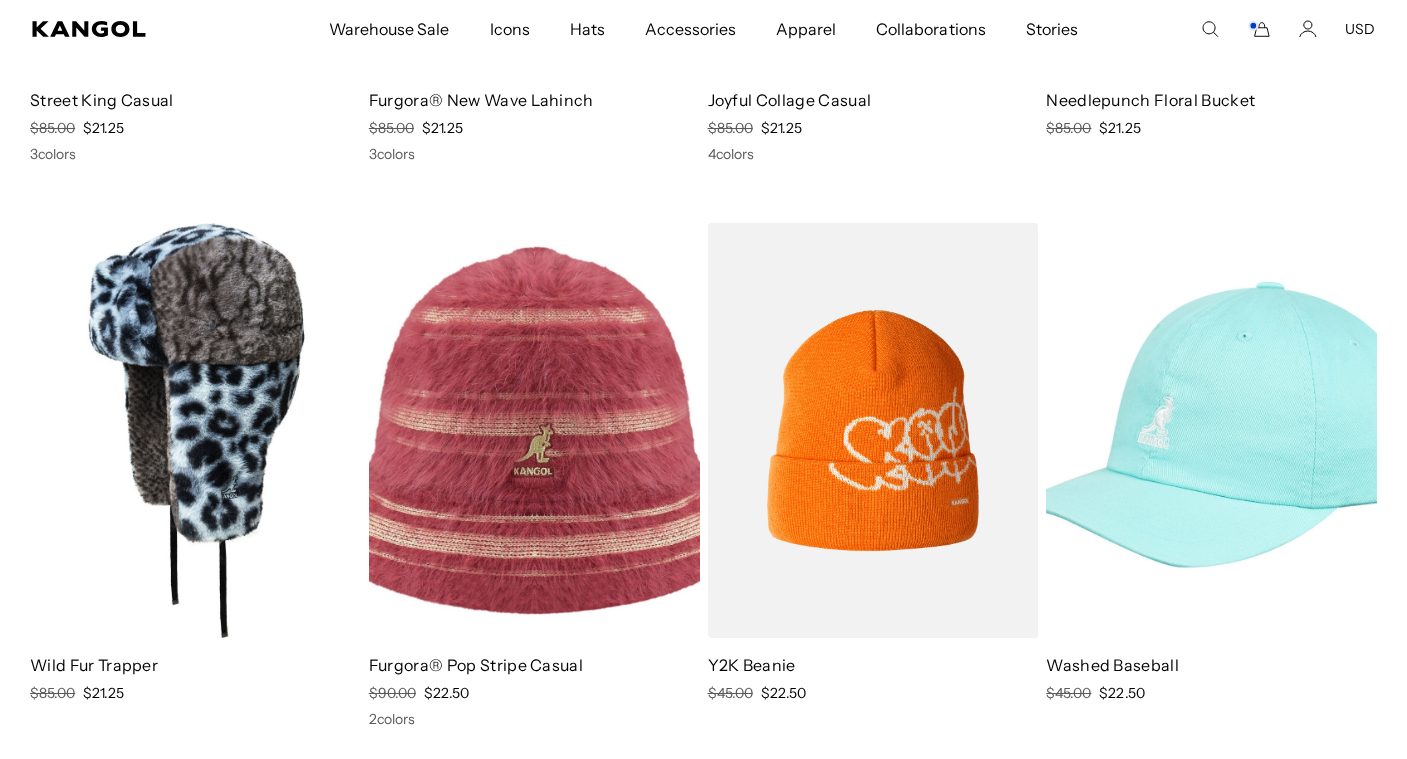 scroll, scrollTop: 0, scrollLeft: 0, axis: both 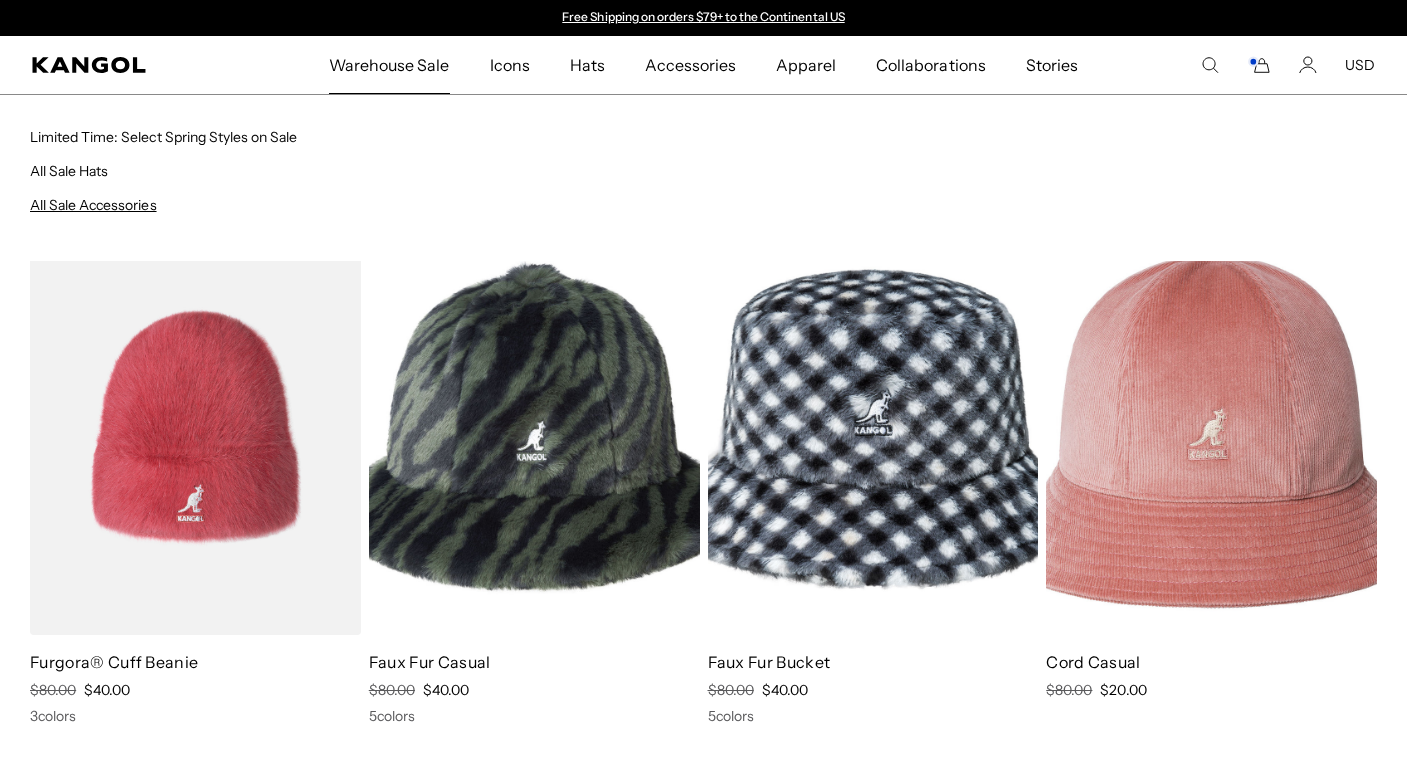 click on "All Sale Accessories" at bounding box center (93, 205) 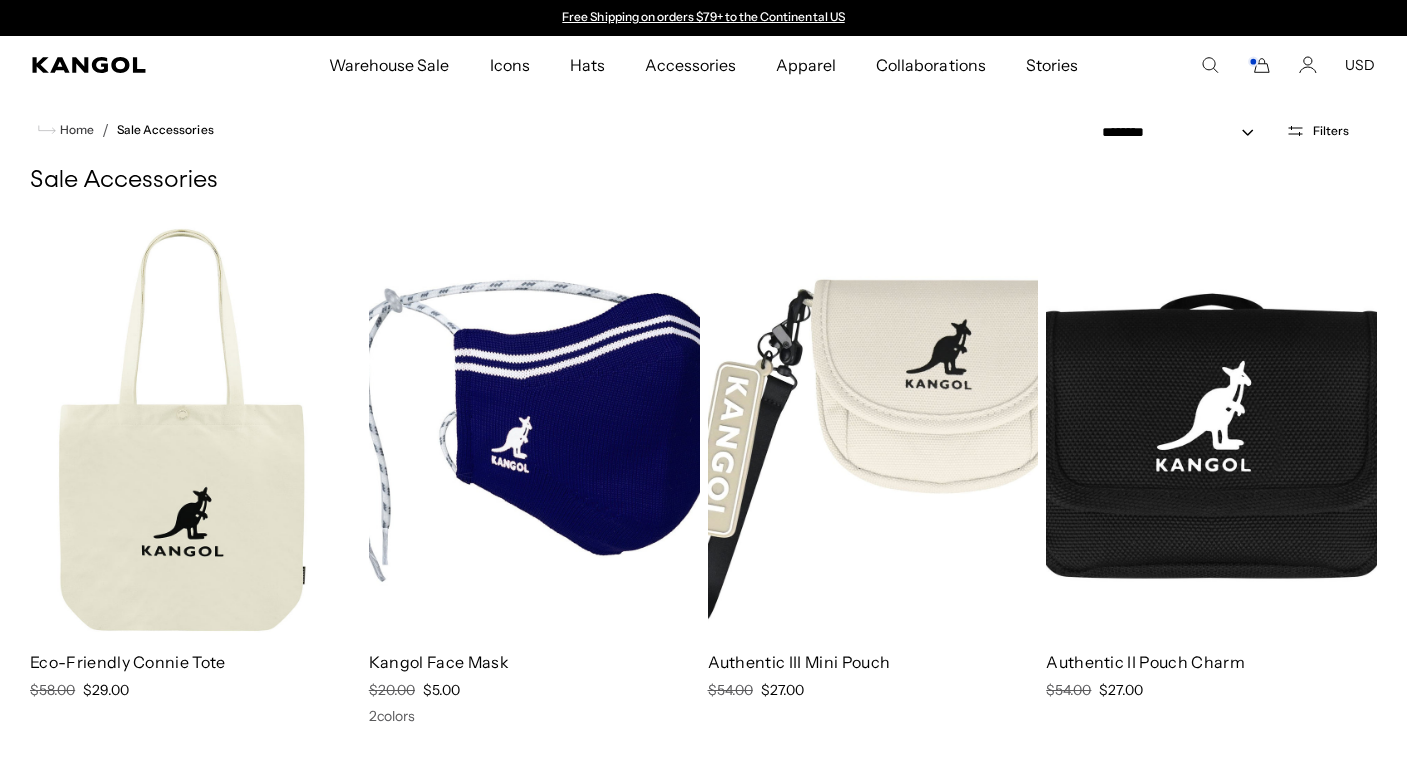 scroll, scrollTop: 0, scrollLeft: 0, axis: both 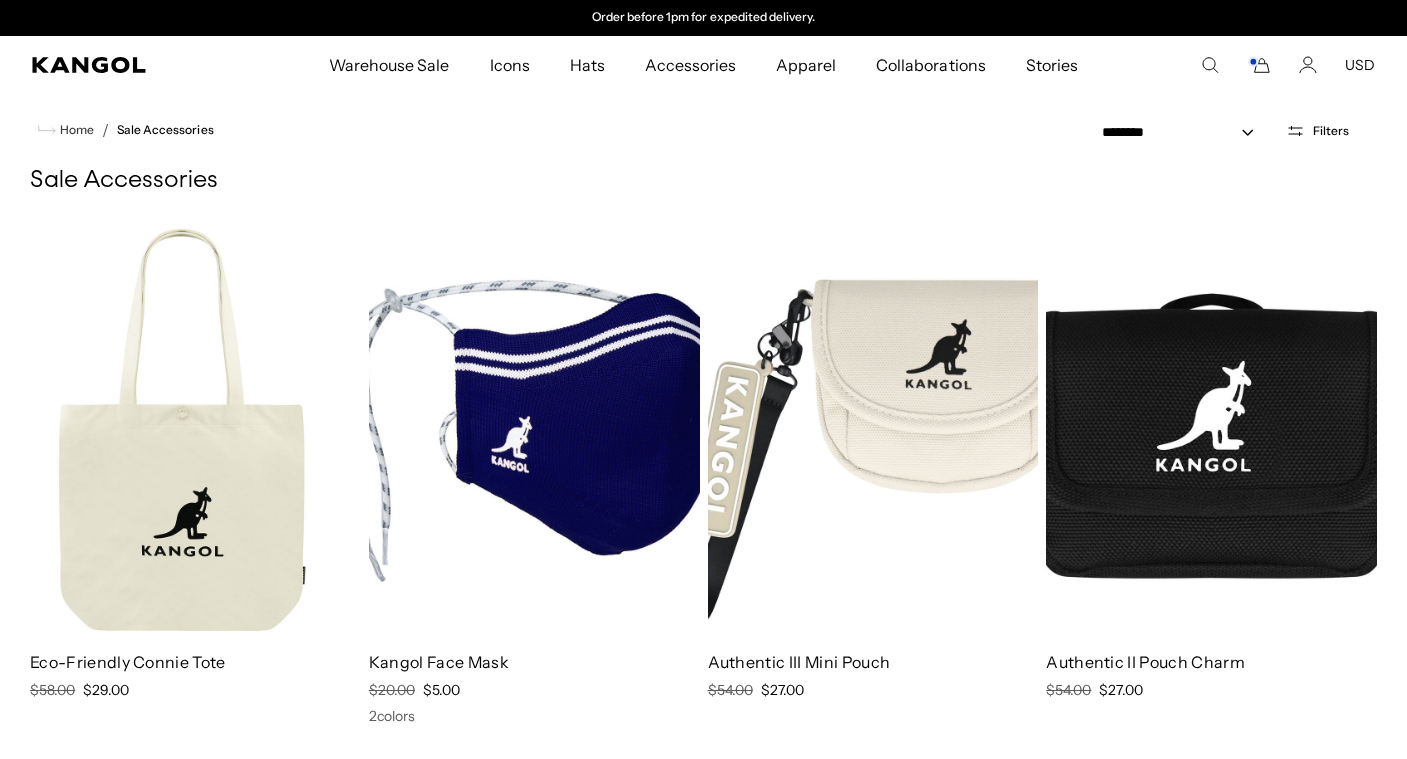 click 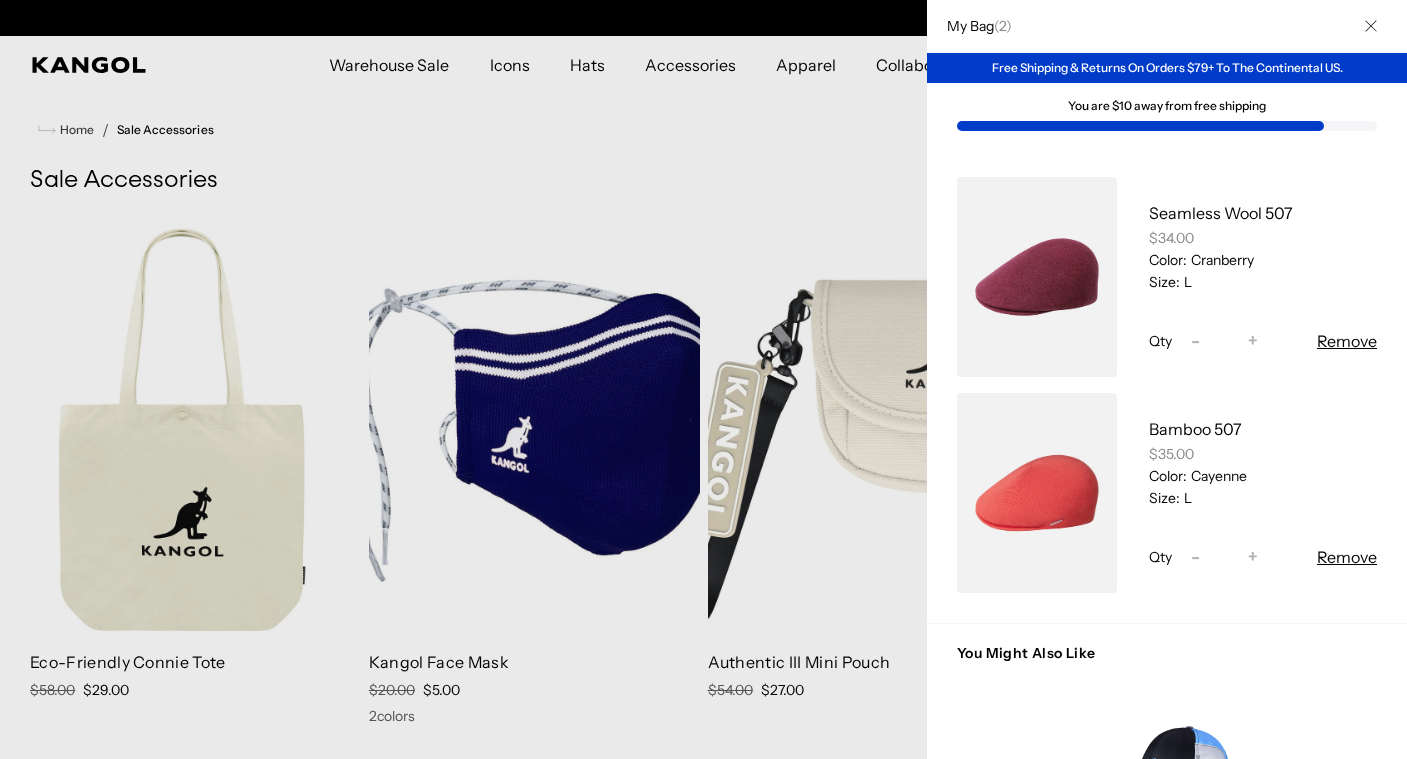 scroll, scrollTop: 0, scrollLeft: 0, axis: both 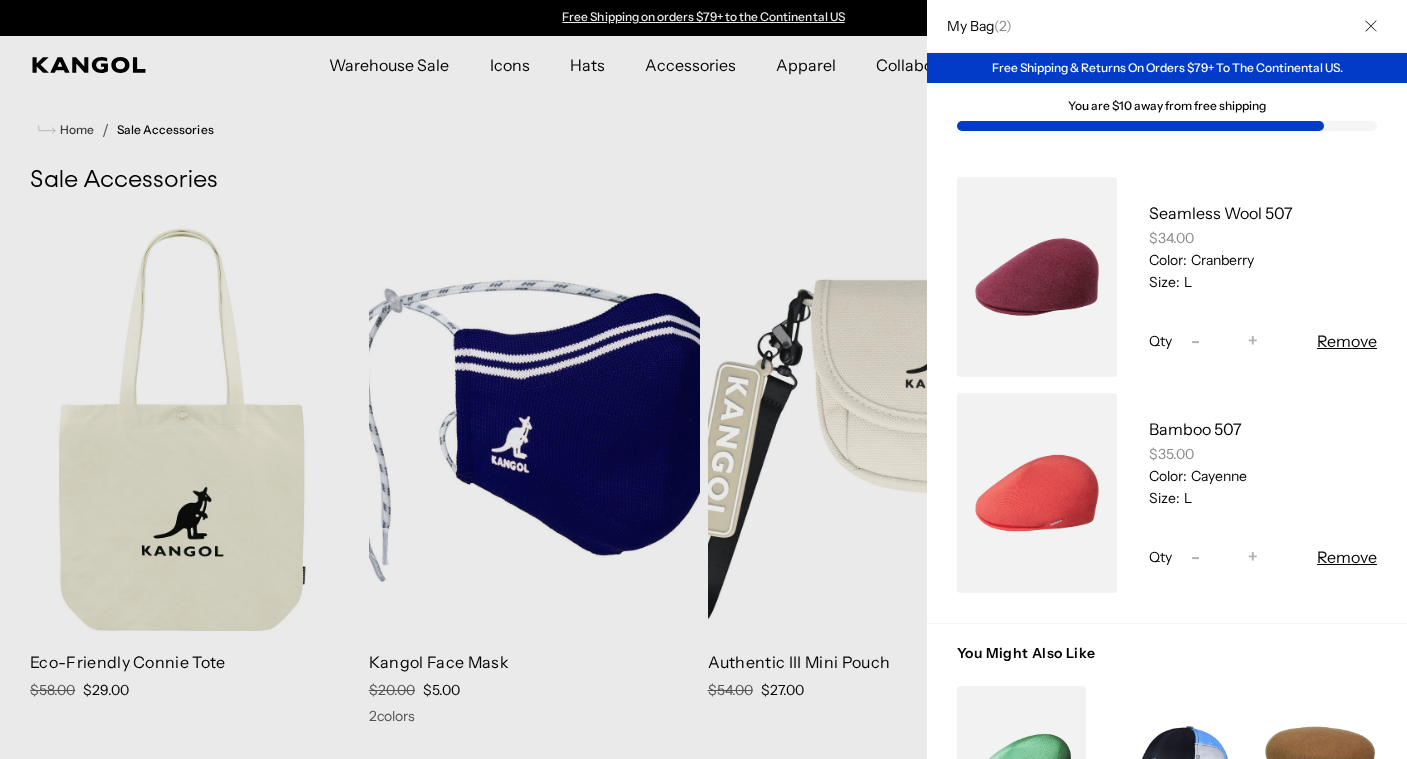click at bounding box center (703, 379) 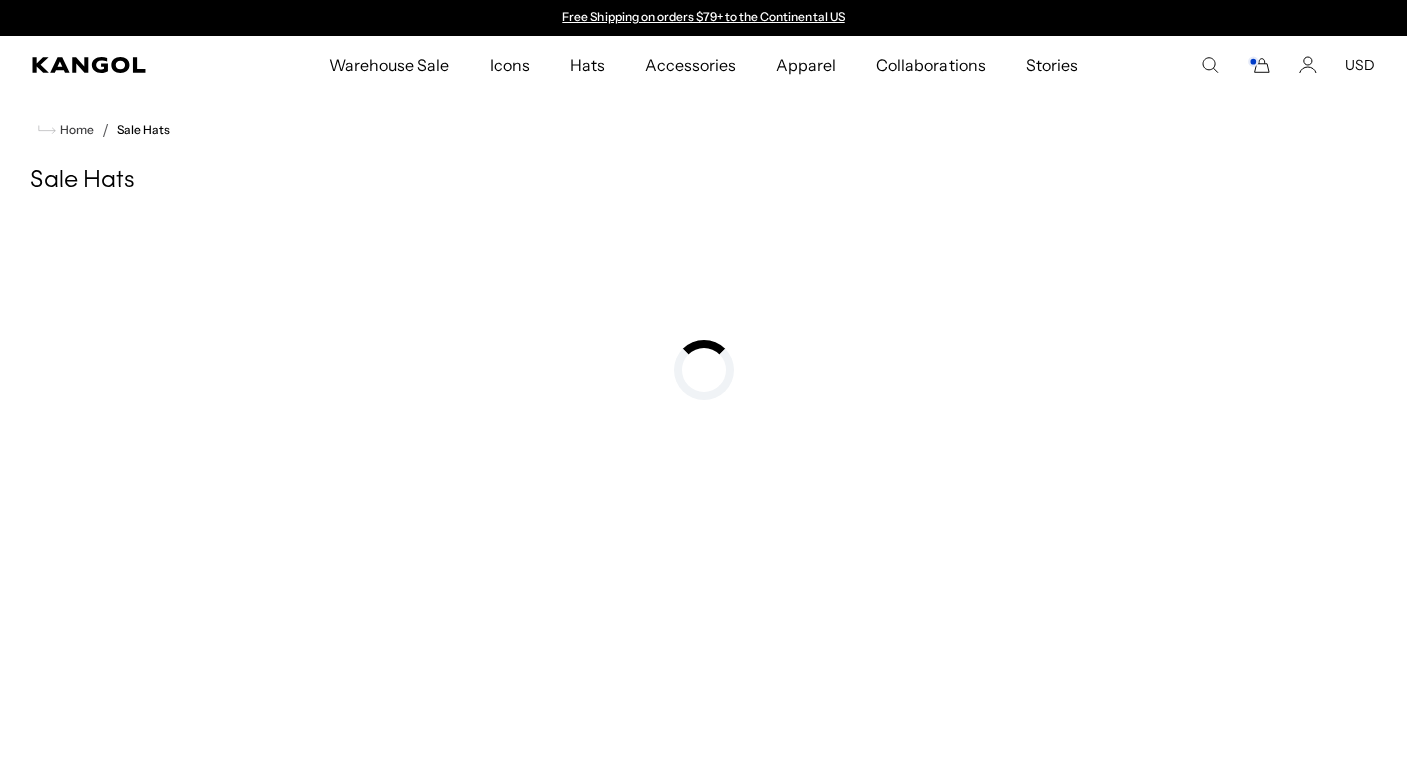 scroll, scrollTop: 0, scrollLeft: 0, axis: both 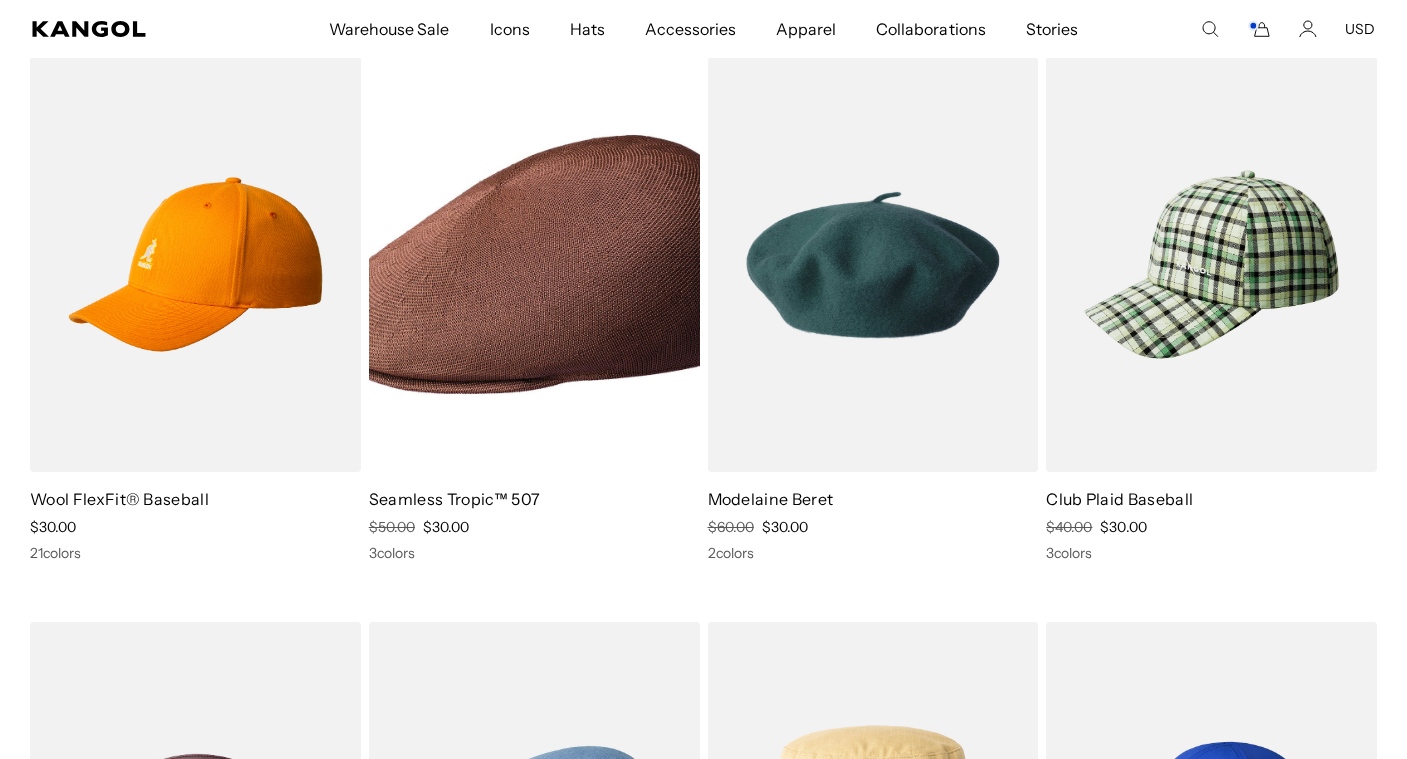 click at bounding box center [534, 264] 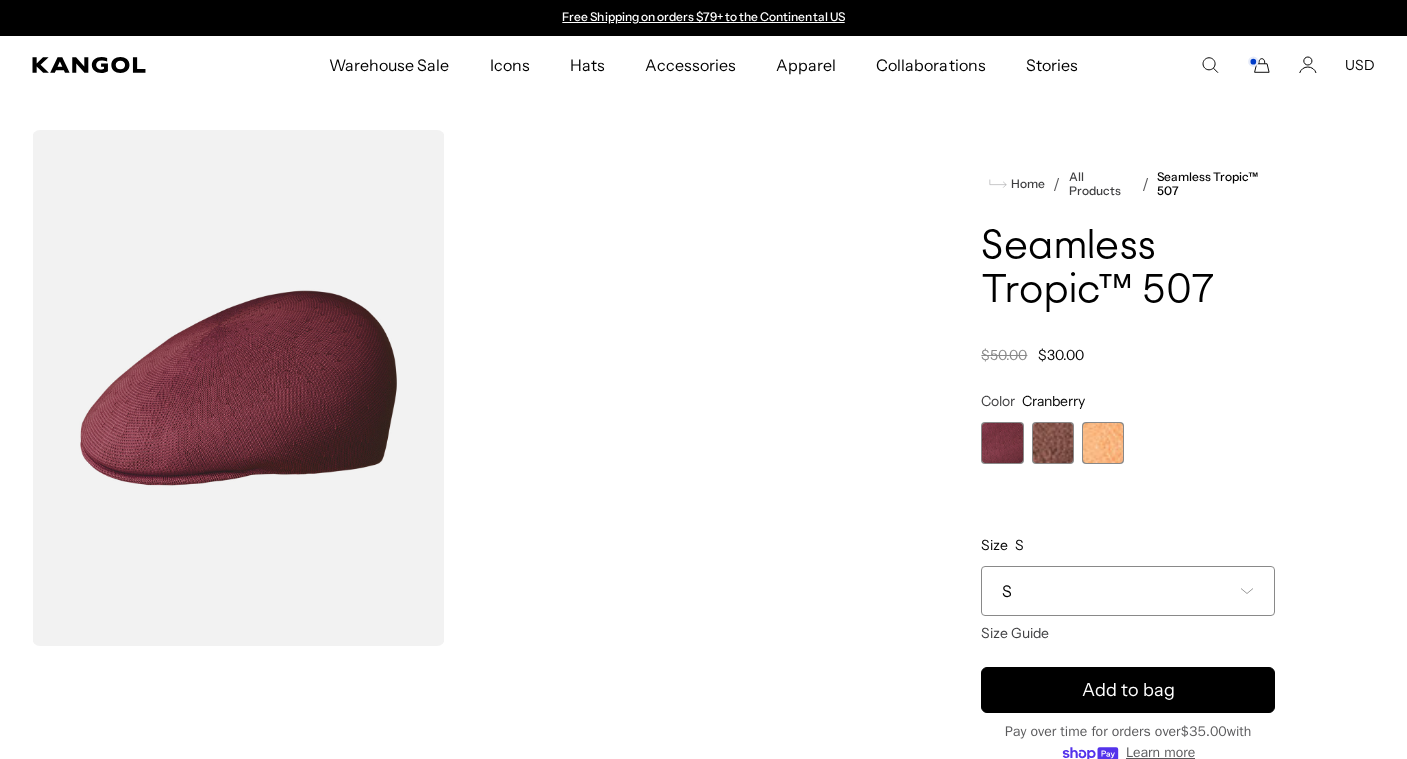 scroll, scrollTop: 0, scrollLeft: 0, axis: both 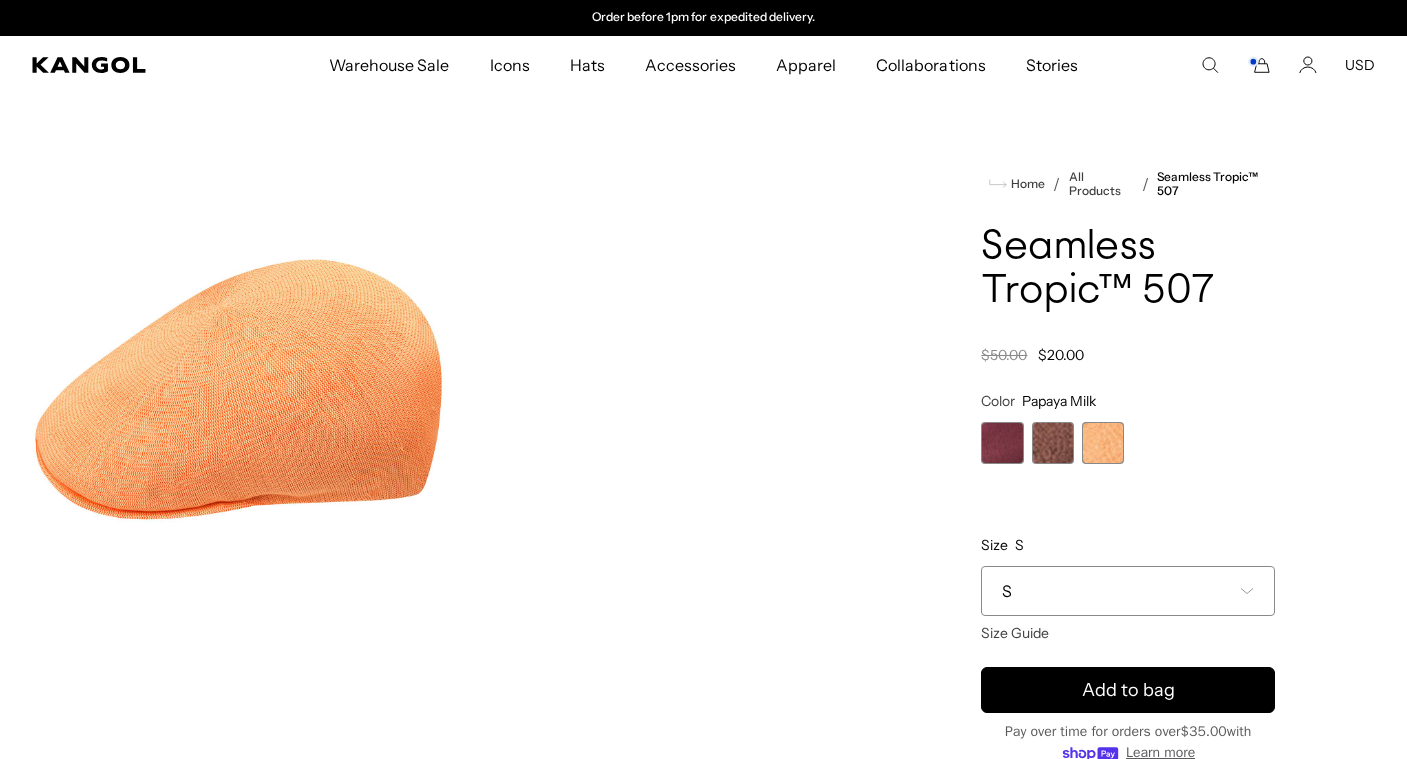 click on "S" at bounding box center [1128, 591] 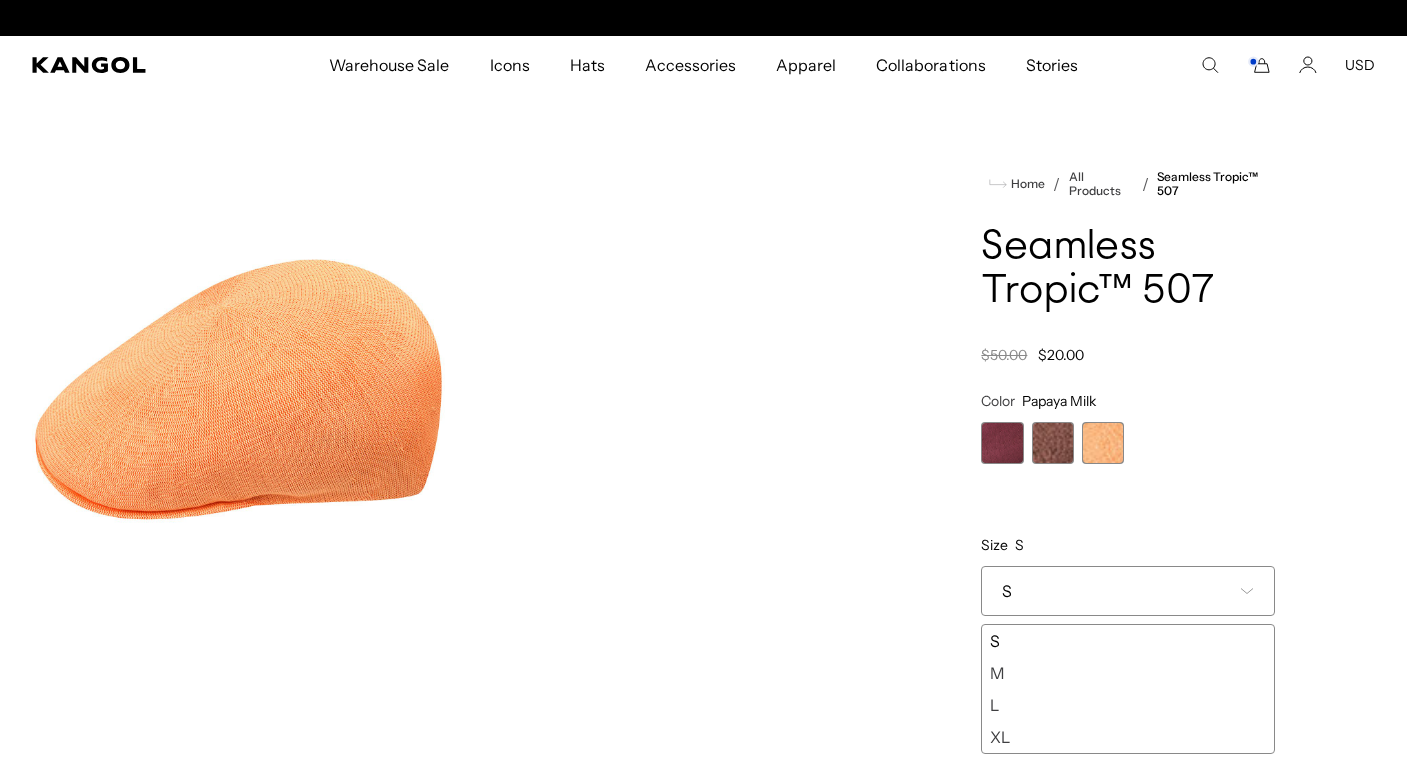 scroll, scrollTop: 0, scrollLeft: 0, axis: both 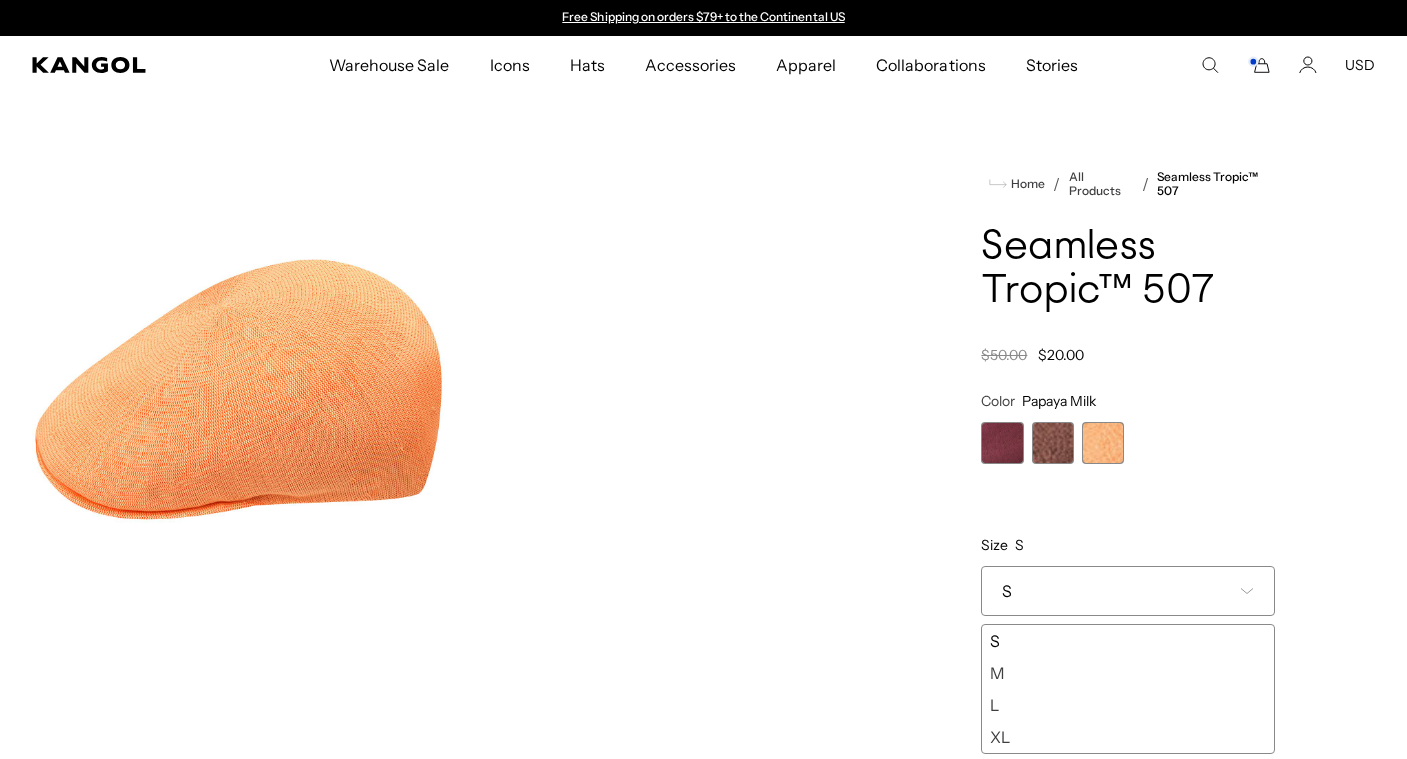 click on "S" at bounding box center (1128, 591) 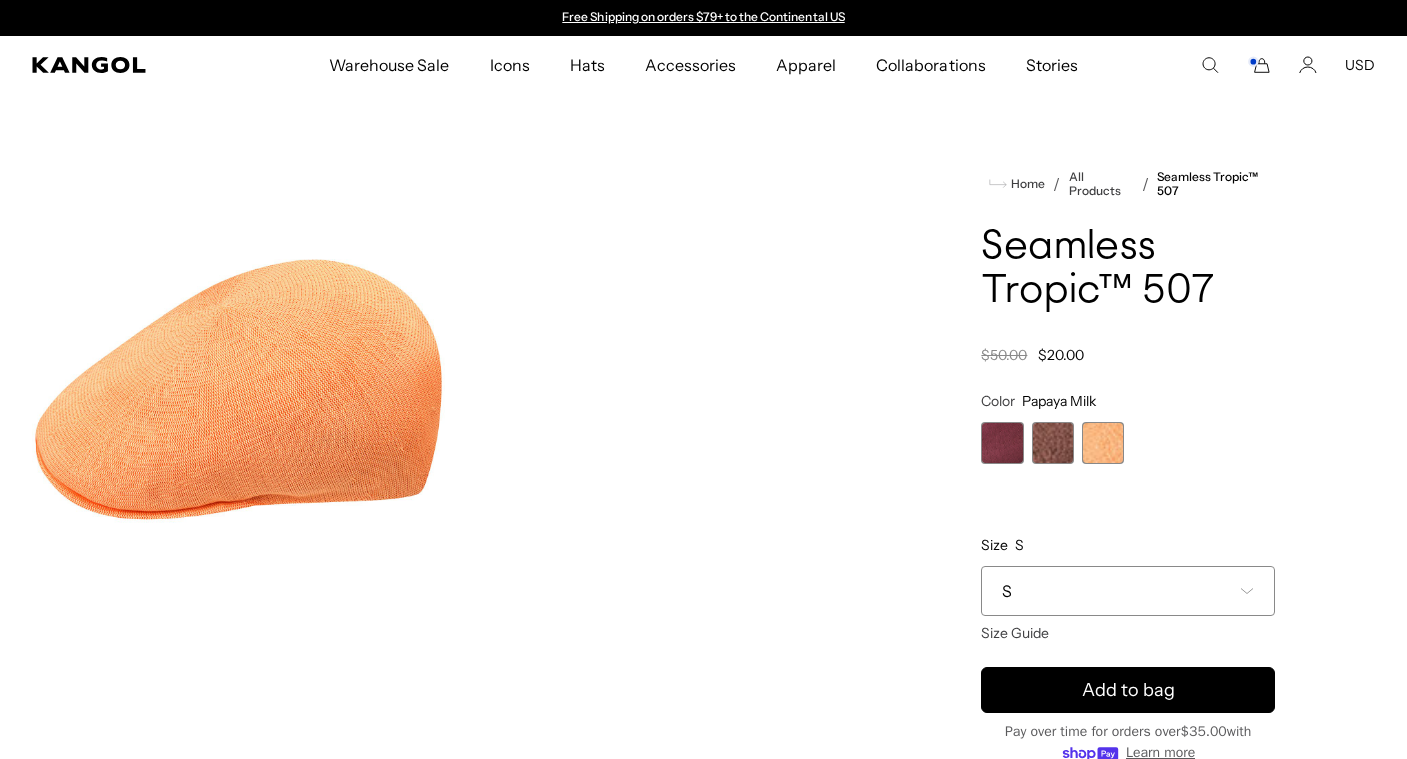 click at bounding box center [1053, 443] 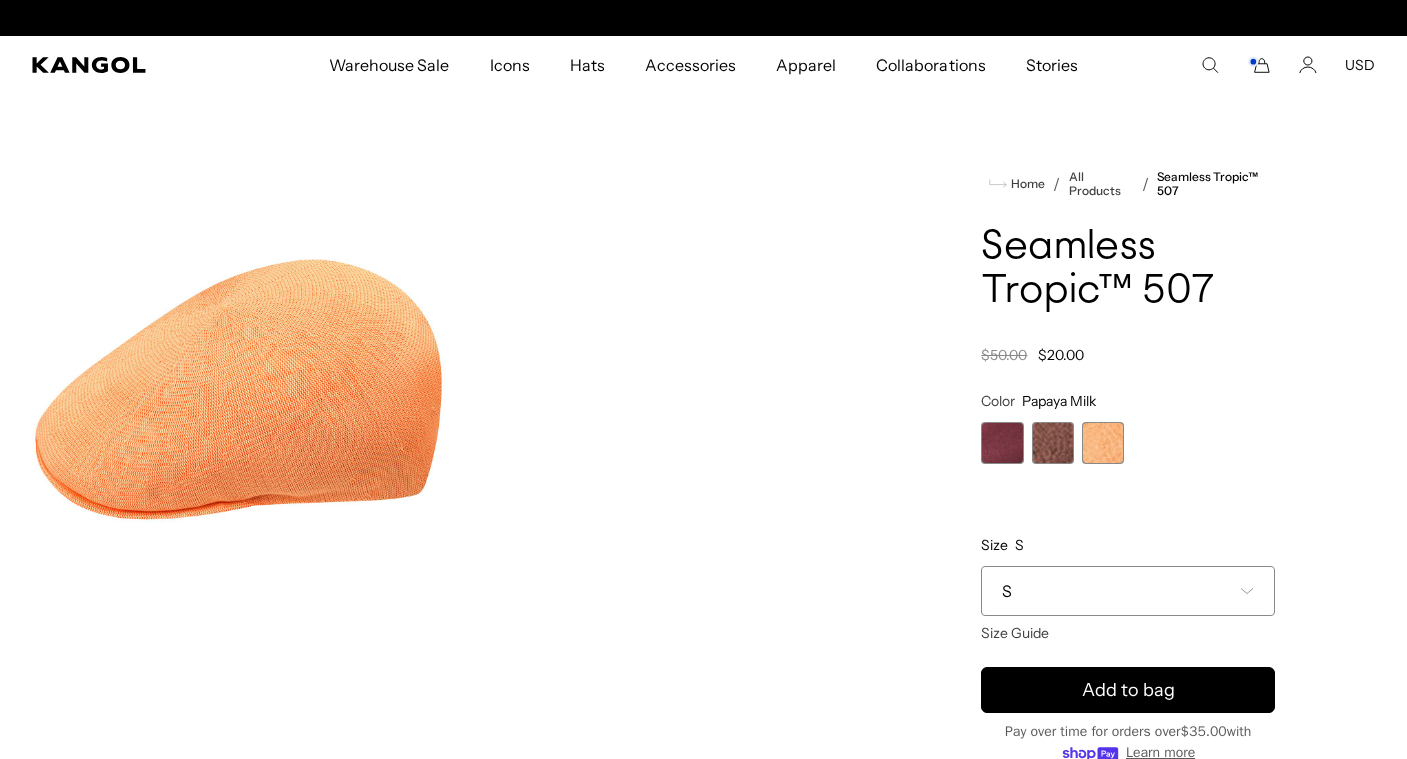 scroll, scrollTop: 0, scrollLeft: 412, axis: horizontal 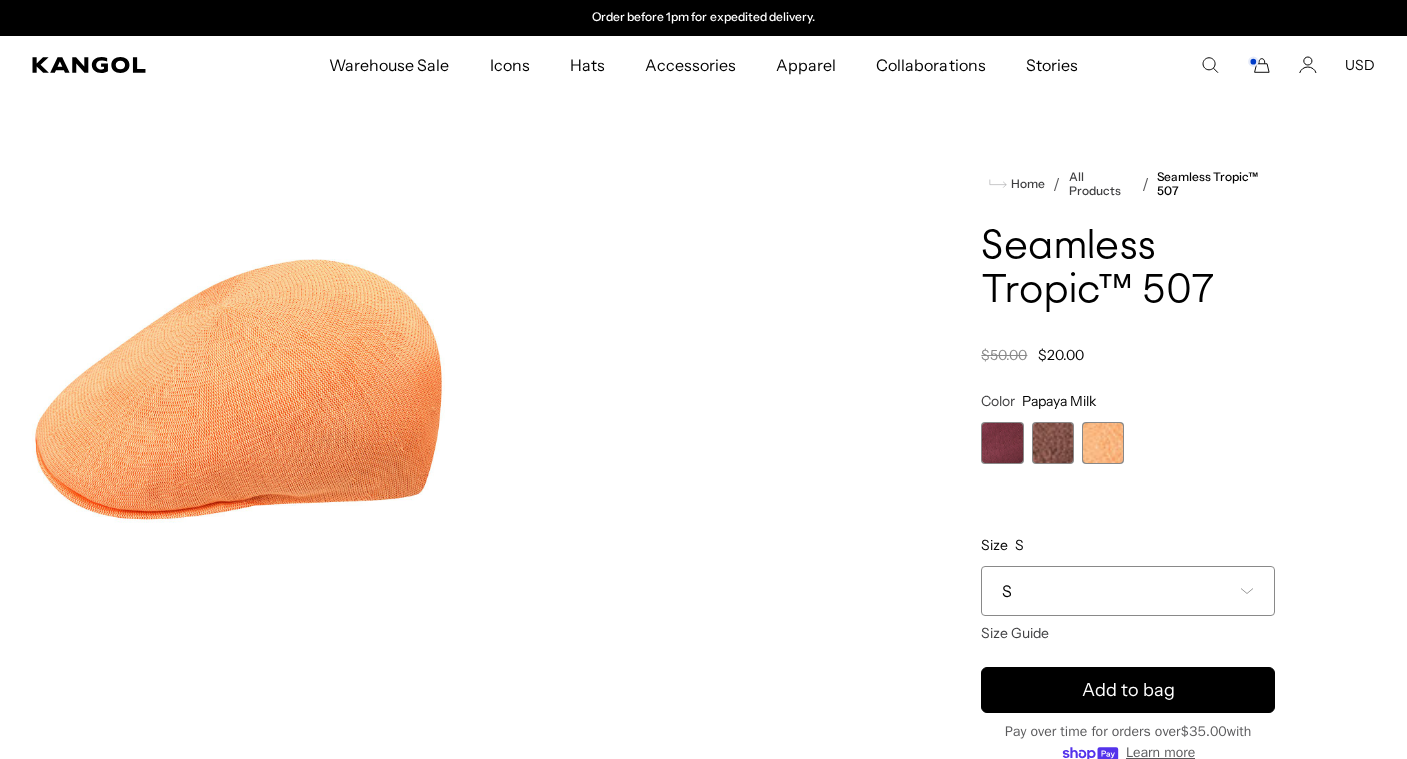click at bounding box center (1053, 443) 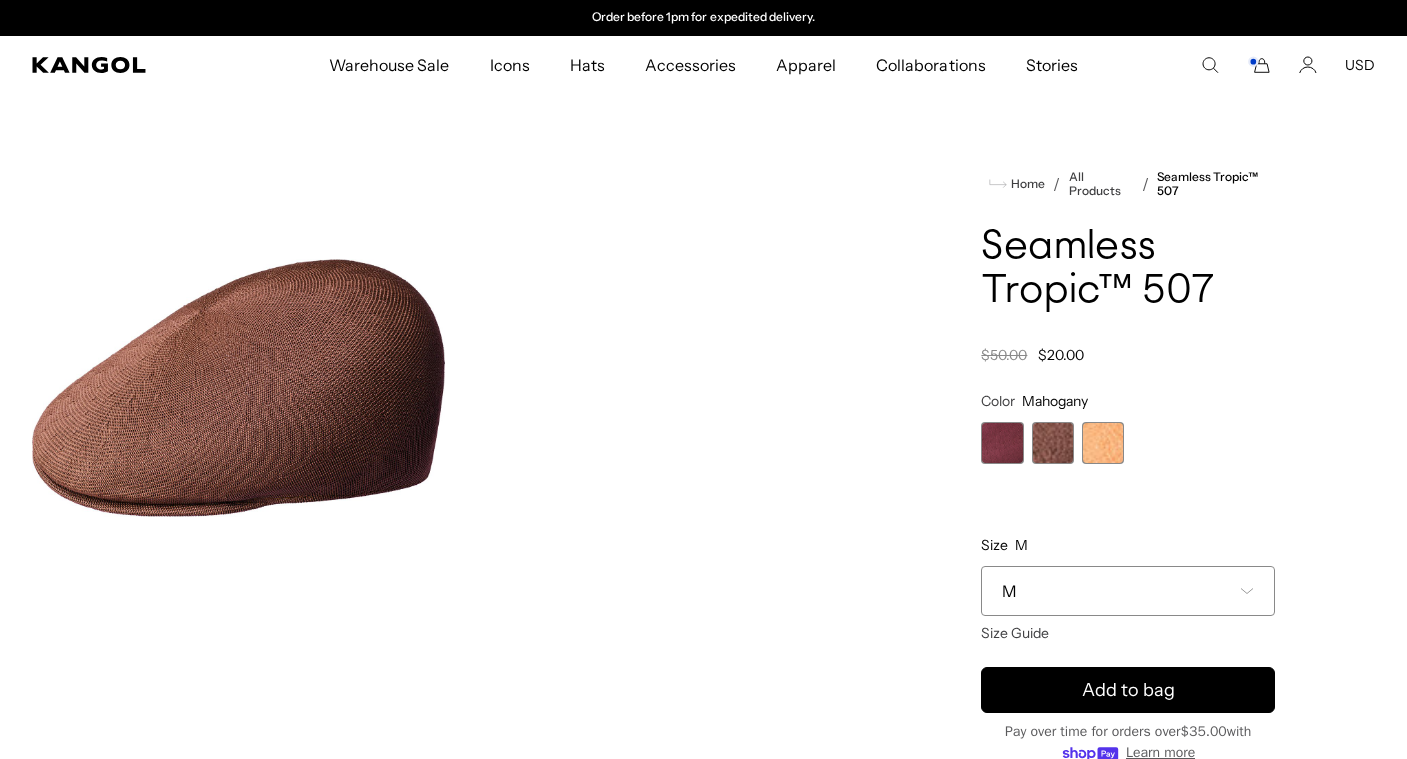 click on "M" at bounding box center (1128, 591) 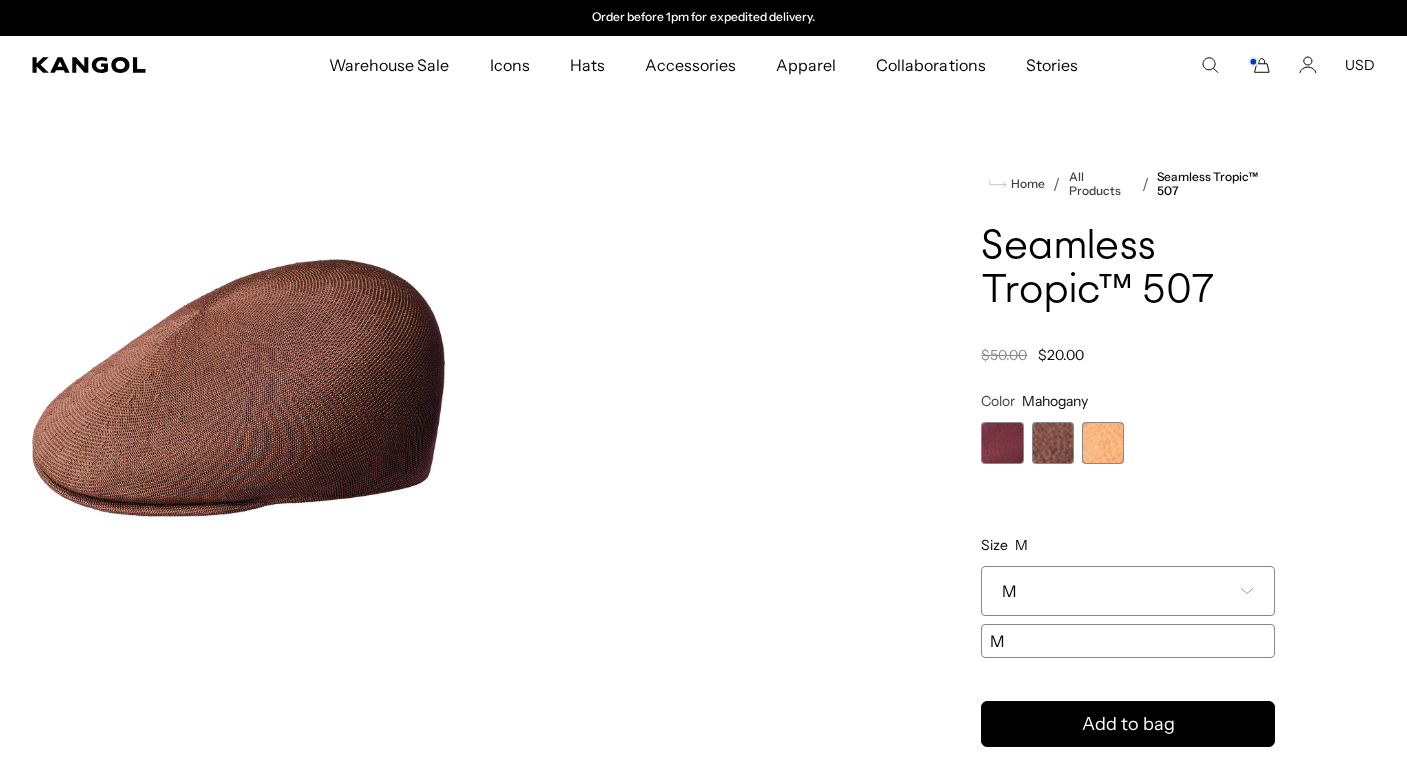 click on "M" at bounding box center (1128, 591) 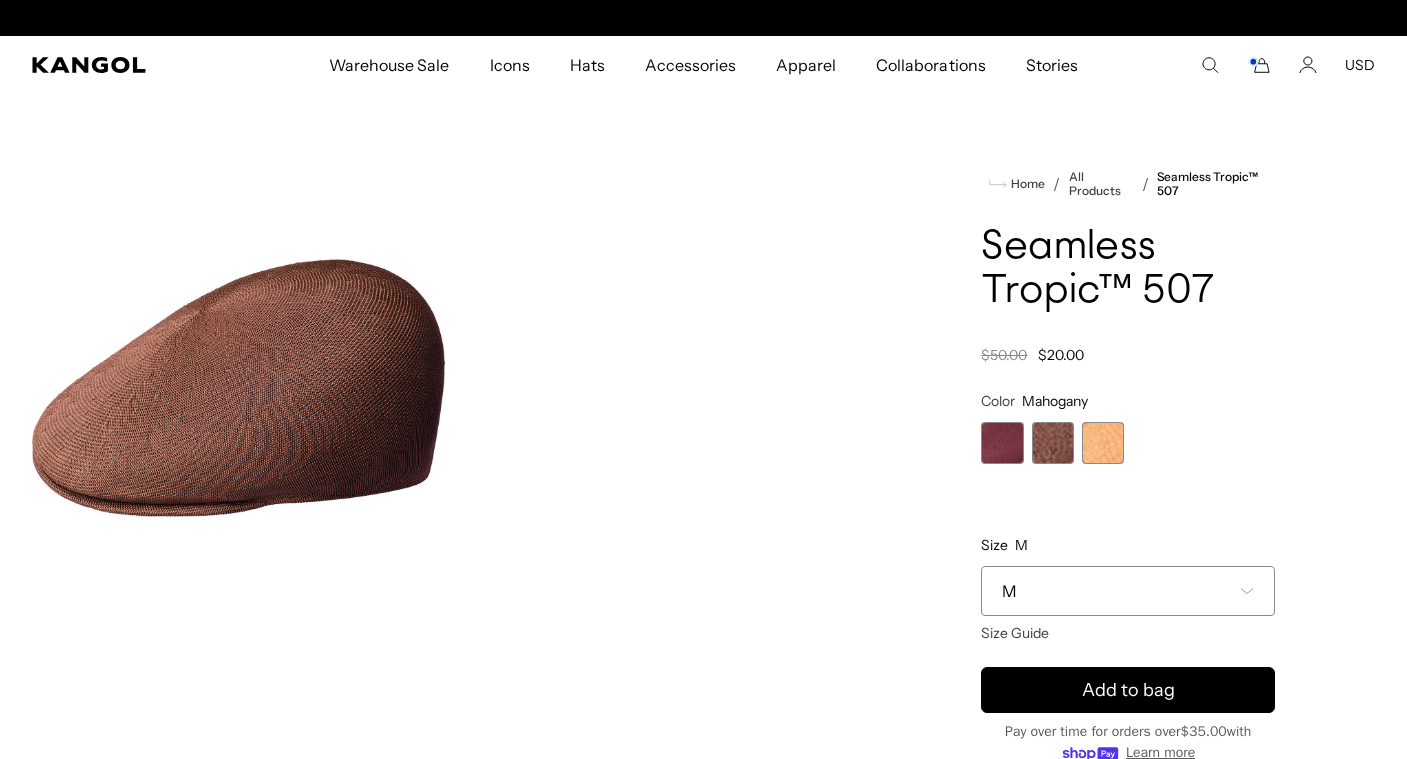 scroll, scrollTop: 0, scrollLeft: 412, axis: horizontal 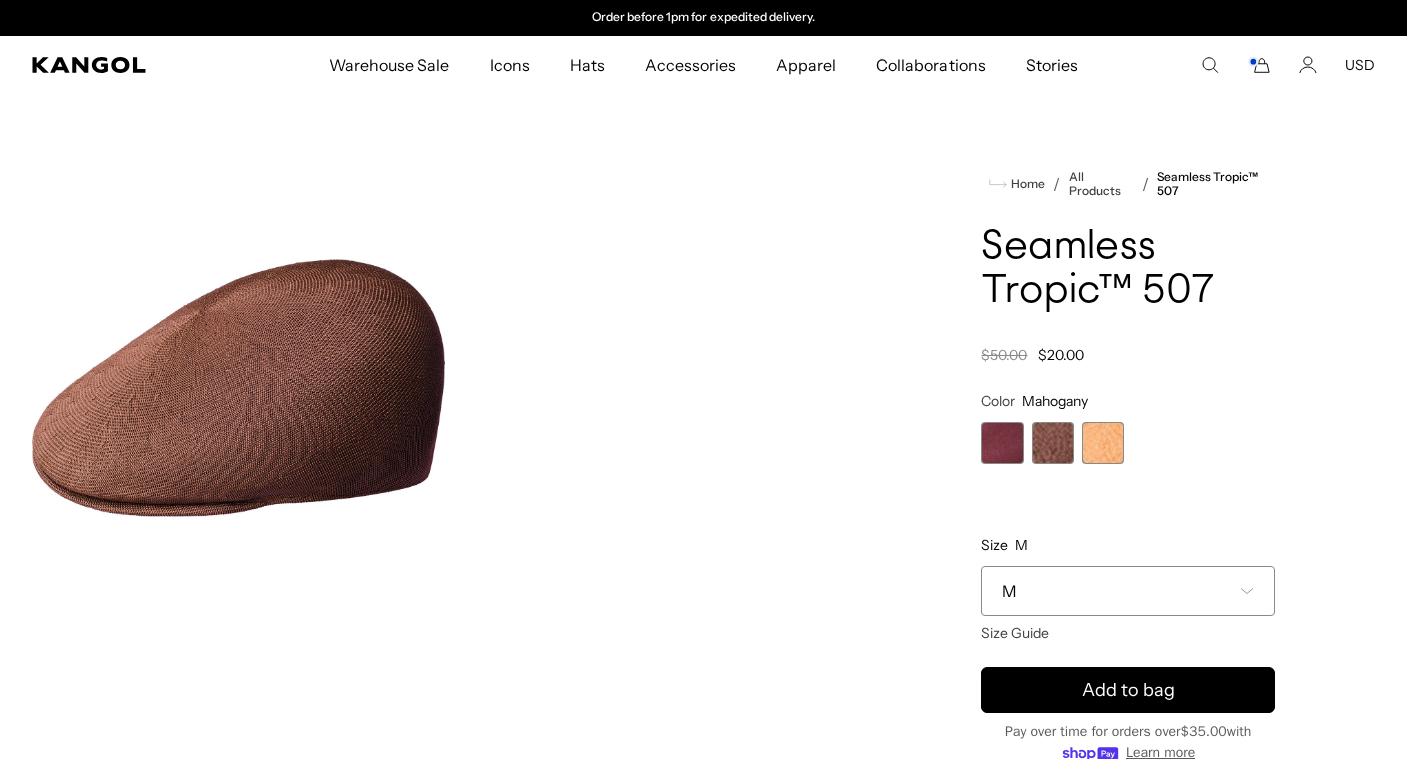 click at bounding box center (1002, 443) 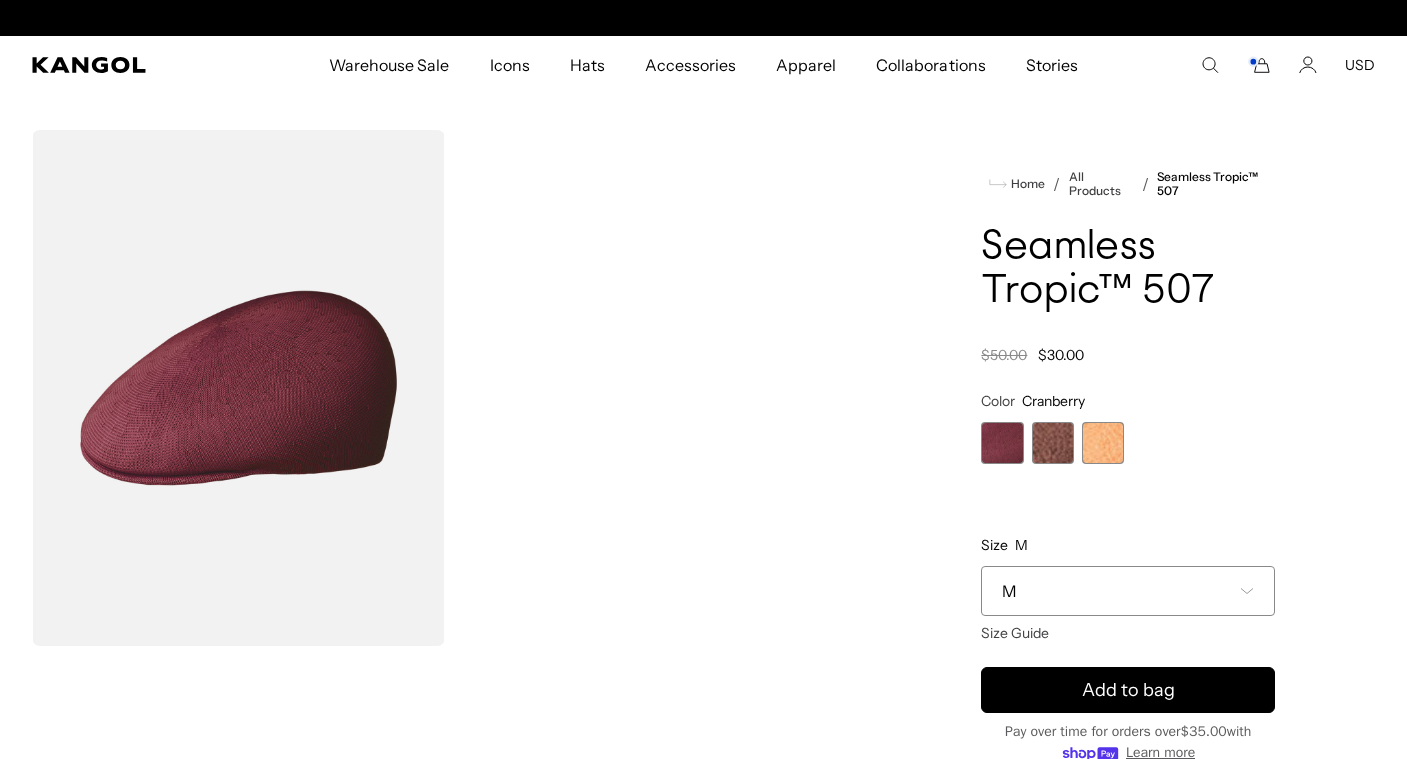 scroll, scrollTop: 0, scrollLeft: 0, axis: both 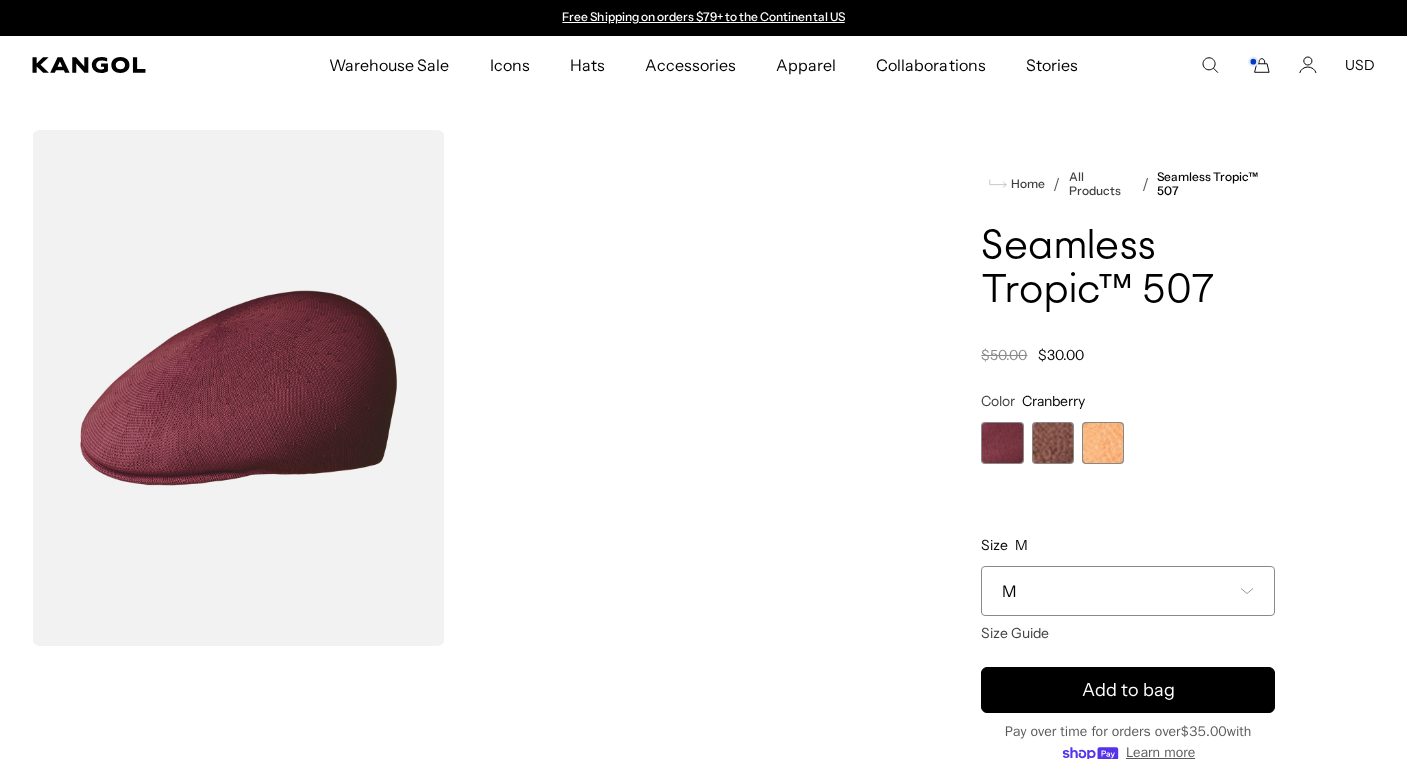 click on "M" at bounding box center [1128, 591] 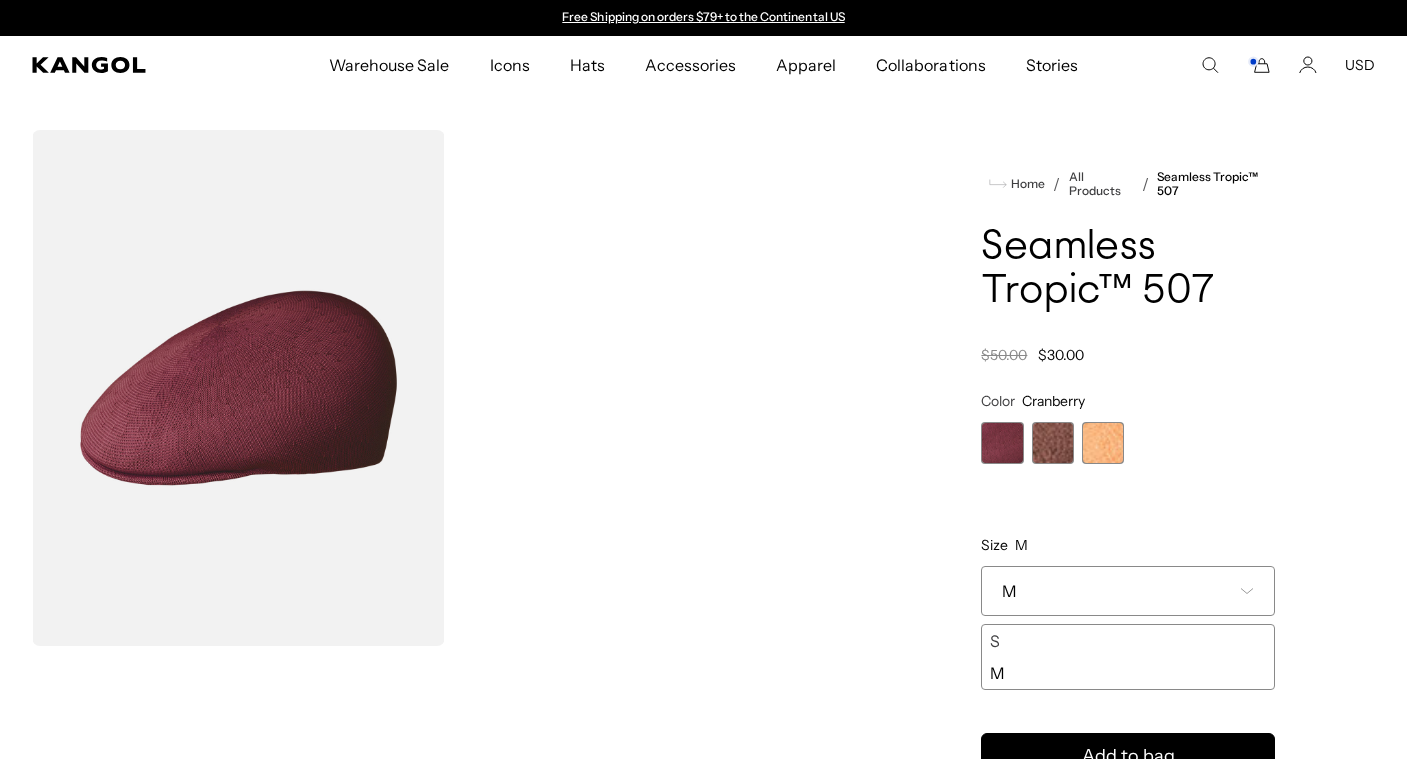 click on "M" at bounding box center (1128, 591) 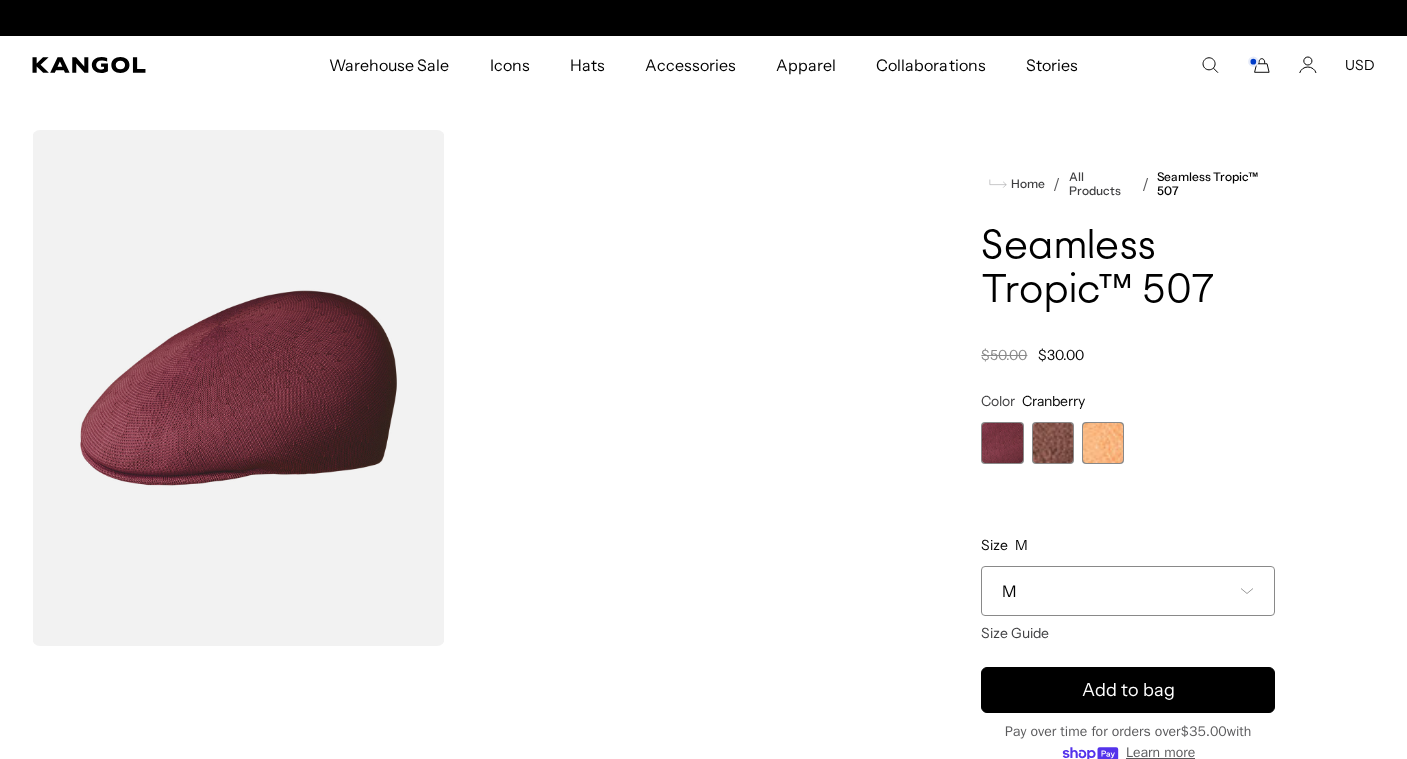 scroll, scrollTop: 0, scrollLeft: 412, axis: horizontal 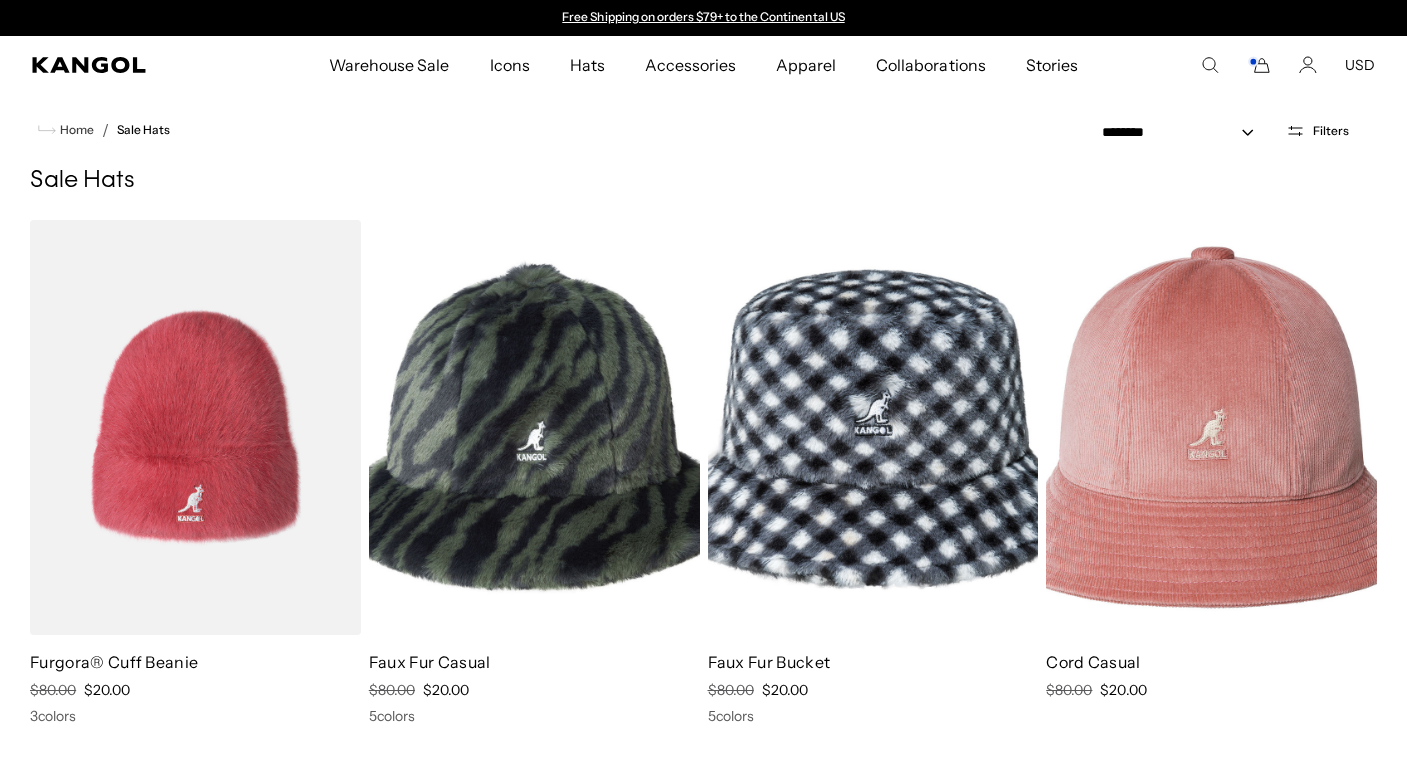 select on "*****" 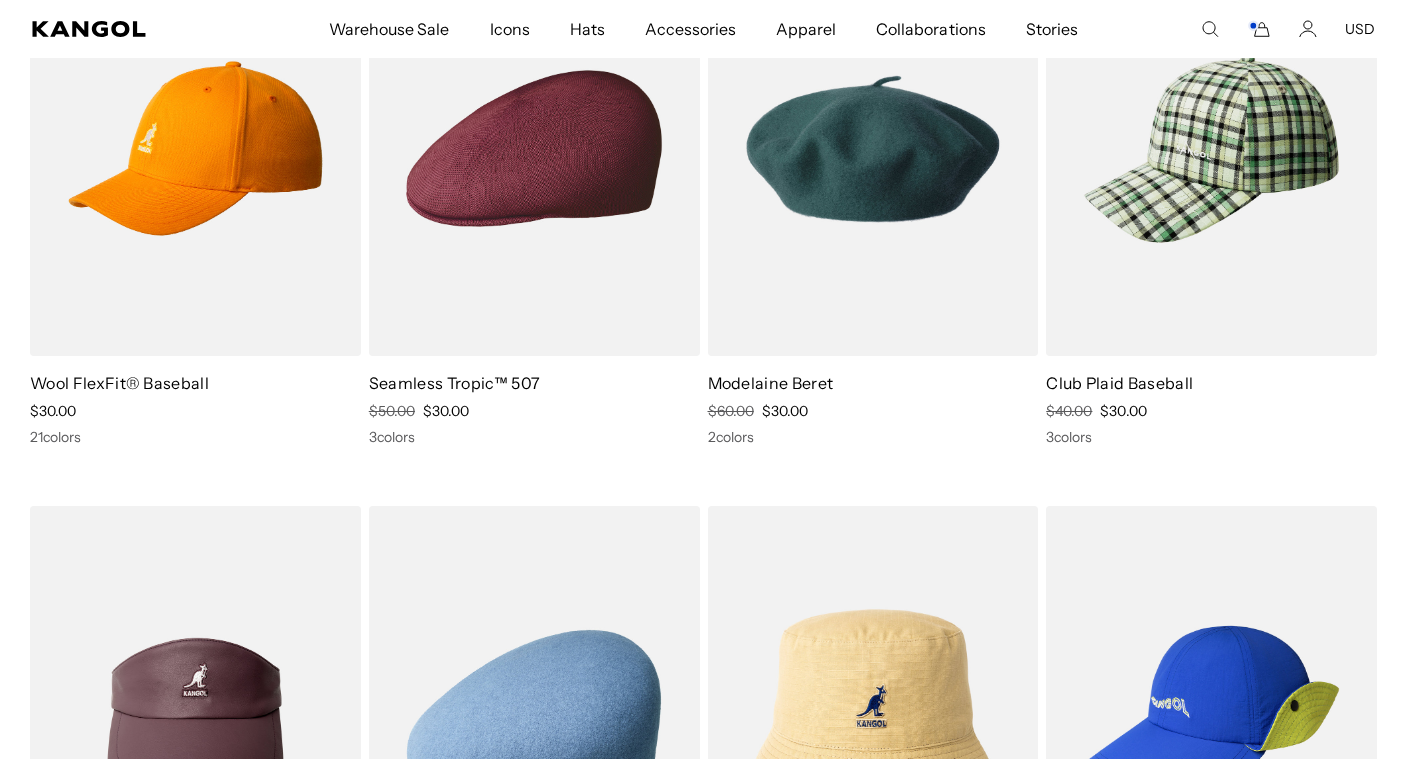 scroll, scrollTop: 4237, scrollLeft: 0, axis: vertical 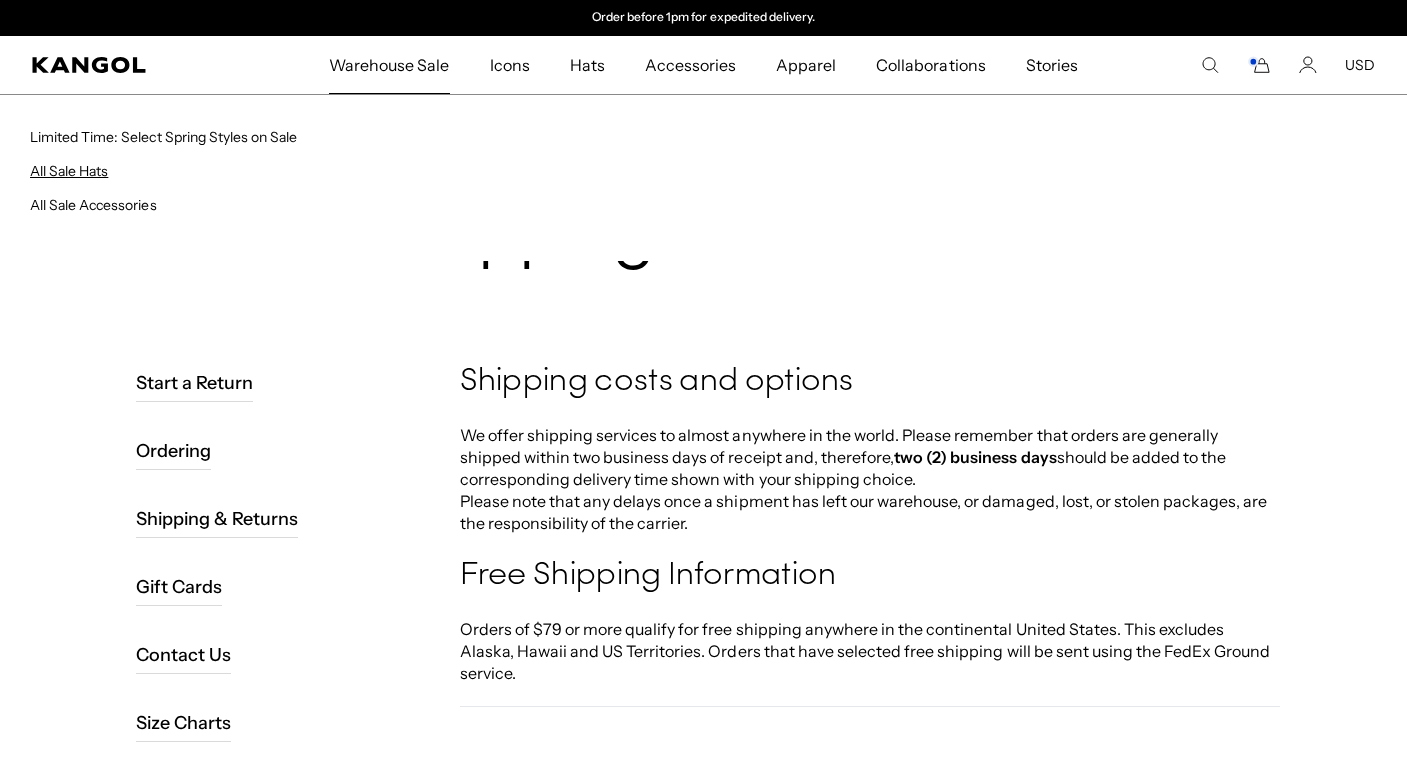 click on "All Sale Hats" at bounding box center [69, 171] 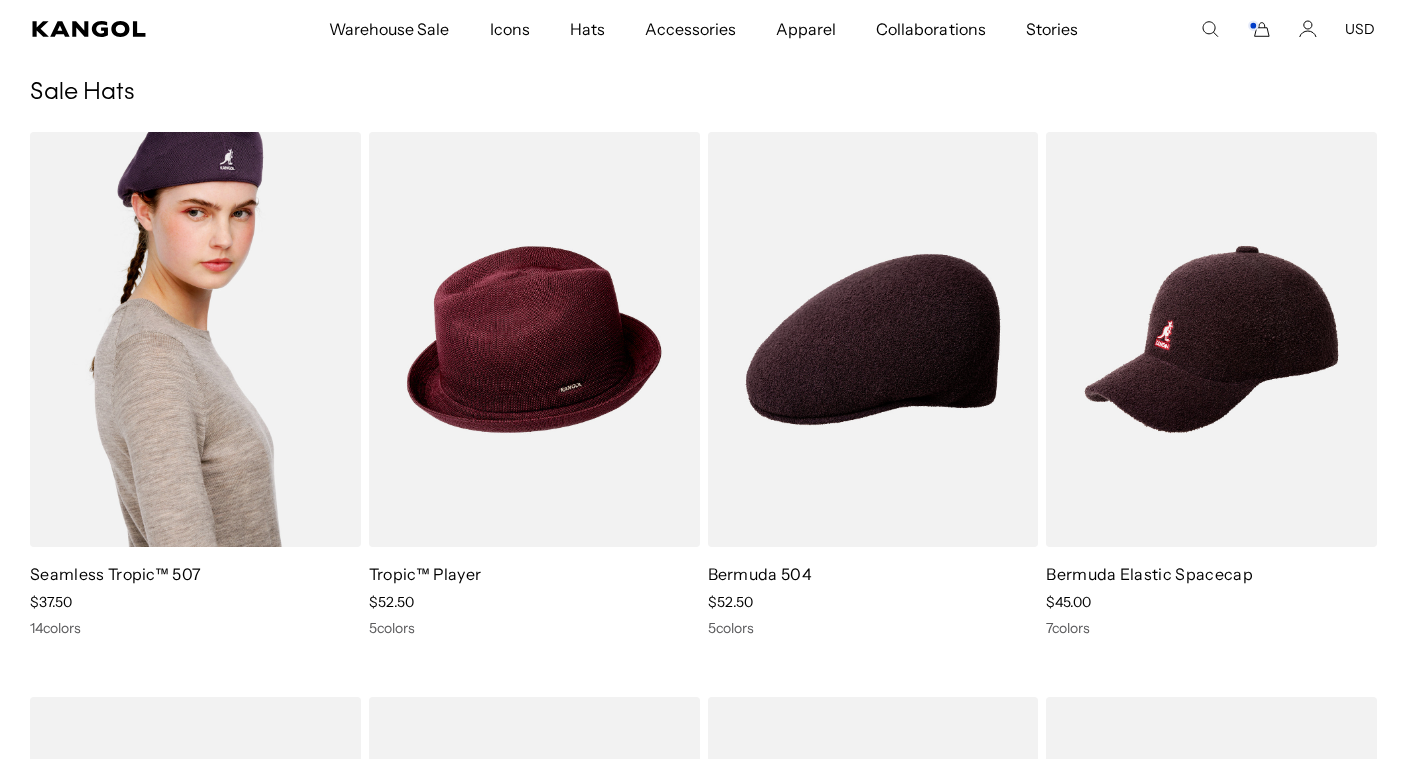 scroll, scrollTop: 0, scrollLeft: 0, axis: both 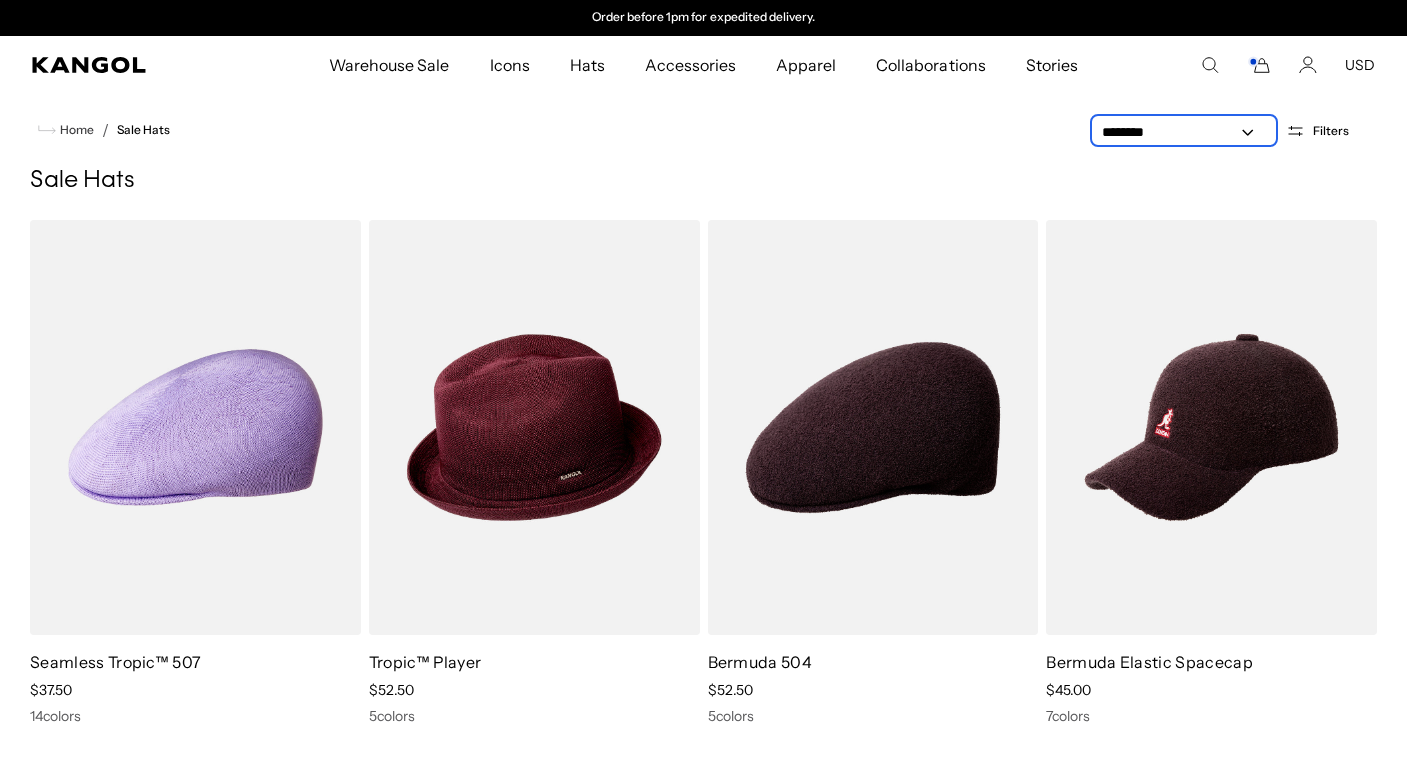 click on "**********" at bounding box center [1184, 132] 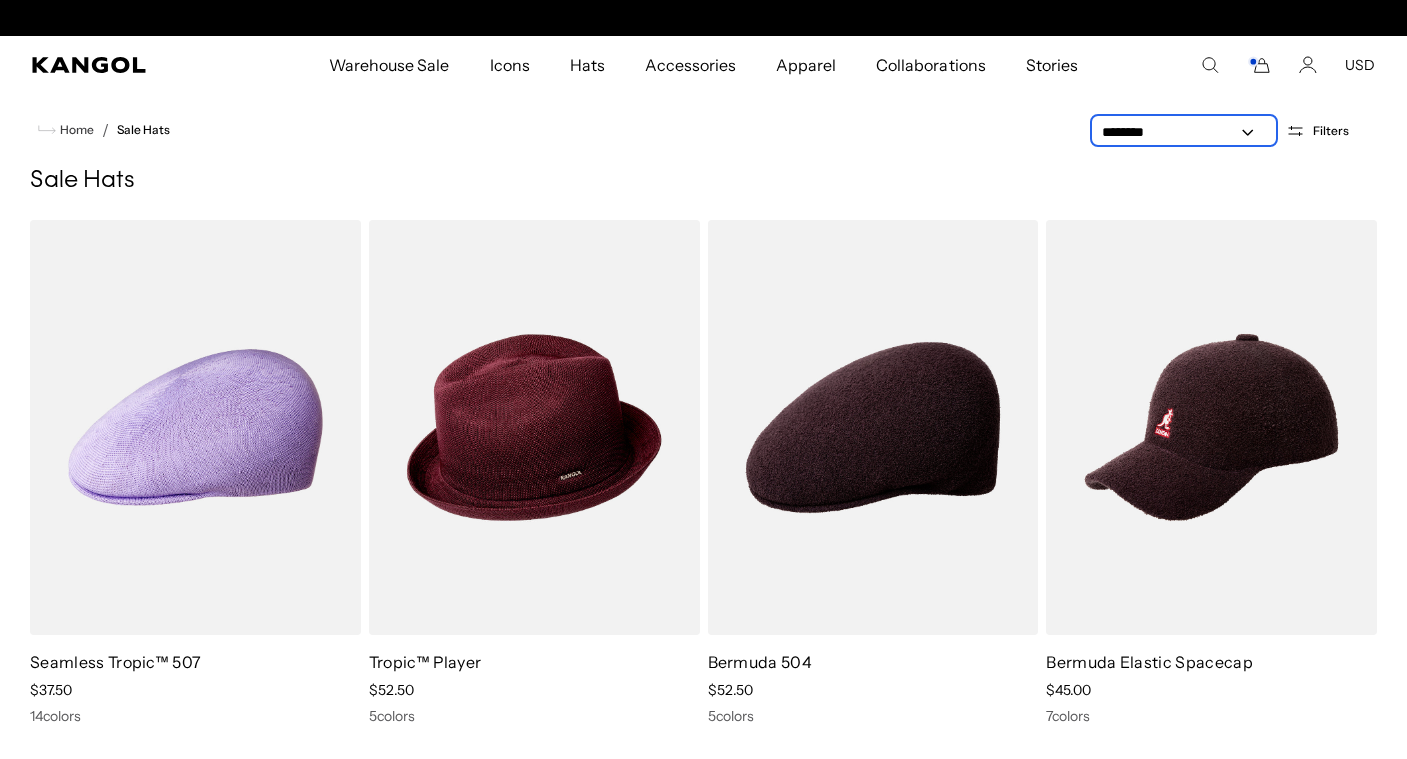 scroll, scrollTop: 0, scrollLeft: 0, axis: both 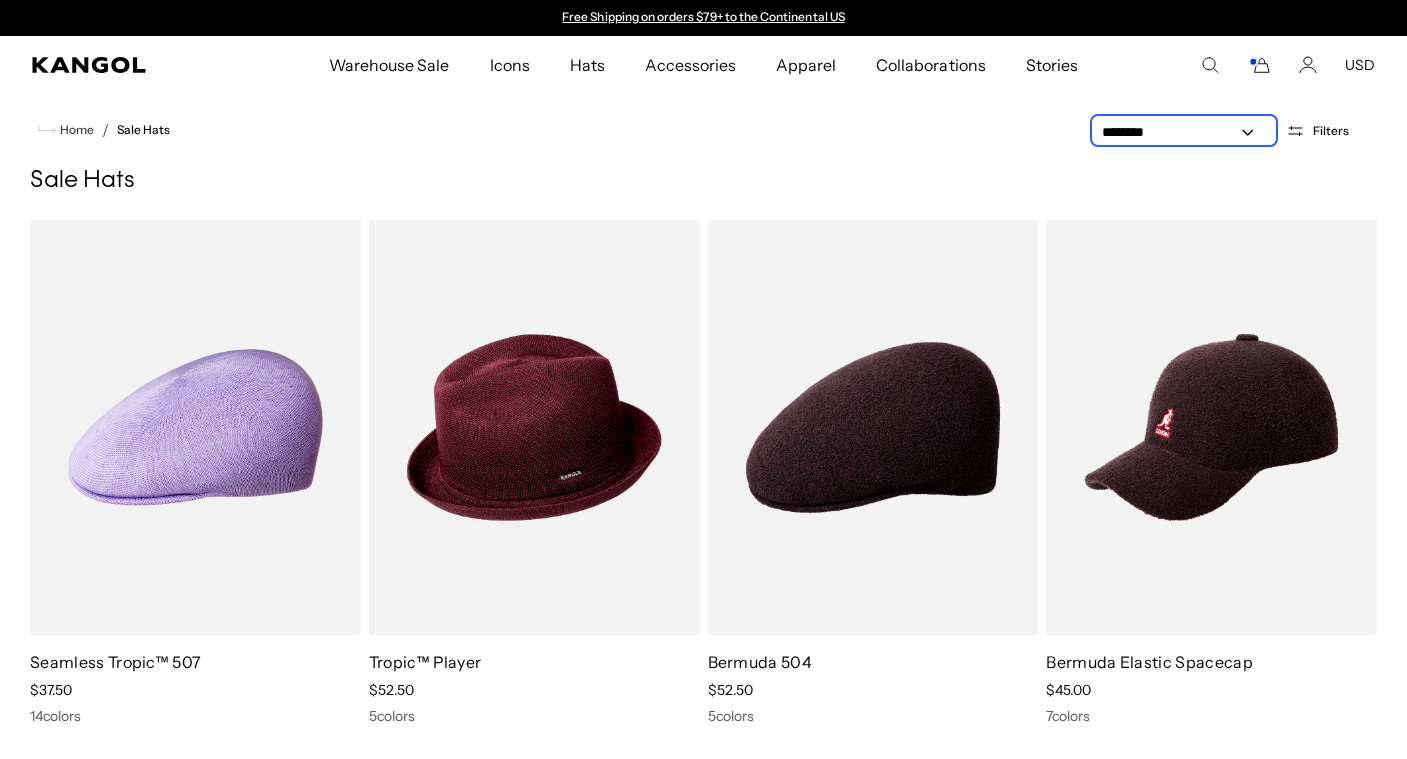 select on "*****" 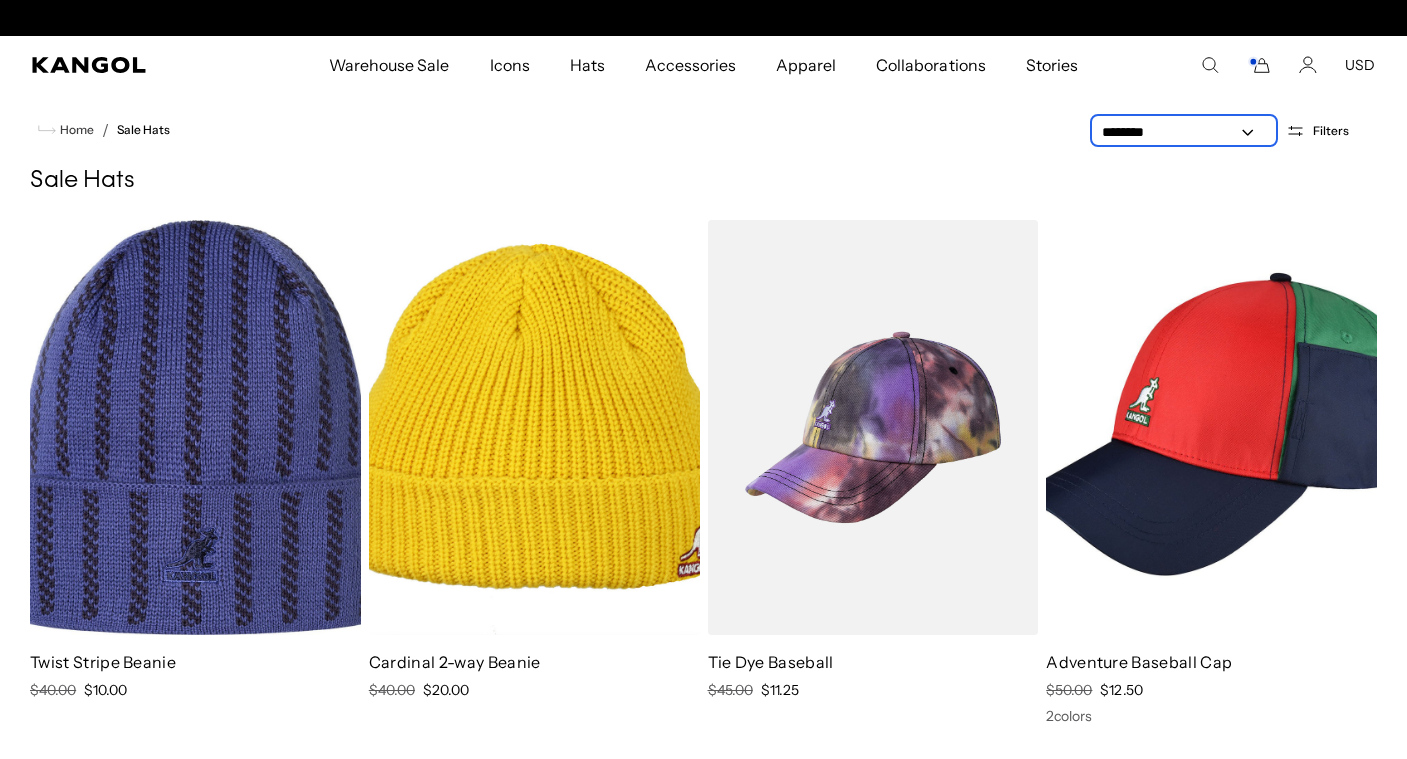 scroll, scrollTop: 0, scrollLeft: 0, axis: both 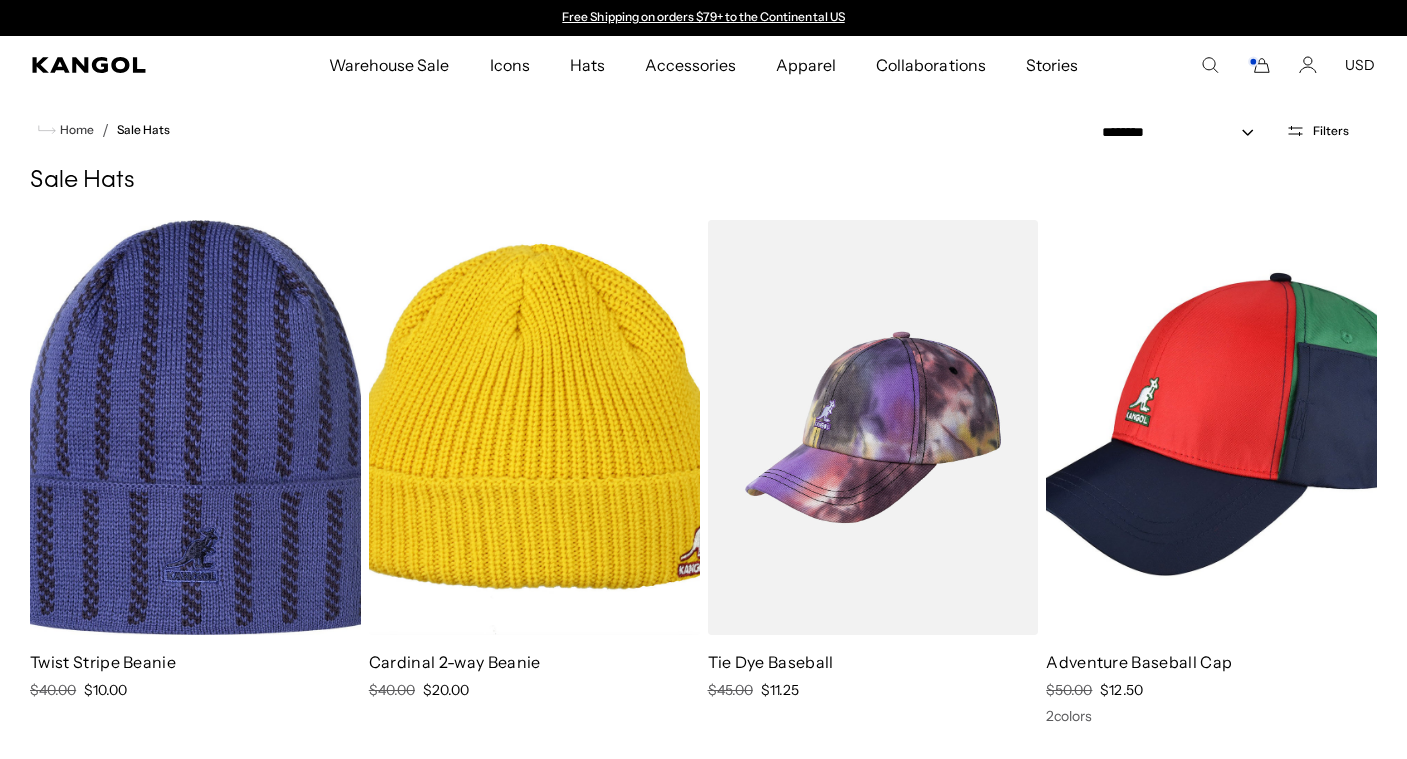 click at bounding box center (1211, 427) 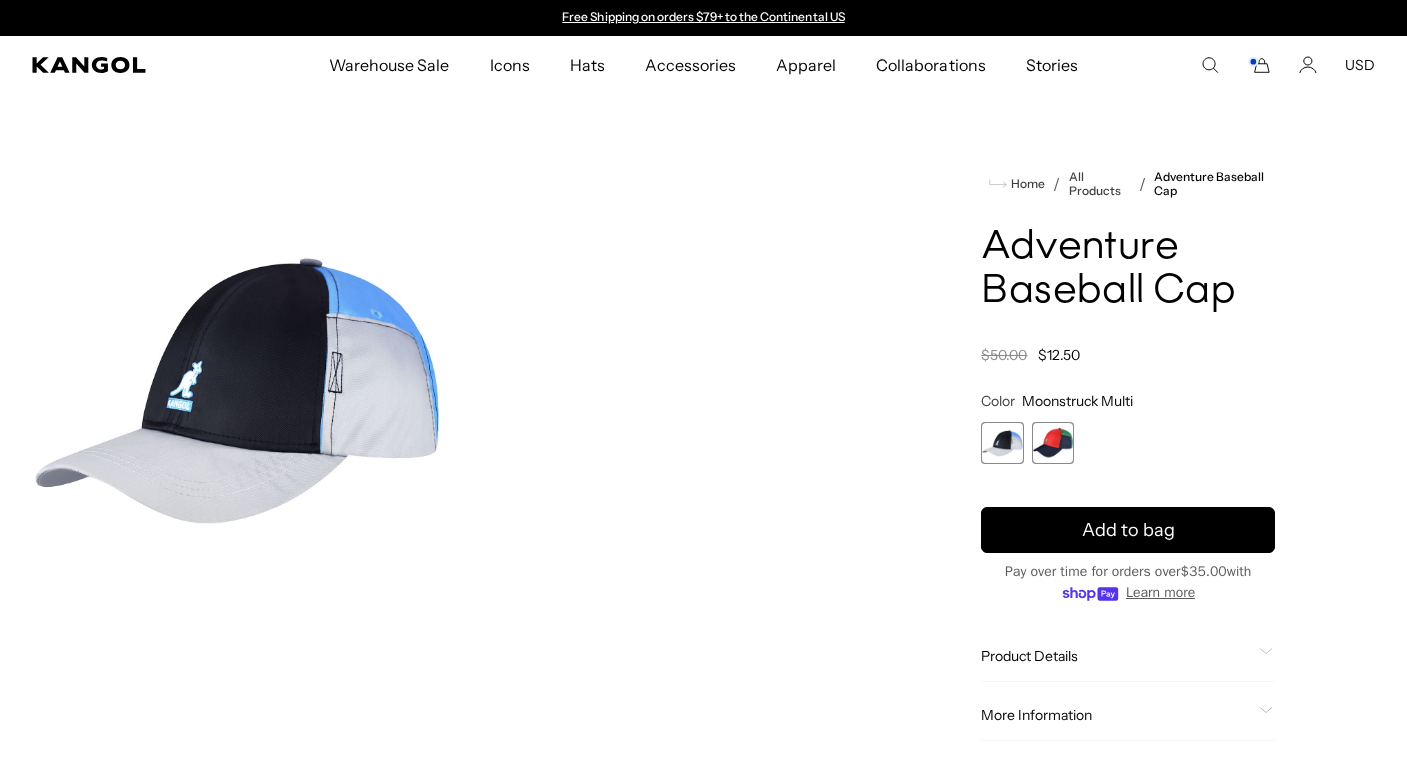scroll, scrollTop: 0, scrollLeft: 0, axis: both 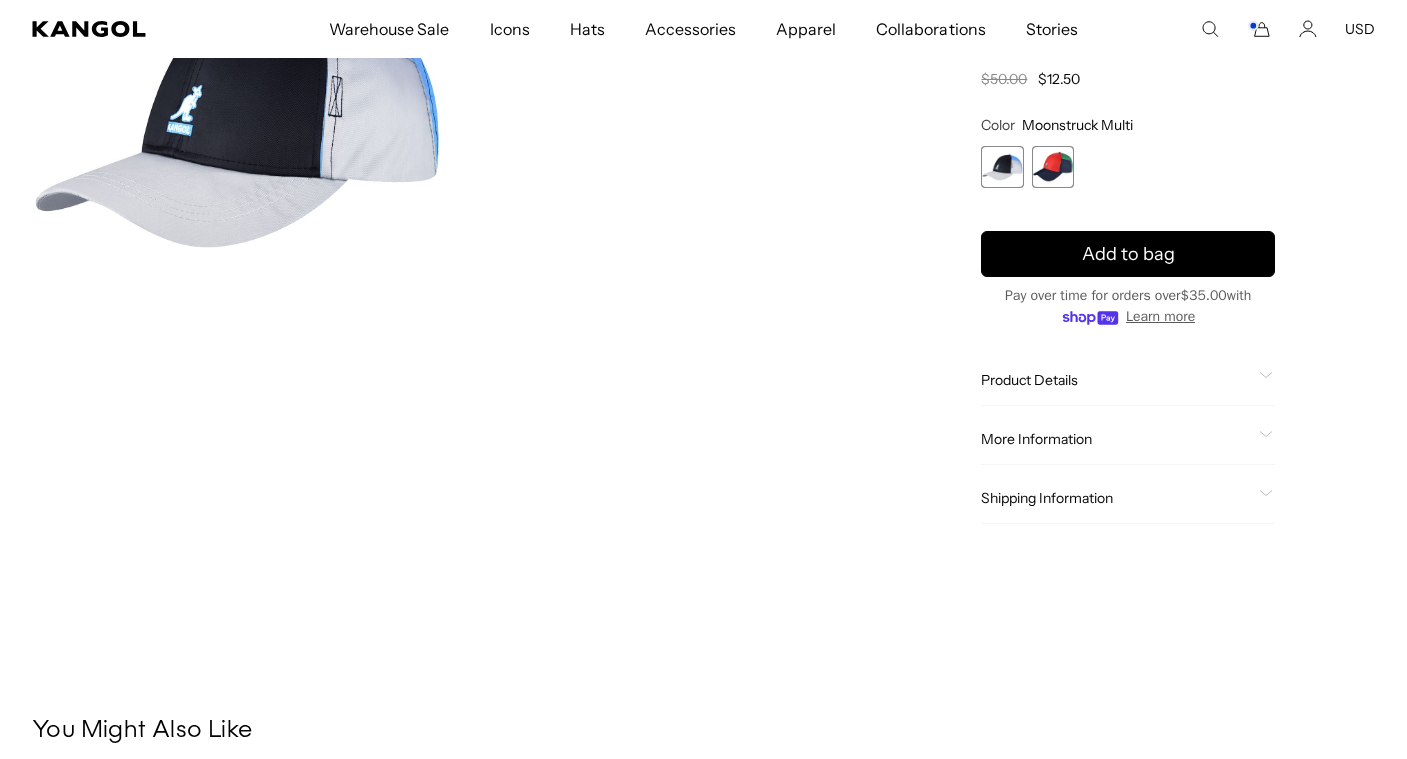 click on "Product Details" 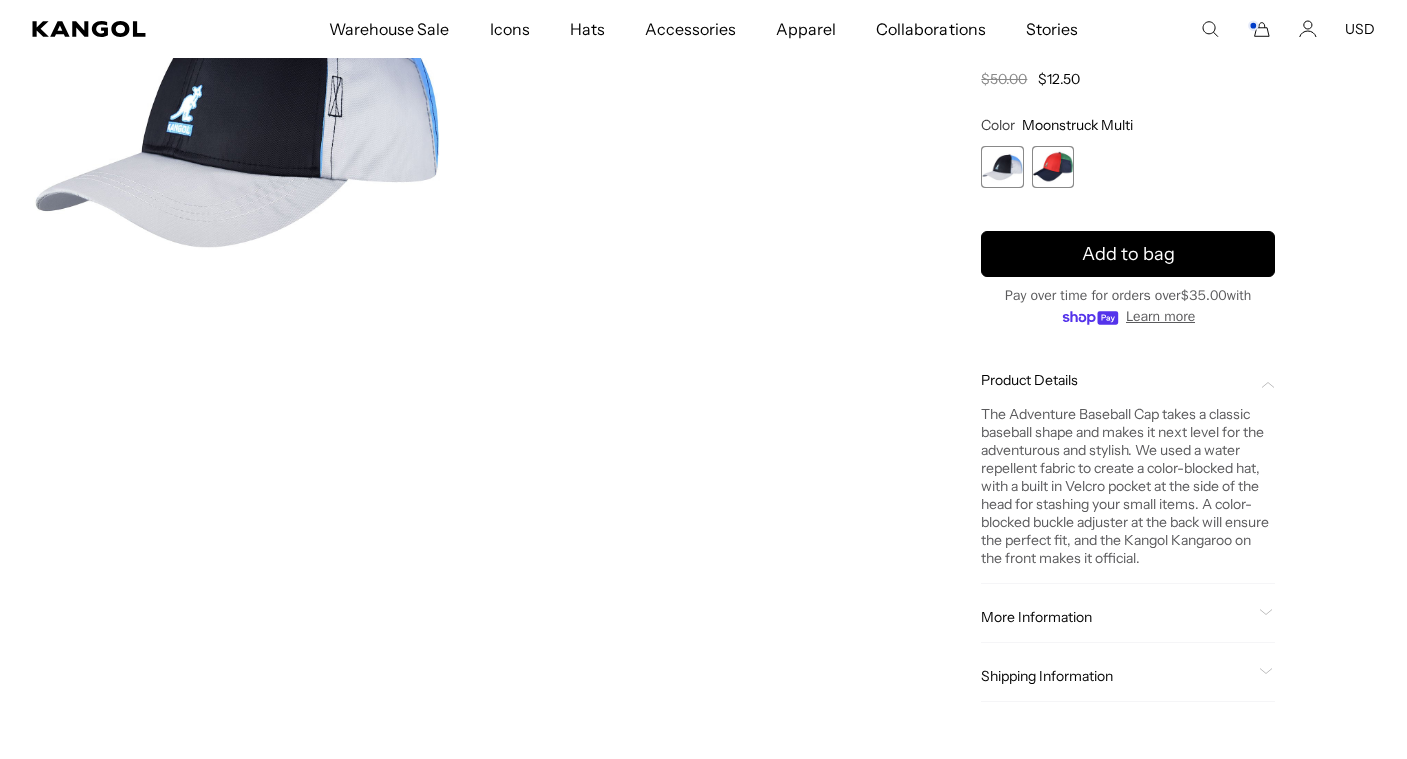 scroll, scrollTop: 0, scrollLeft: 412, axis: horizontal 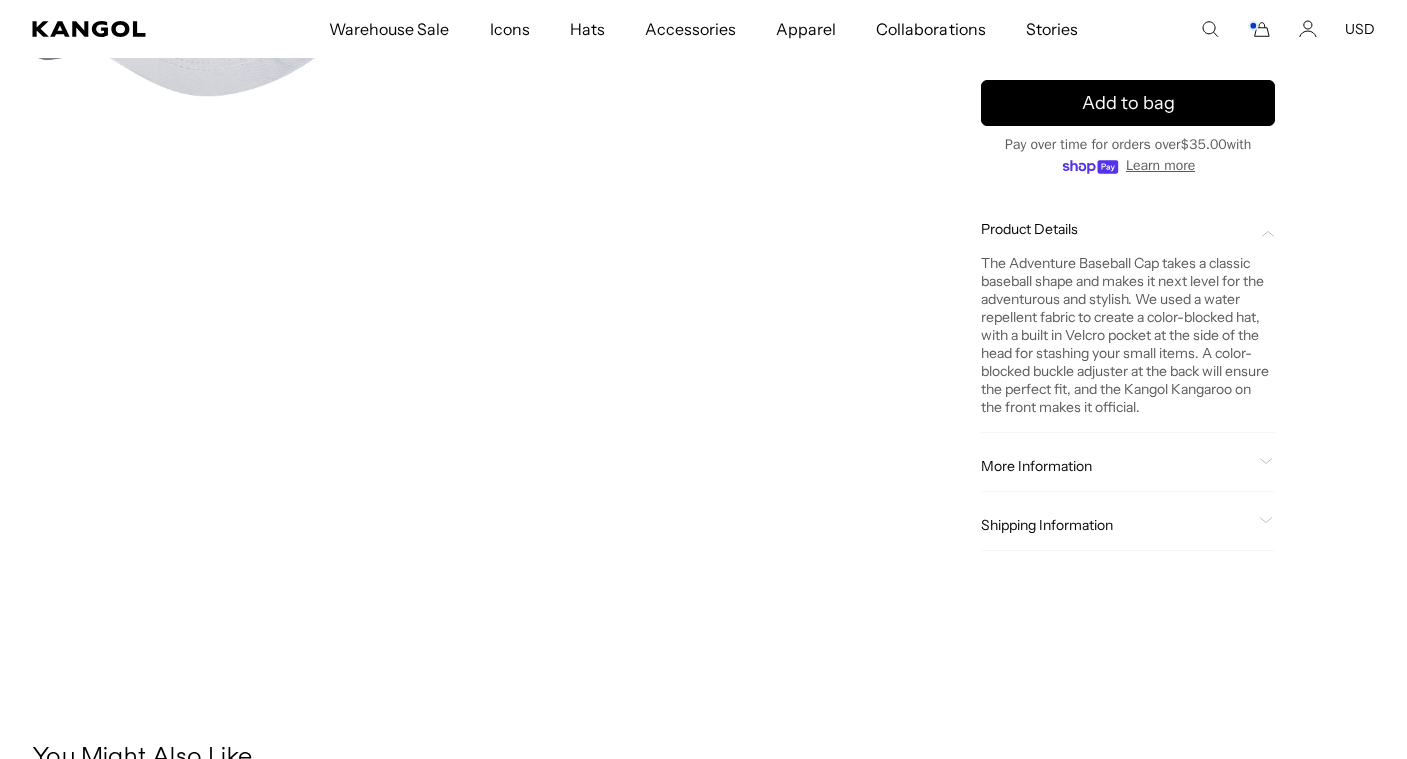 click on "More Information
Style ID
K5371
Shape
Baseball Cap
Fabrication
Polyester
Material
50% Polyester, 50% Polyvinyl Chloride
Brim
2 3/4" Peak
USA Made or Imported
Imported" 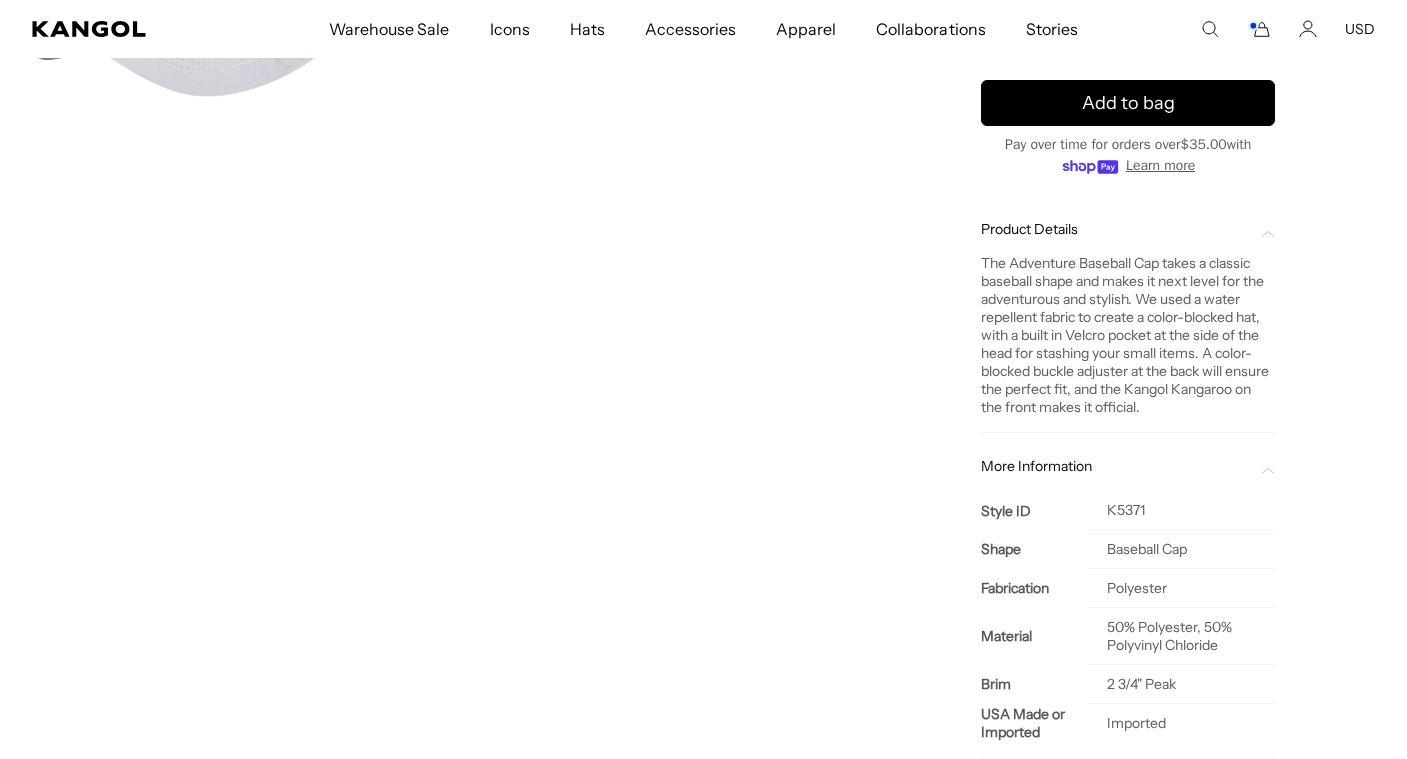 scroll, scrollTop: 0, scrollLeft: 412, axis: horizontal 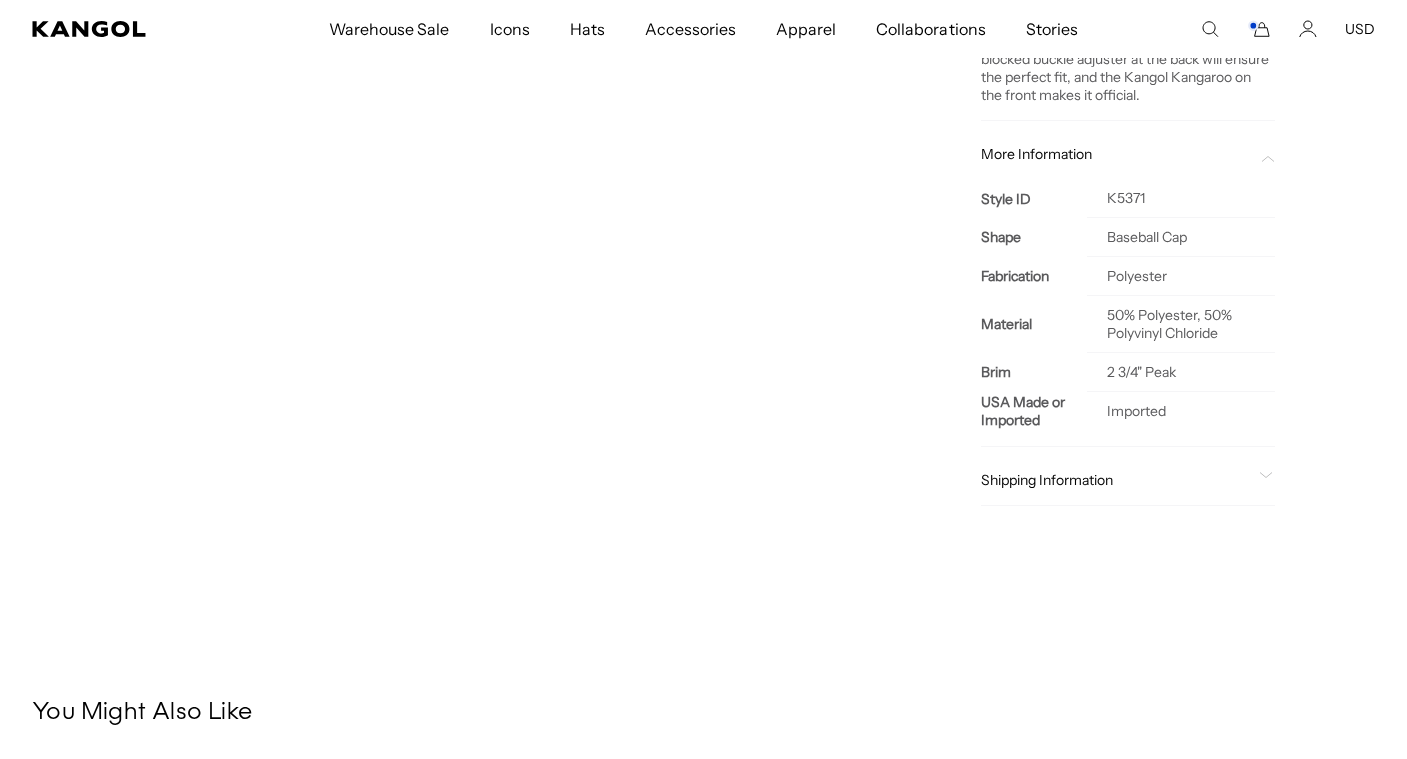 click on "Shipping Information" 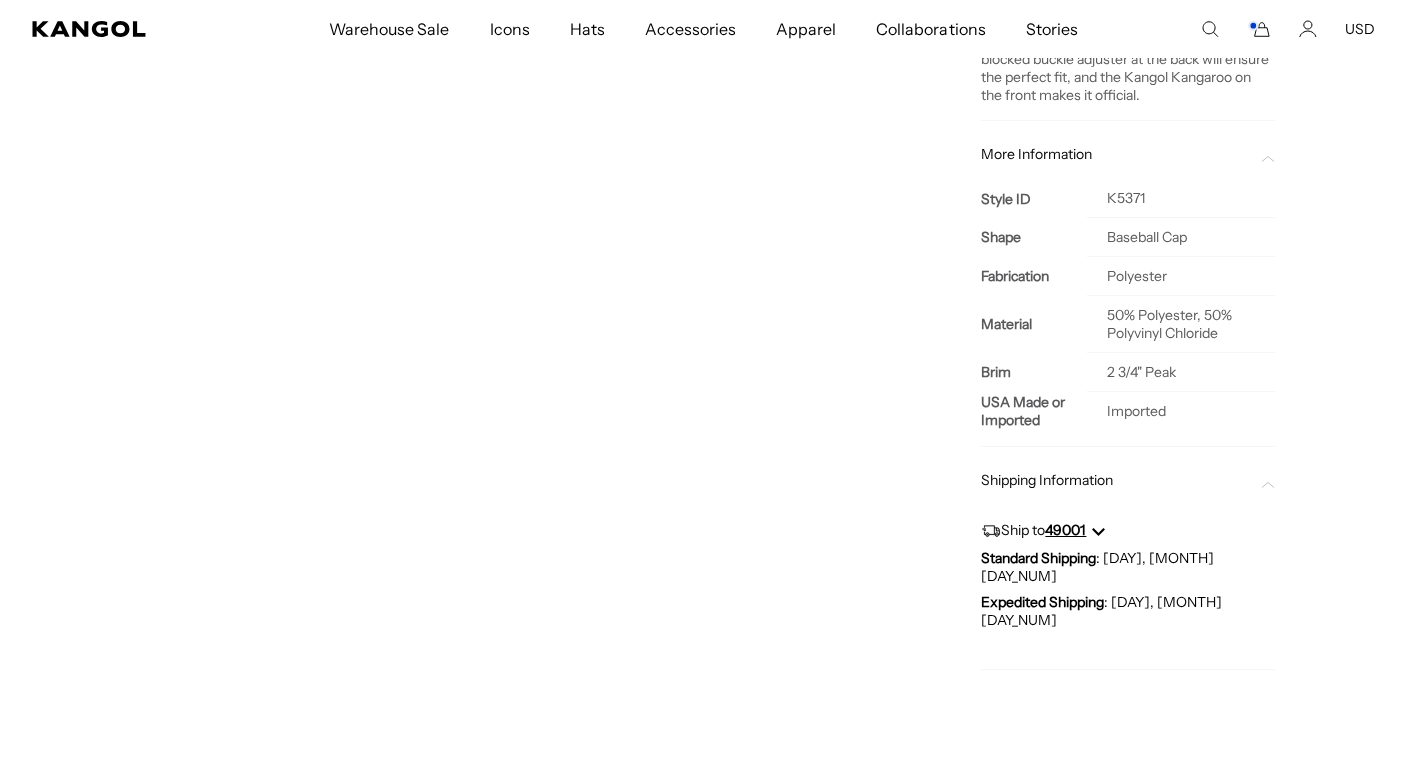 scroll, scrollTop: 0, scrollLeft: 412, axis: horizontal 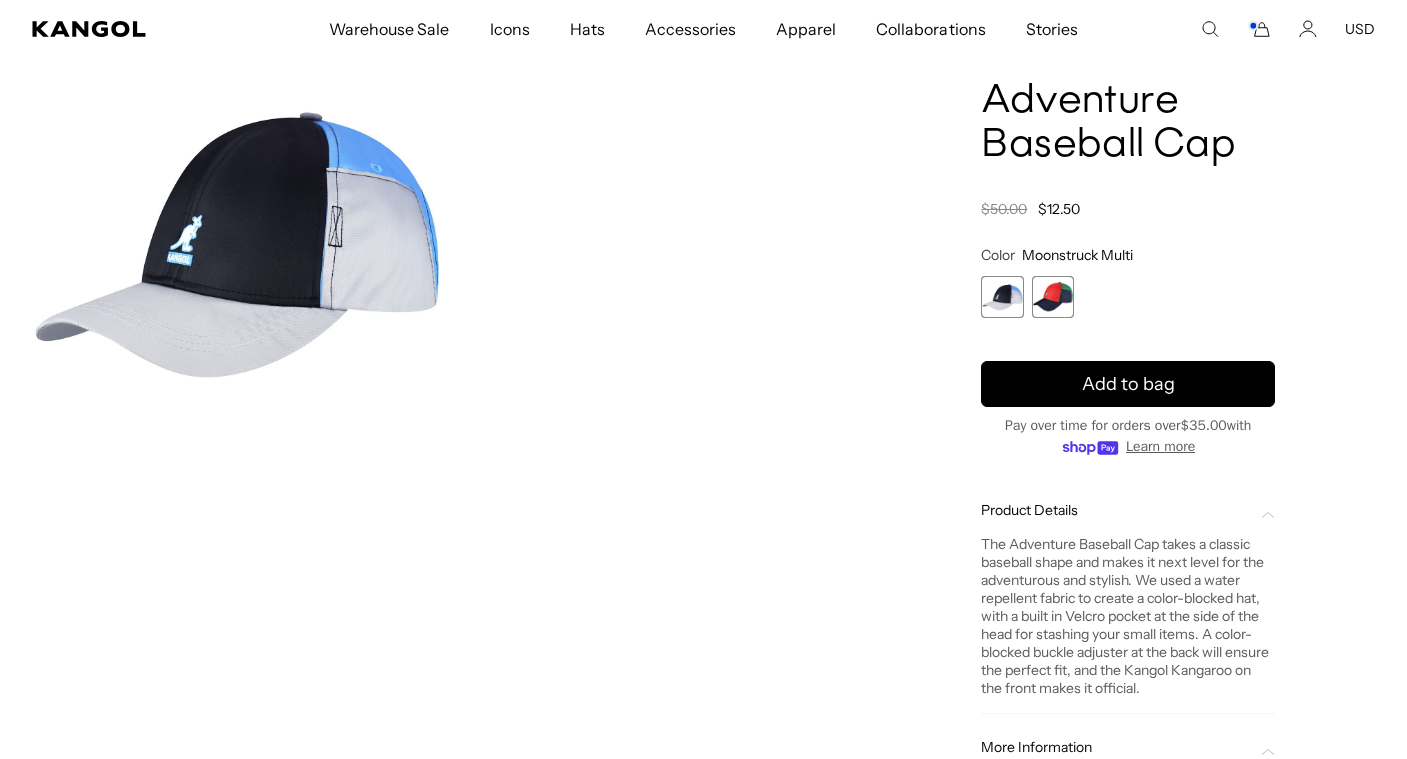 click at bounding box center (1053, 297) 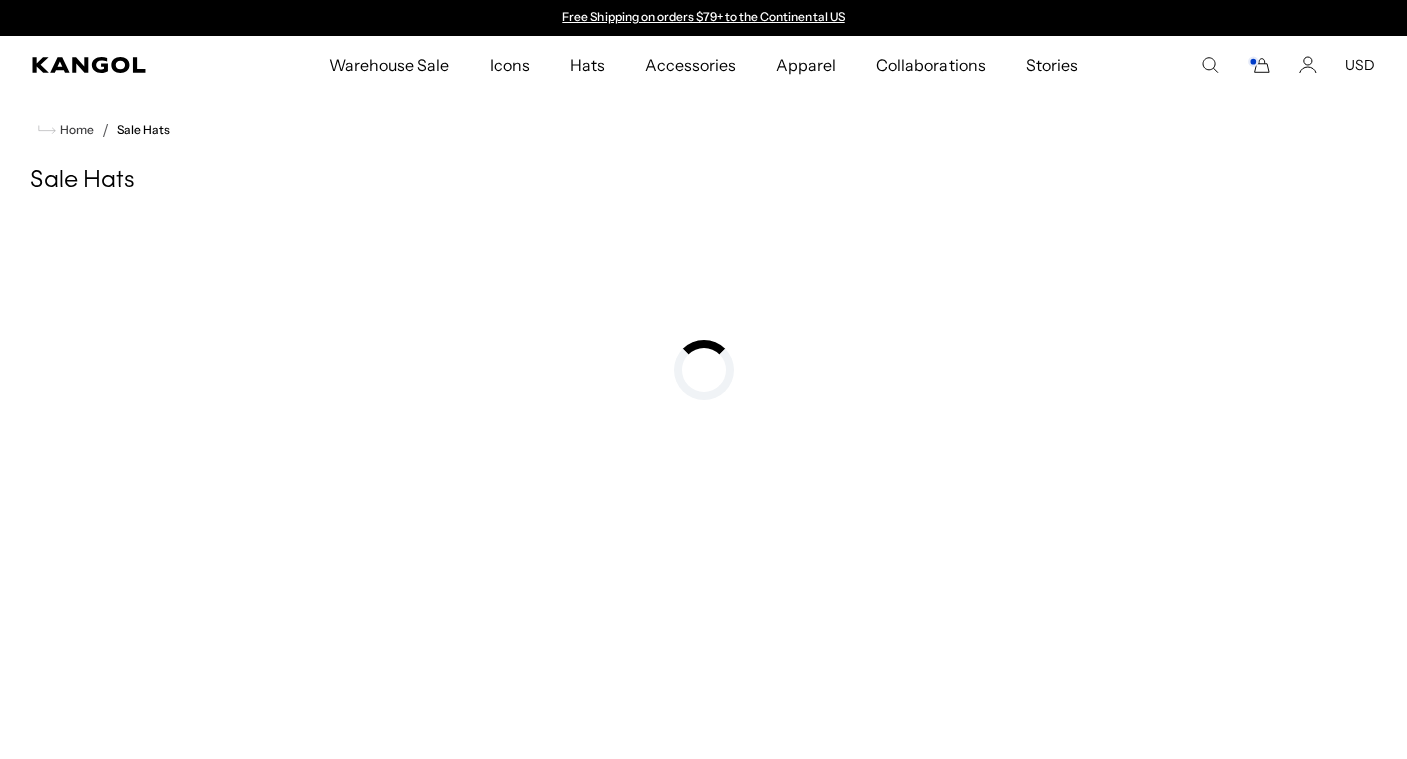scroll, scrollTop: 0, scrollLeft: 0, axis: both 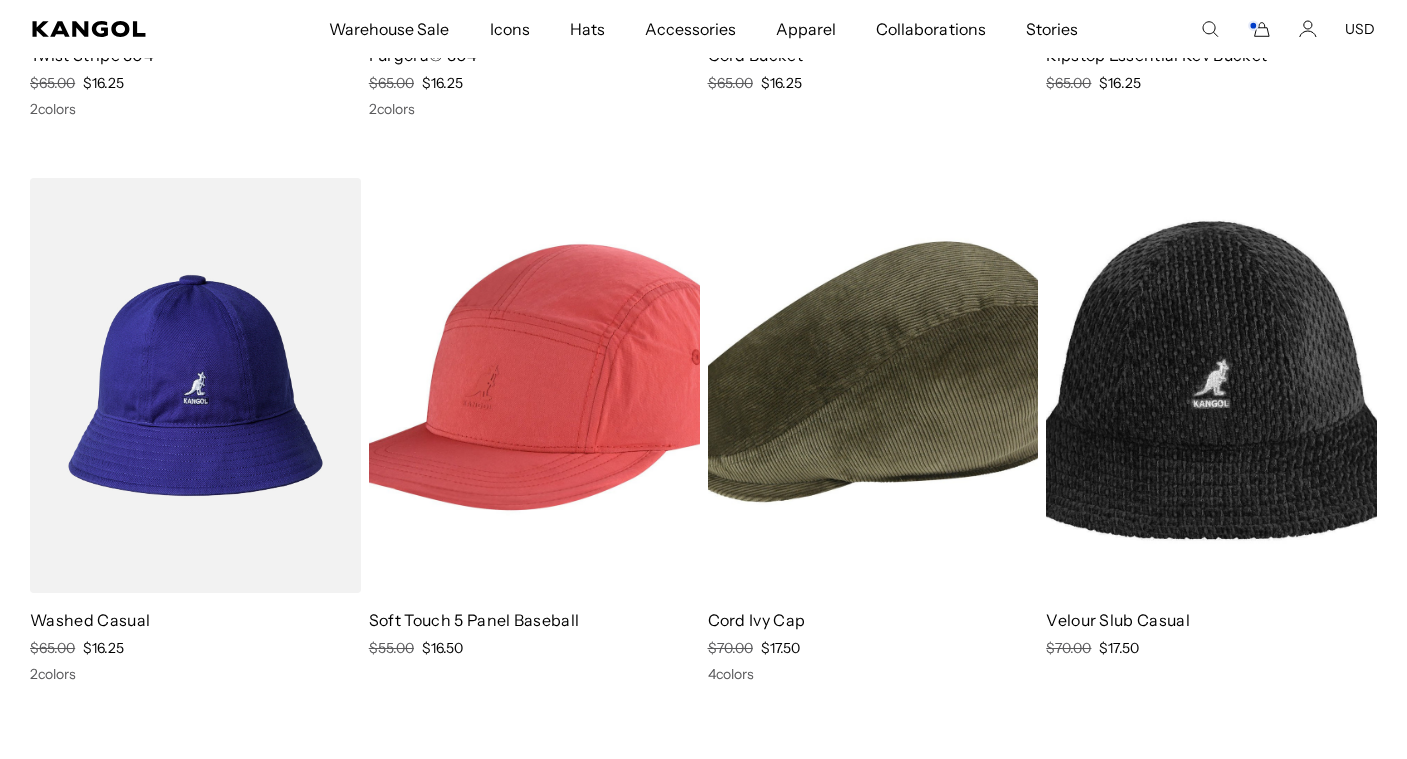 click at bounding box center [873, 385] 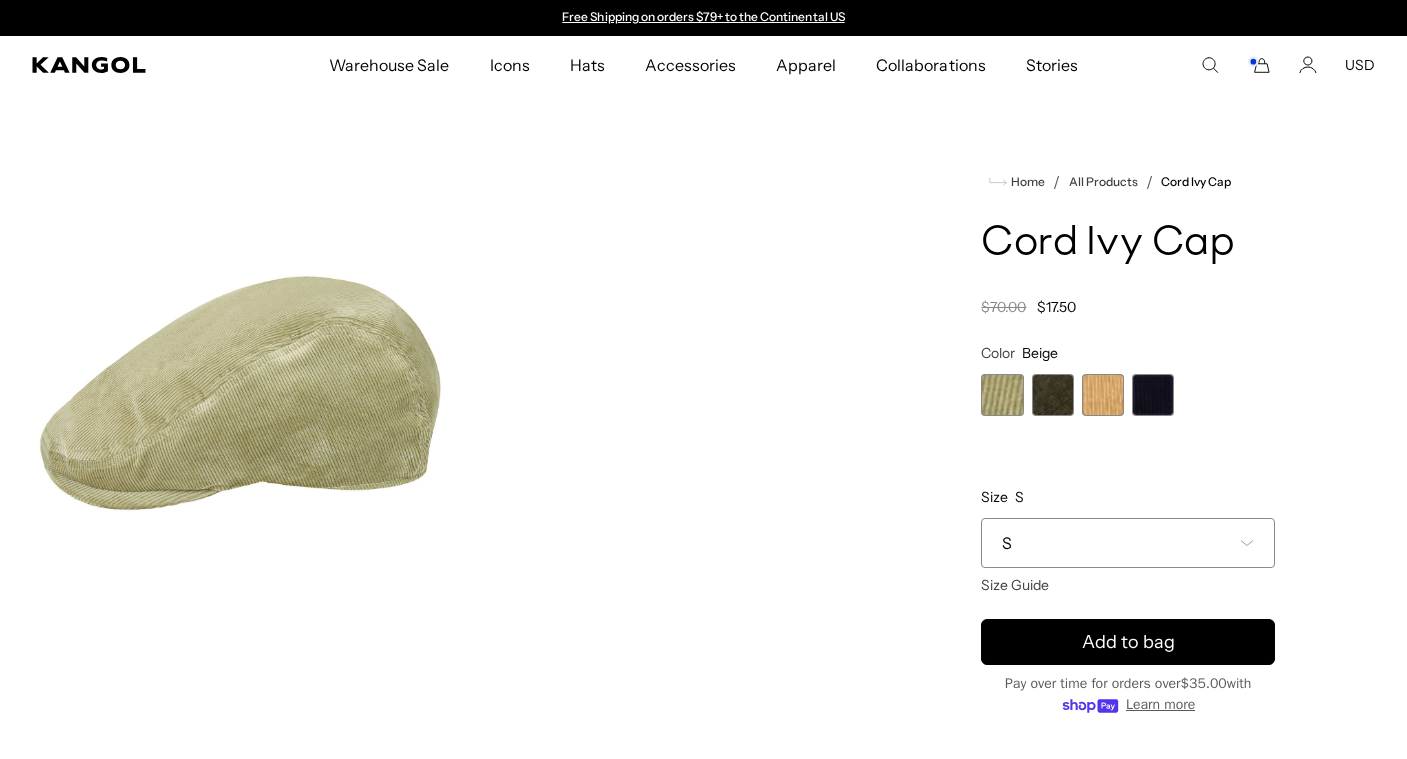 scroll, scrollTop: 0, scrollLeft: 0, axis: both 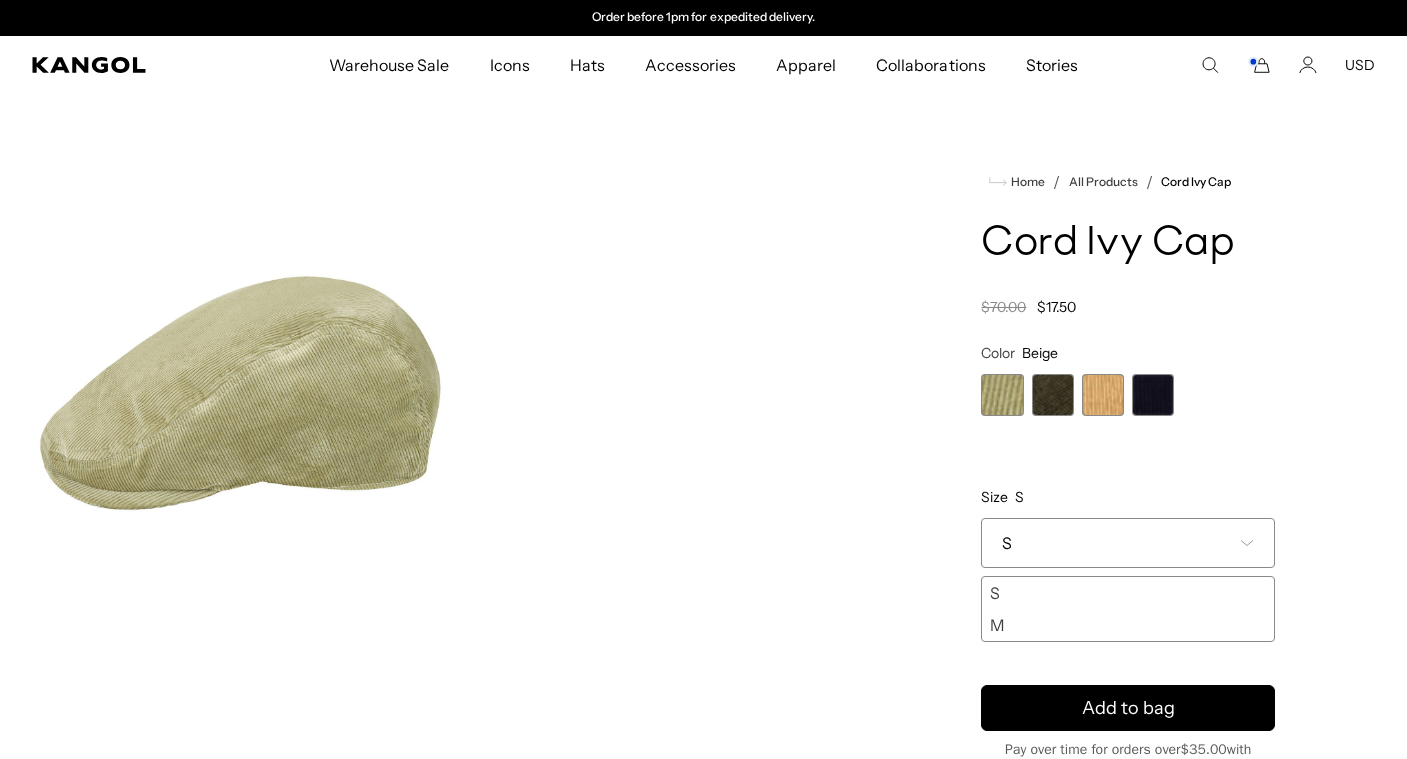 click at bounding box center (1053, 395) 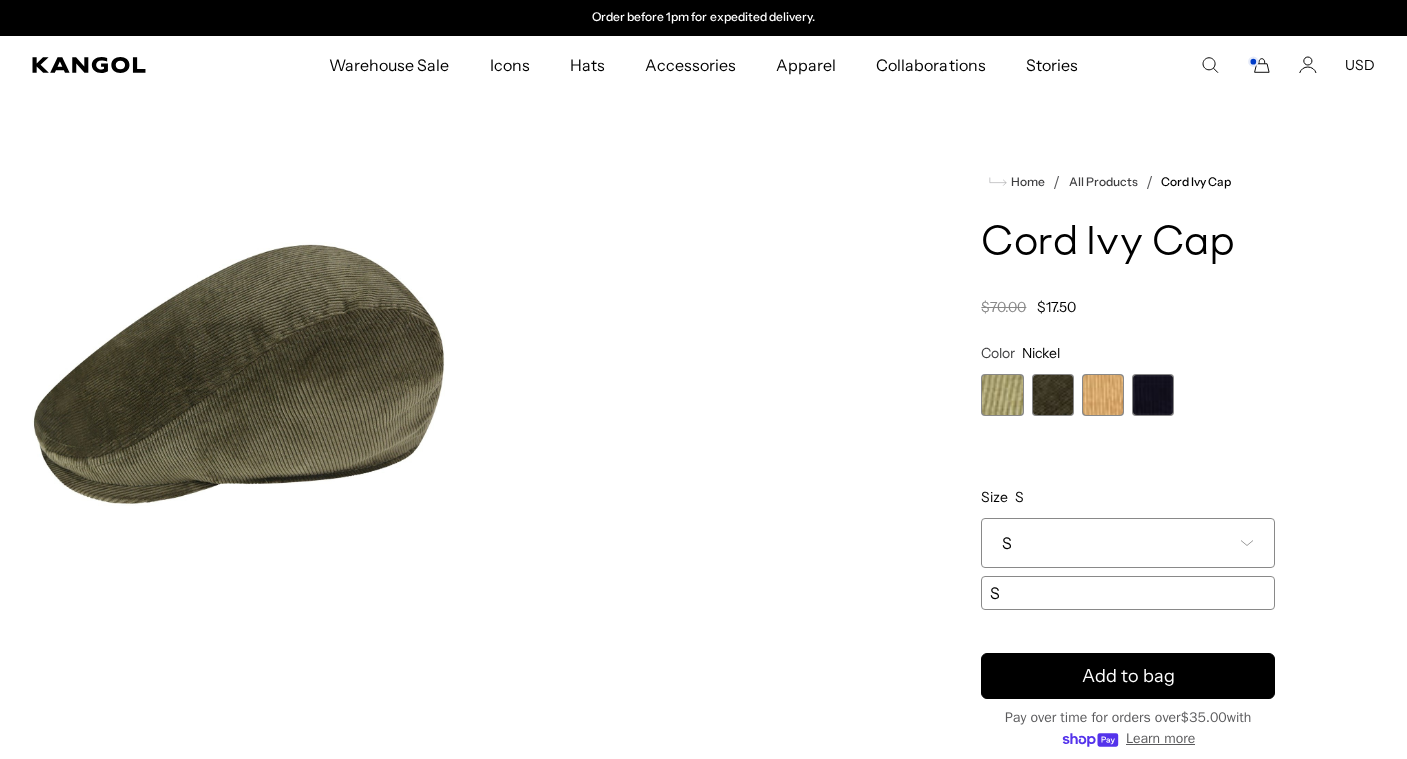 click on "S" at bounding box center [1128, 543] 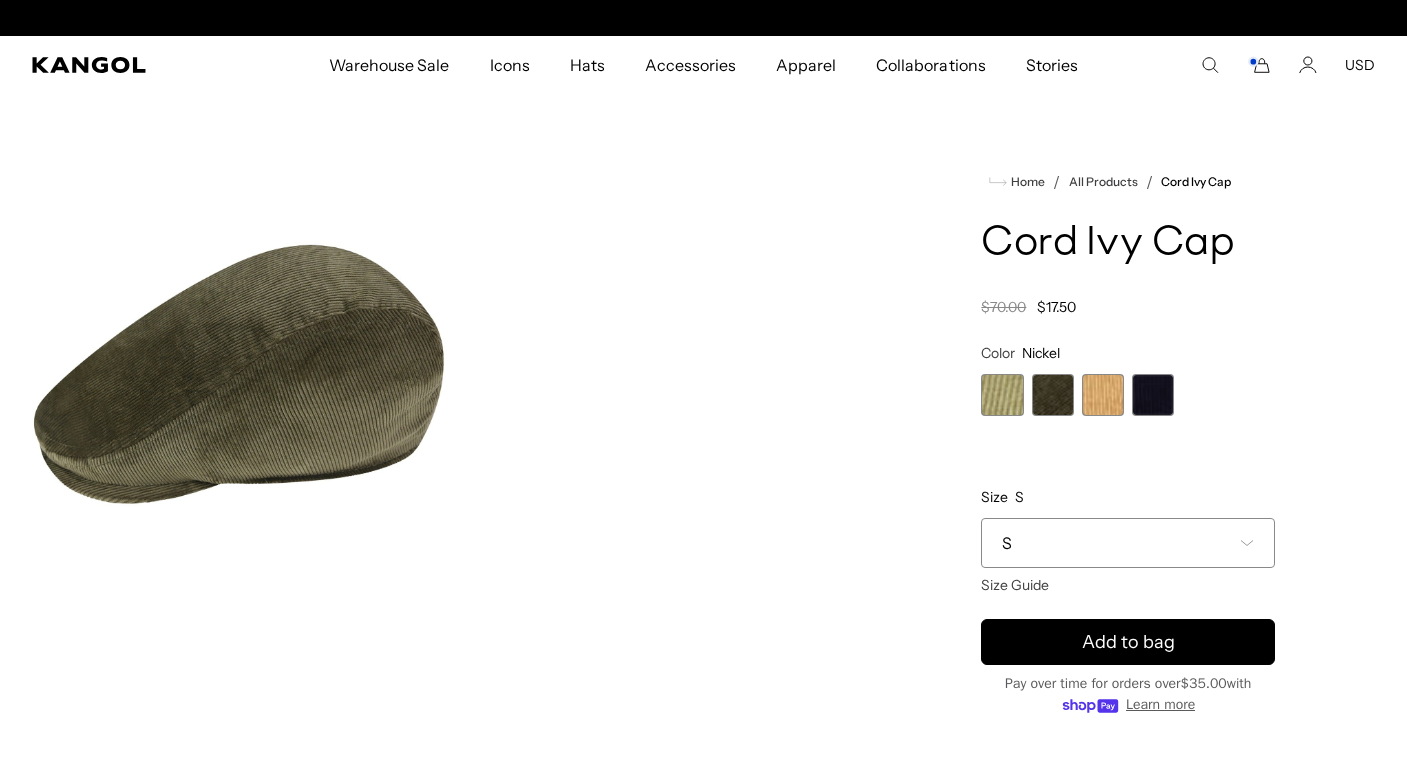 scroll, scrollTop: 0, scrollLeft: 0, axis: both 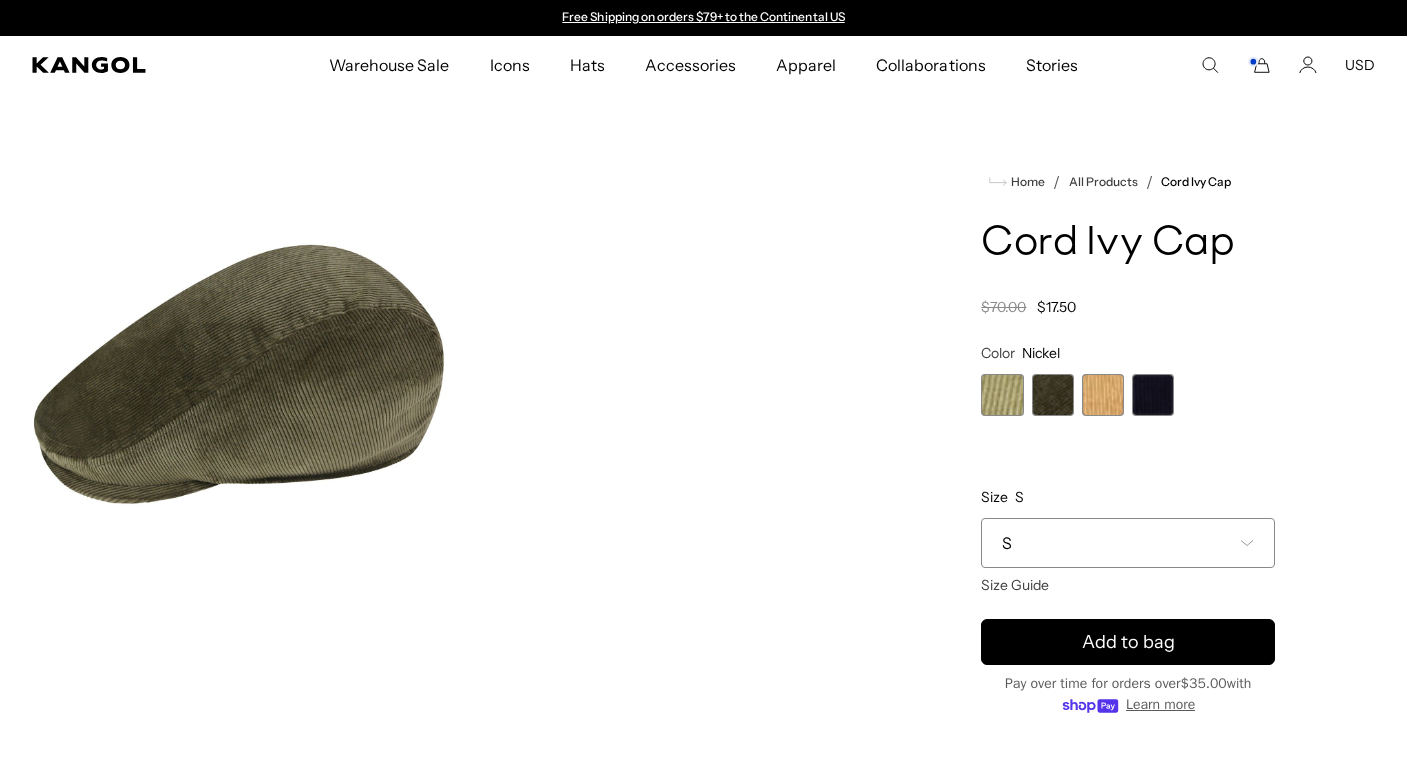 click at bounding box center [1103, 395] 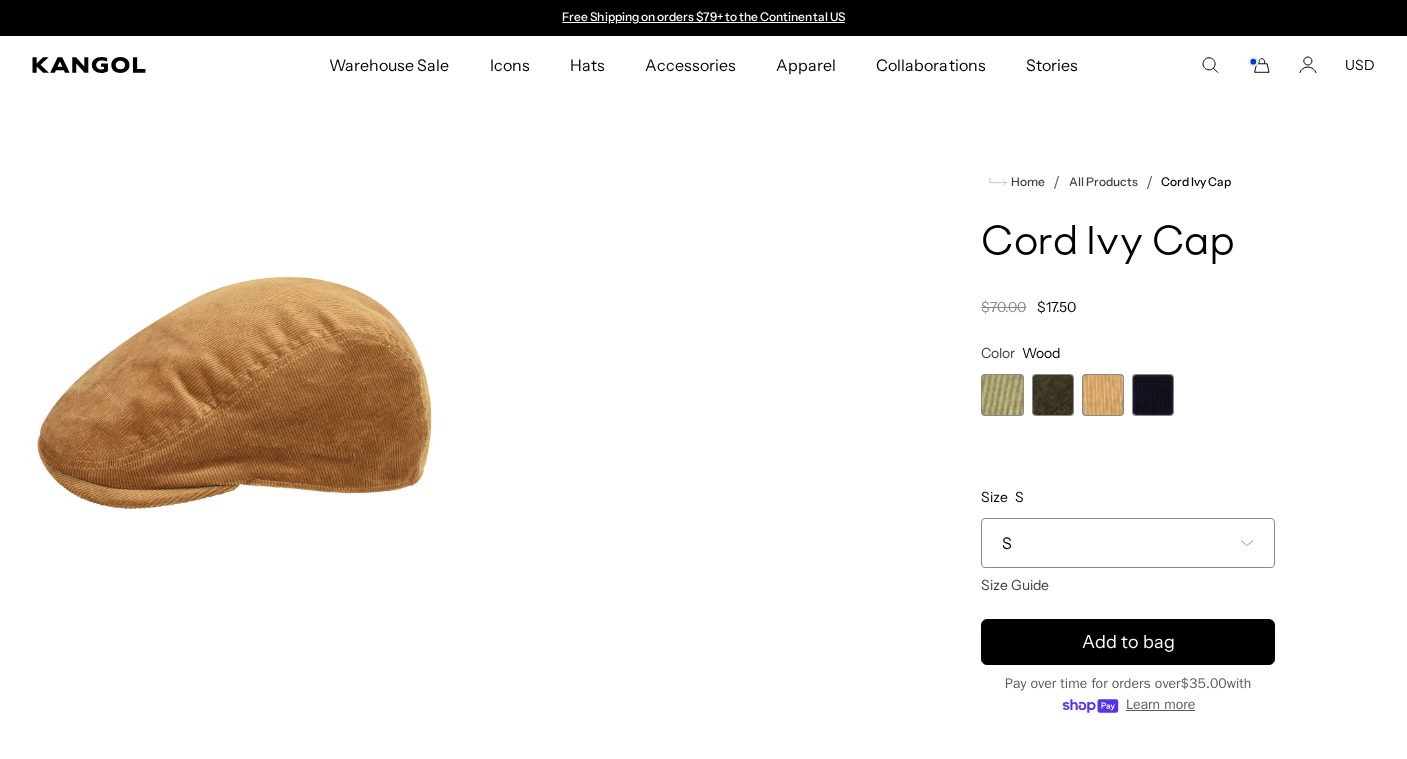 click on "S" at bounding box center [1128, 543] 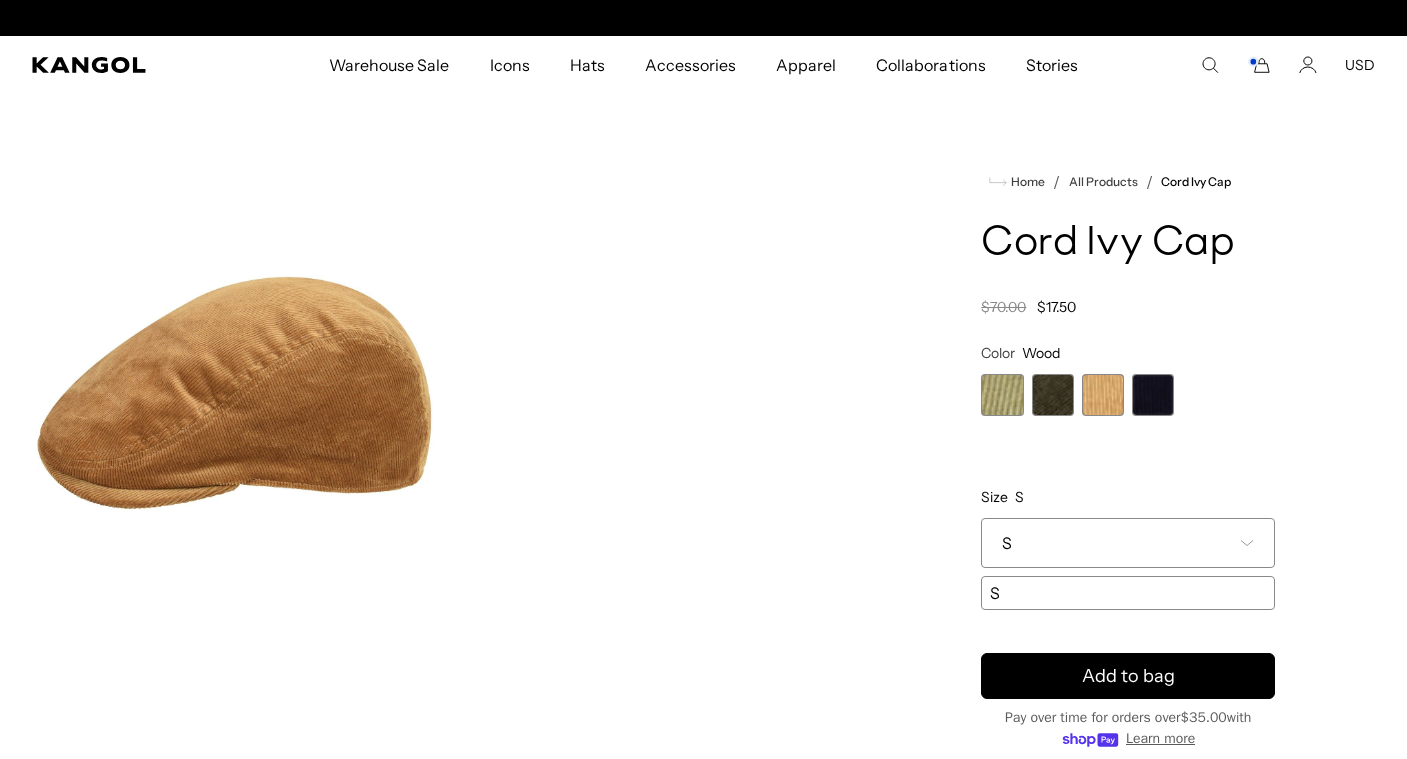 scroll, scrollTop: 0, scrollLeft: 412, axis: horizontal 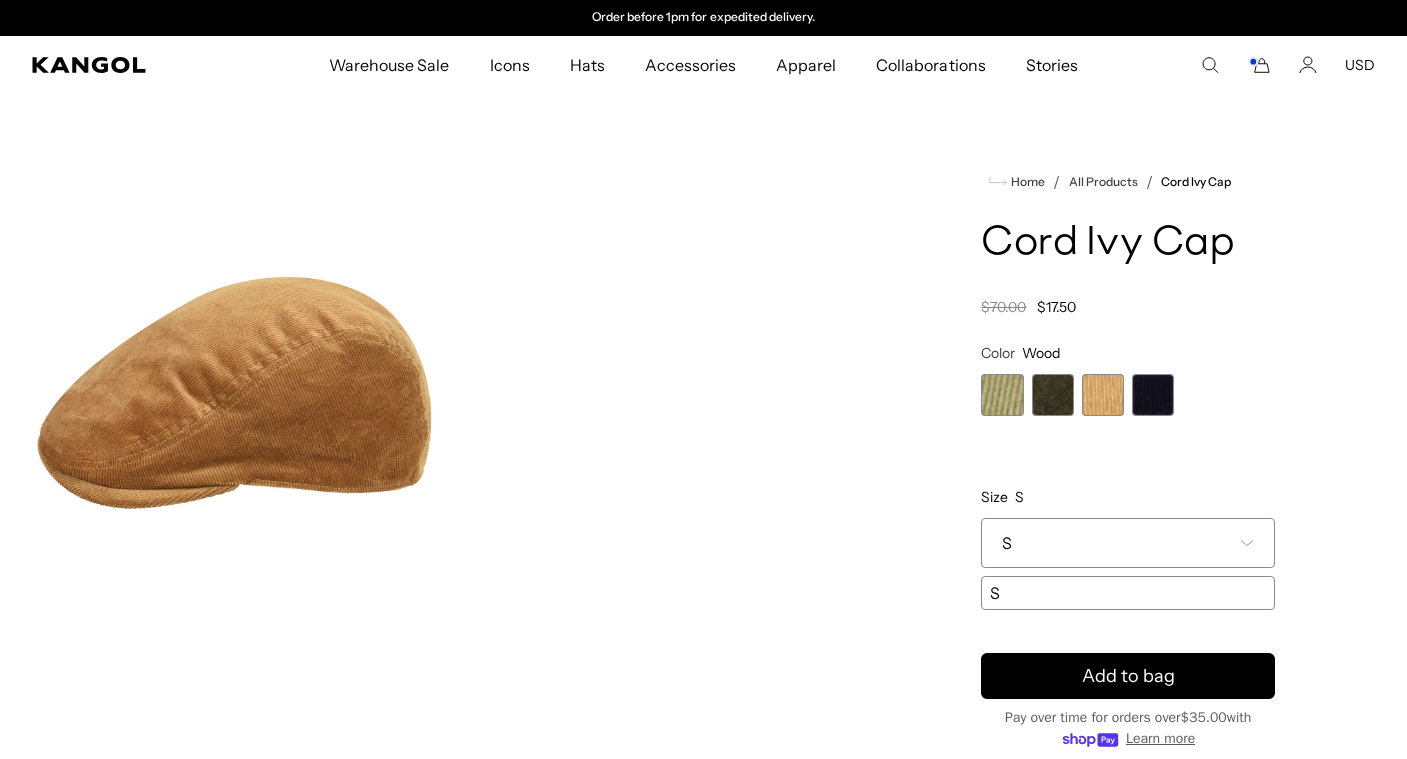 click on "**********" at bounding box center [1128, 477] 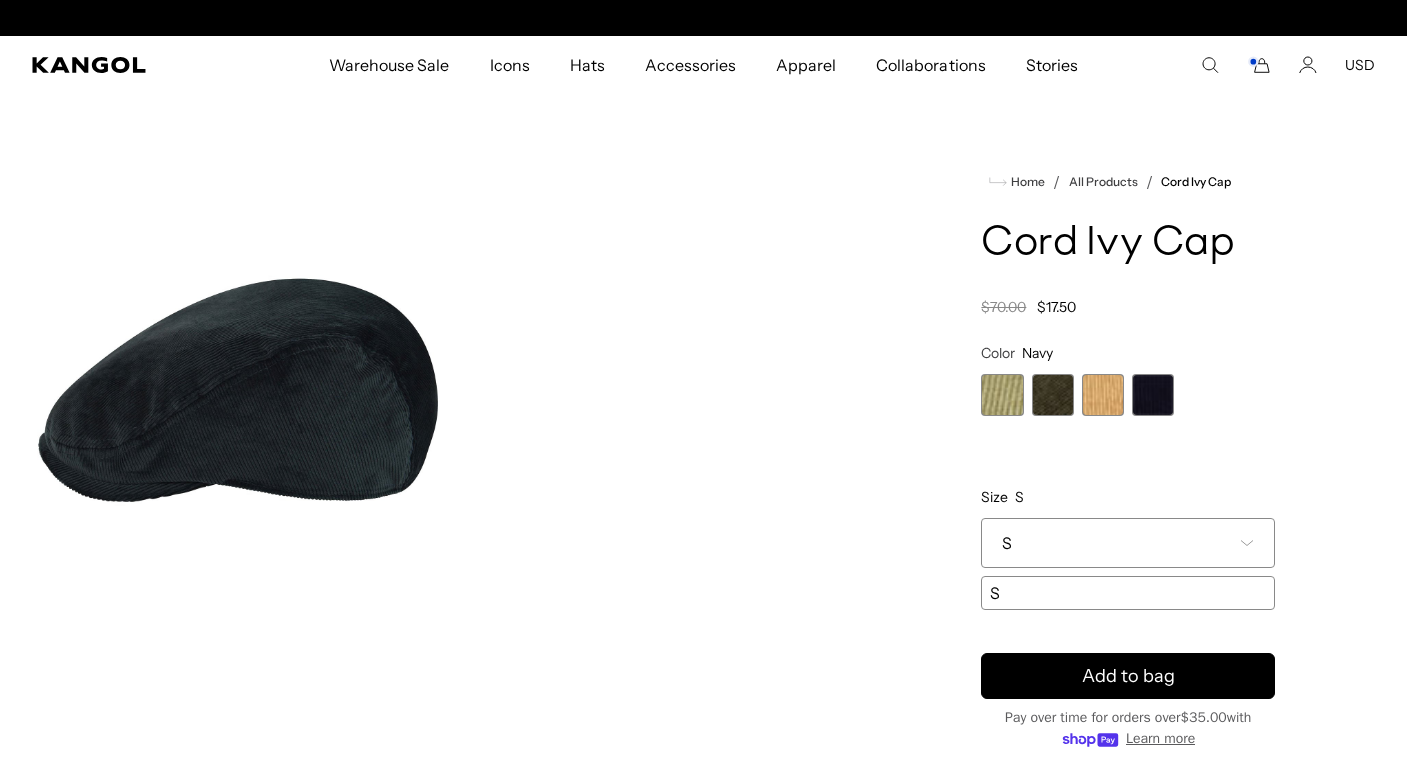 scroll, scrollTop: 44, scrollLeft: 0, axis: vertical 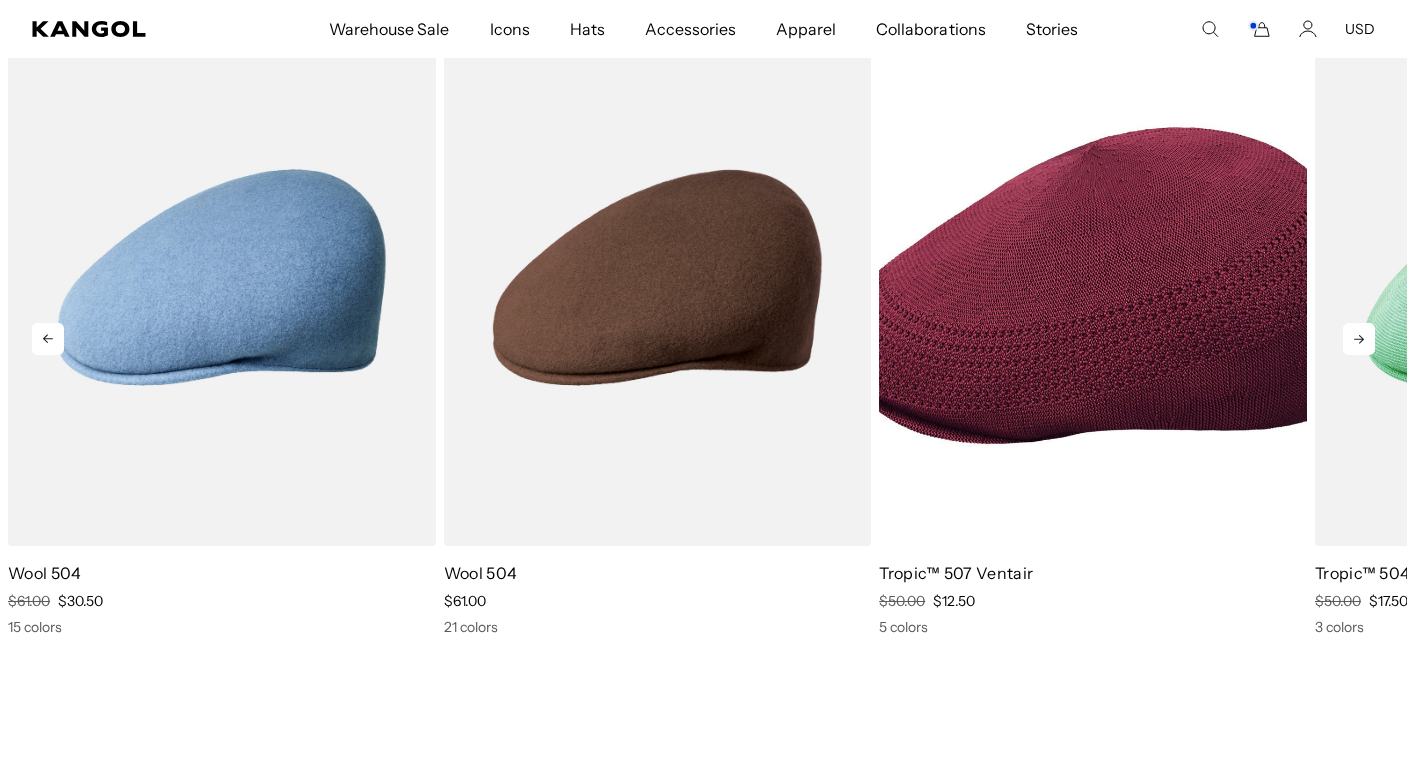 click 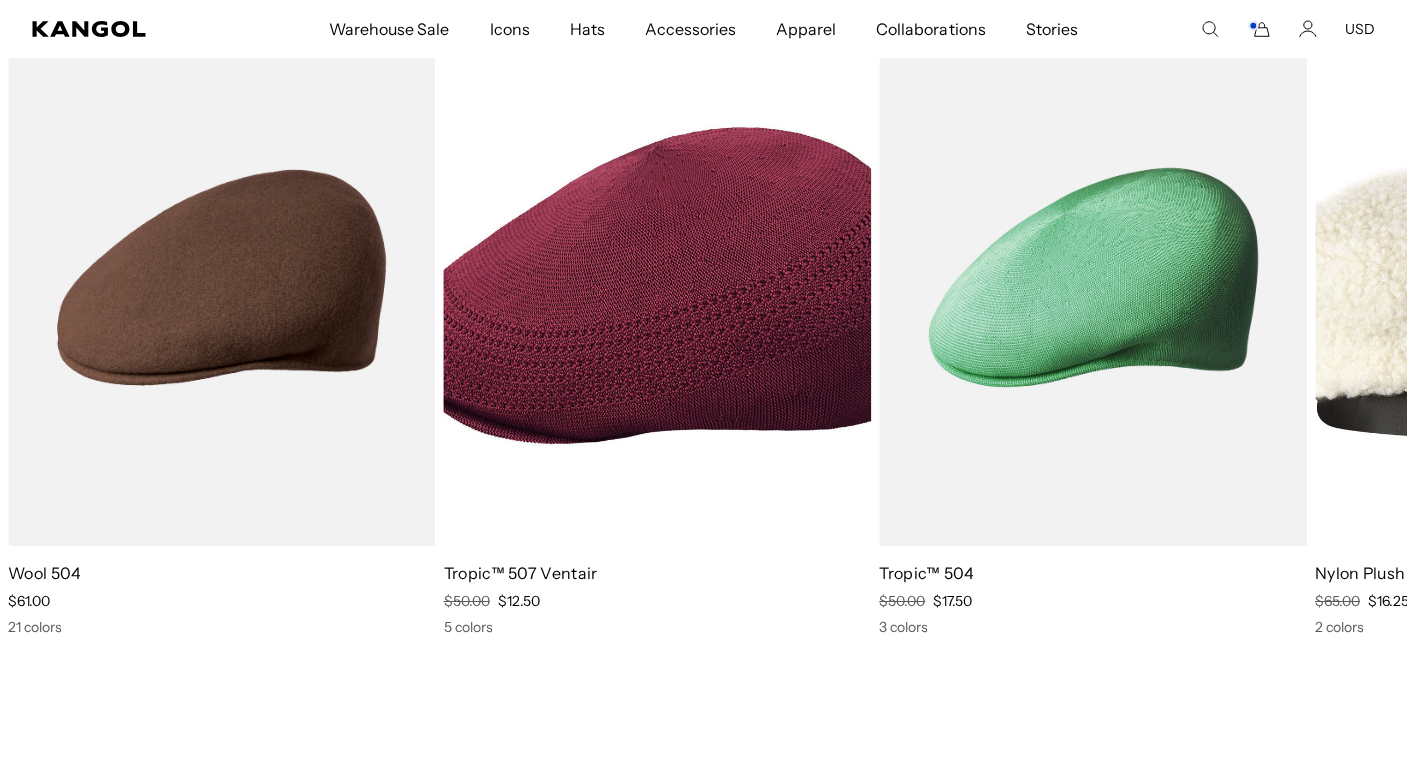 scroll, scrollTop: 0, scrollLeft: 0, axis: both 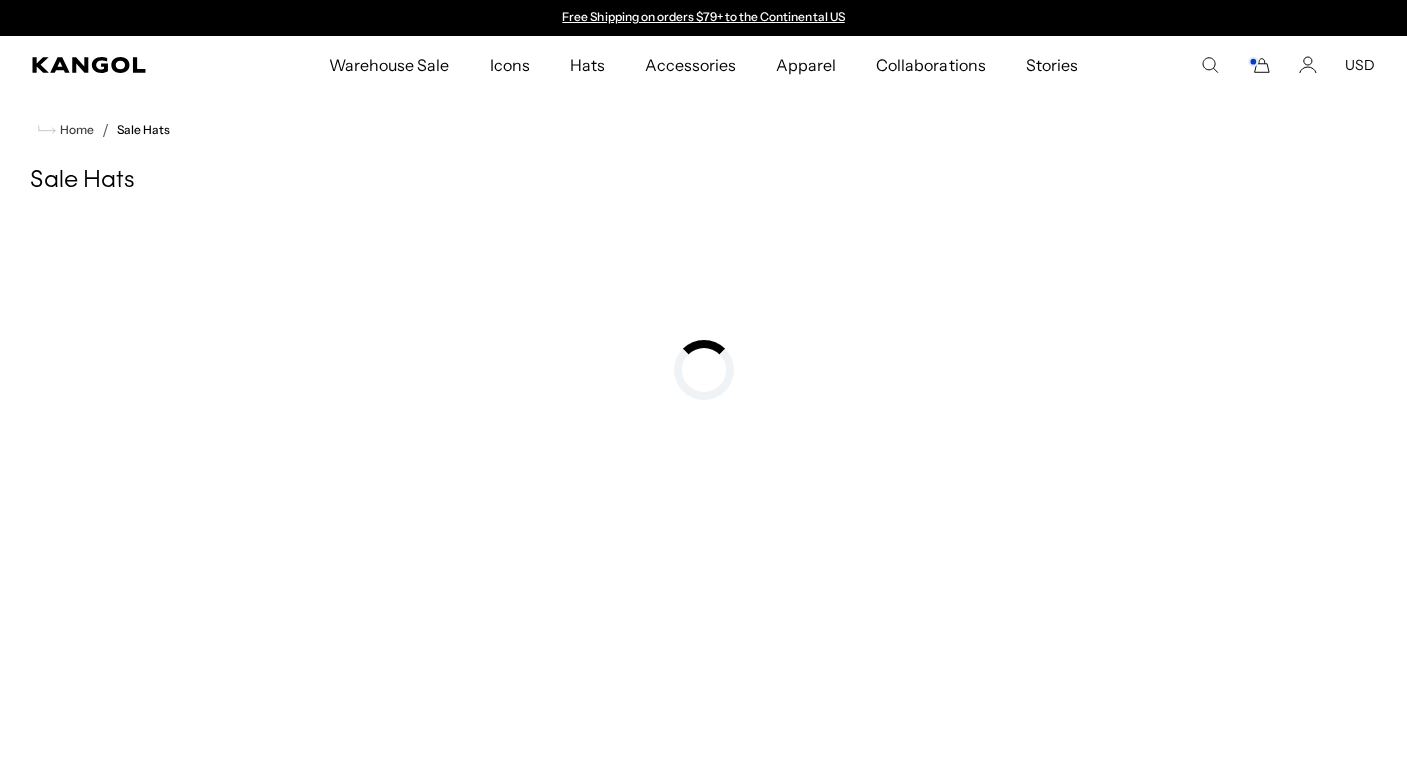 select on "*****" 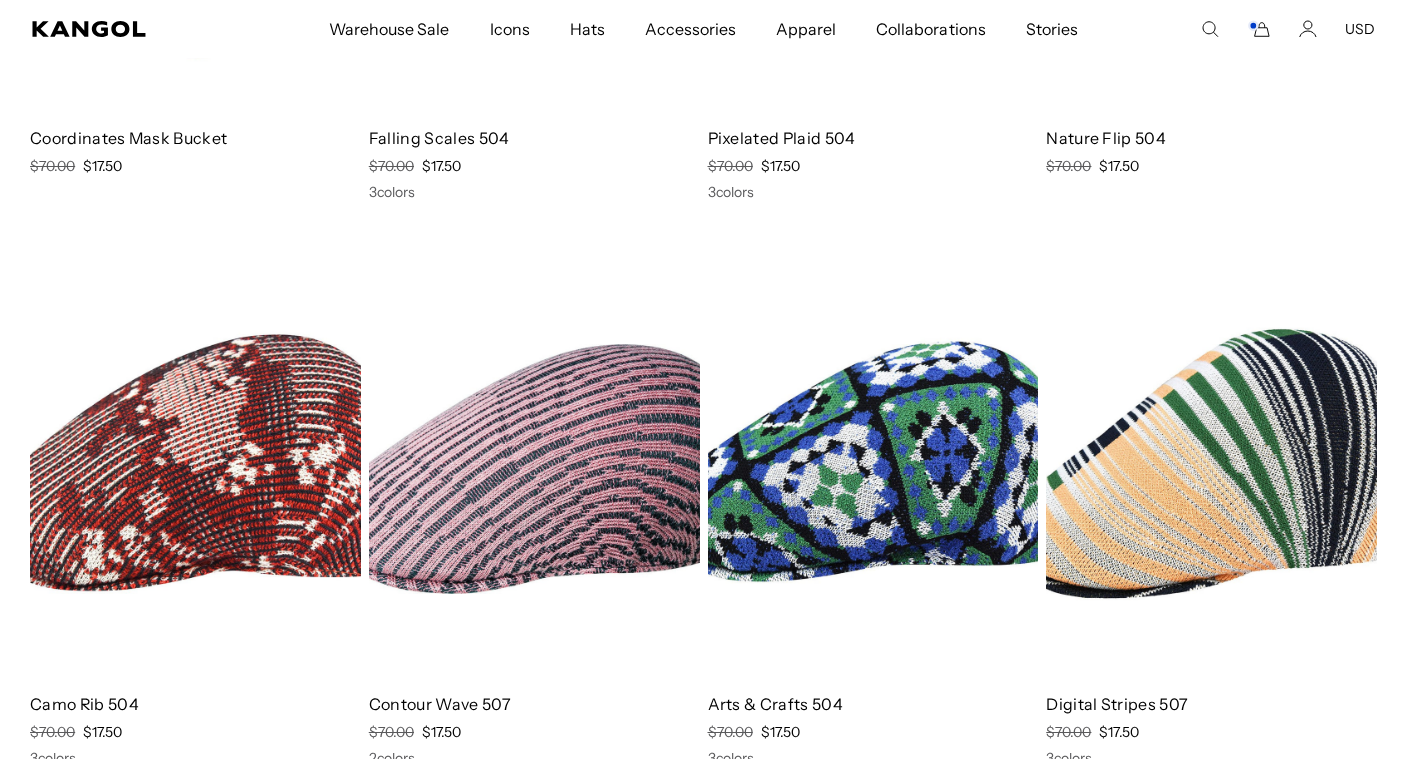 scroll, scrollTop: 5745, scrollLeft: 0, axis: vertical 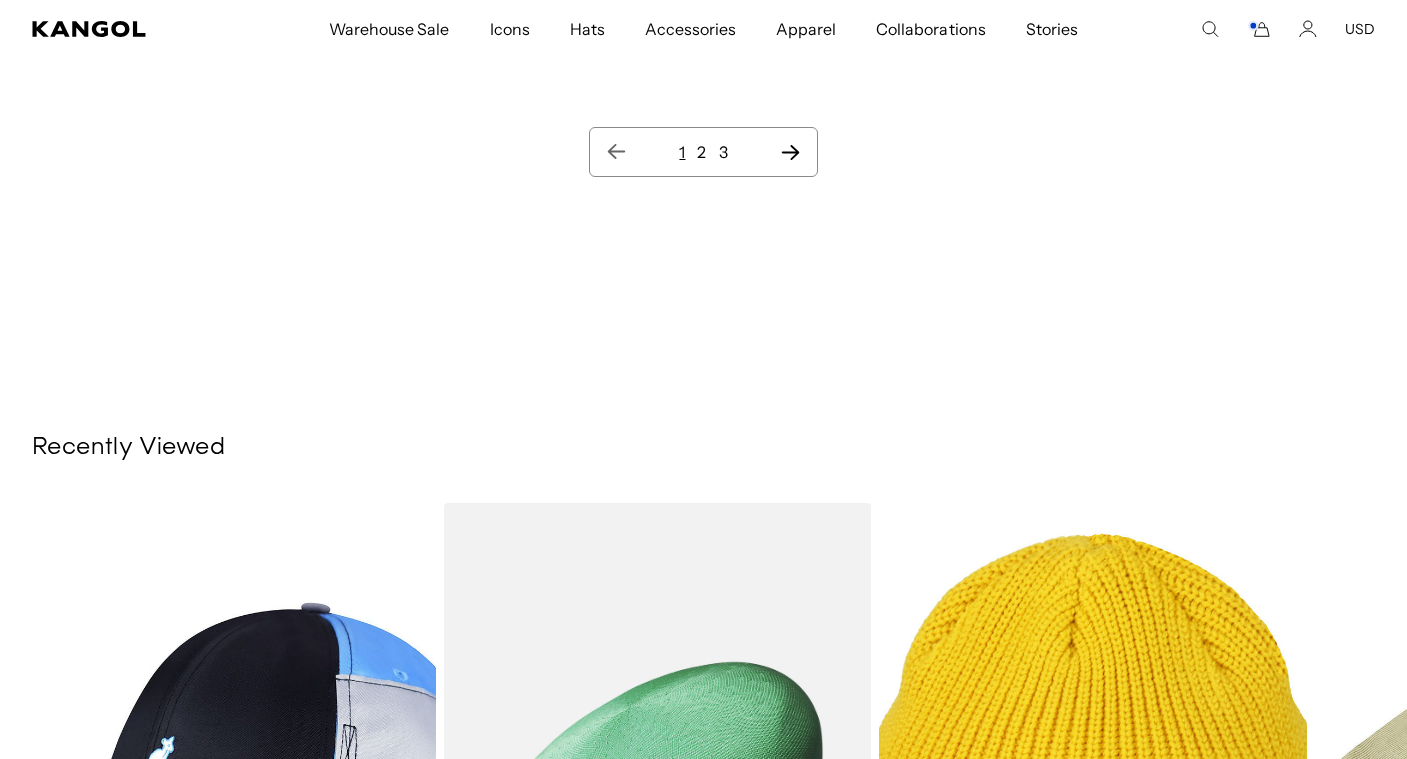 click 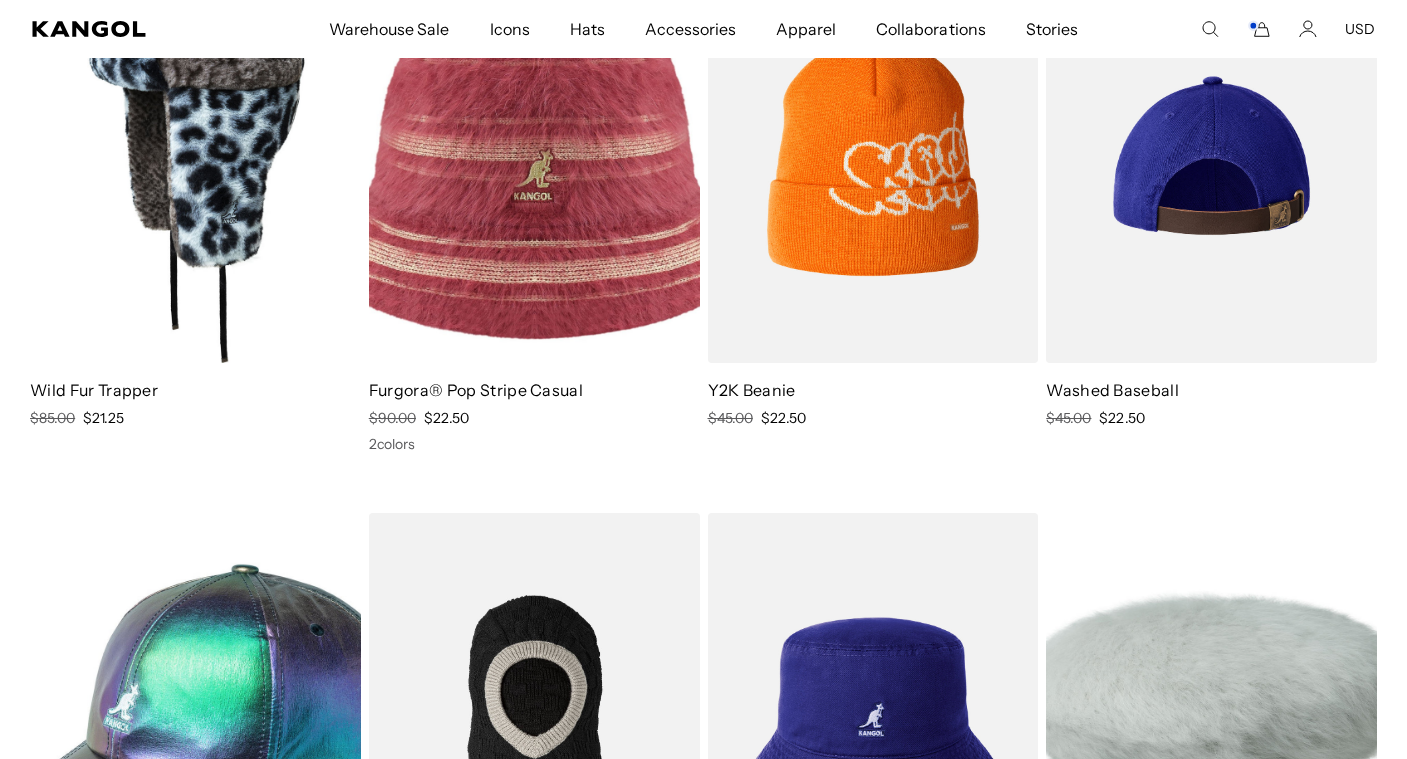 click at bounding box center [1211, 155] 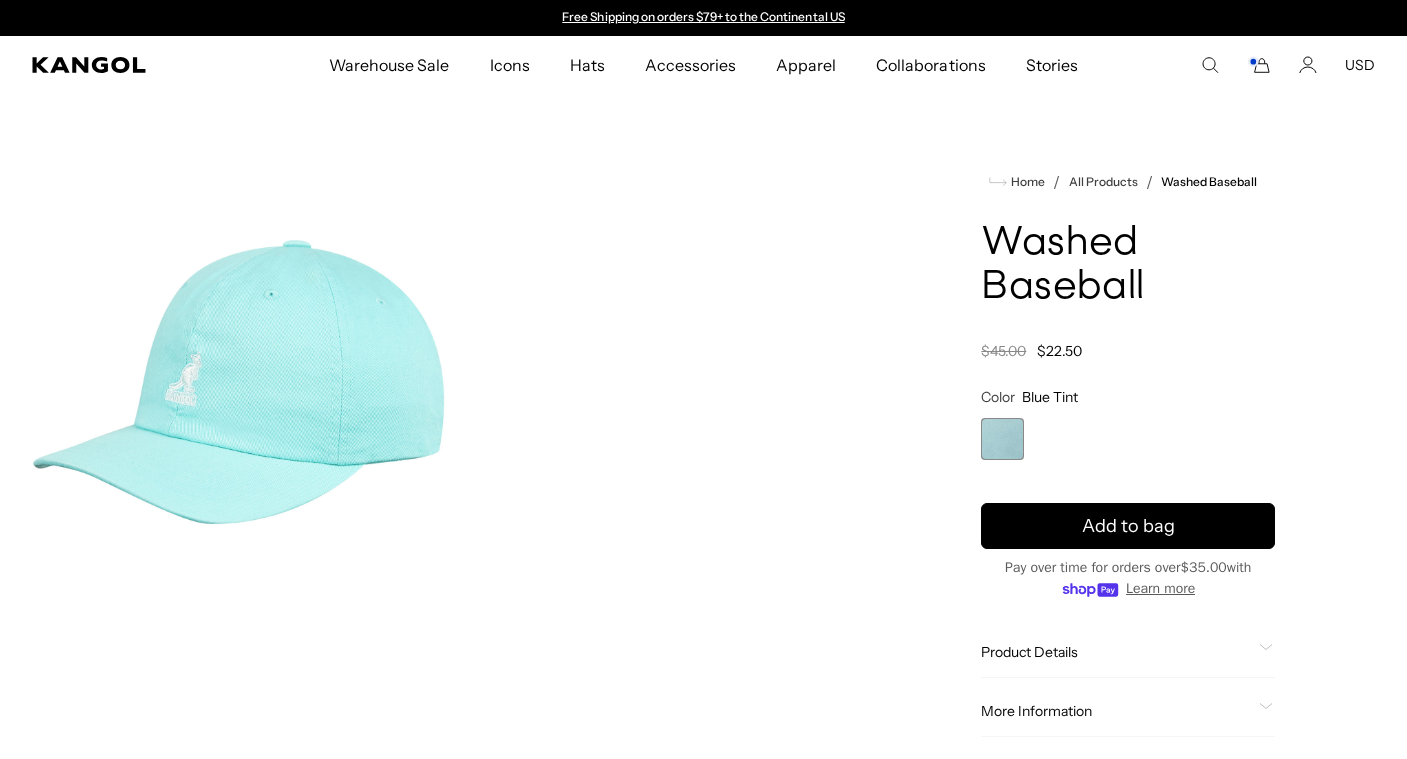 scroll, scrollTop: 0, scrollLeft: 0, axis: both 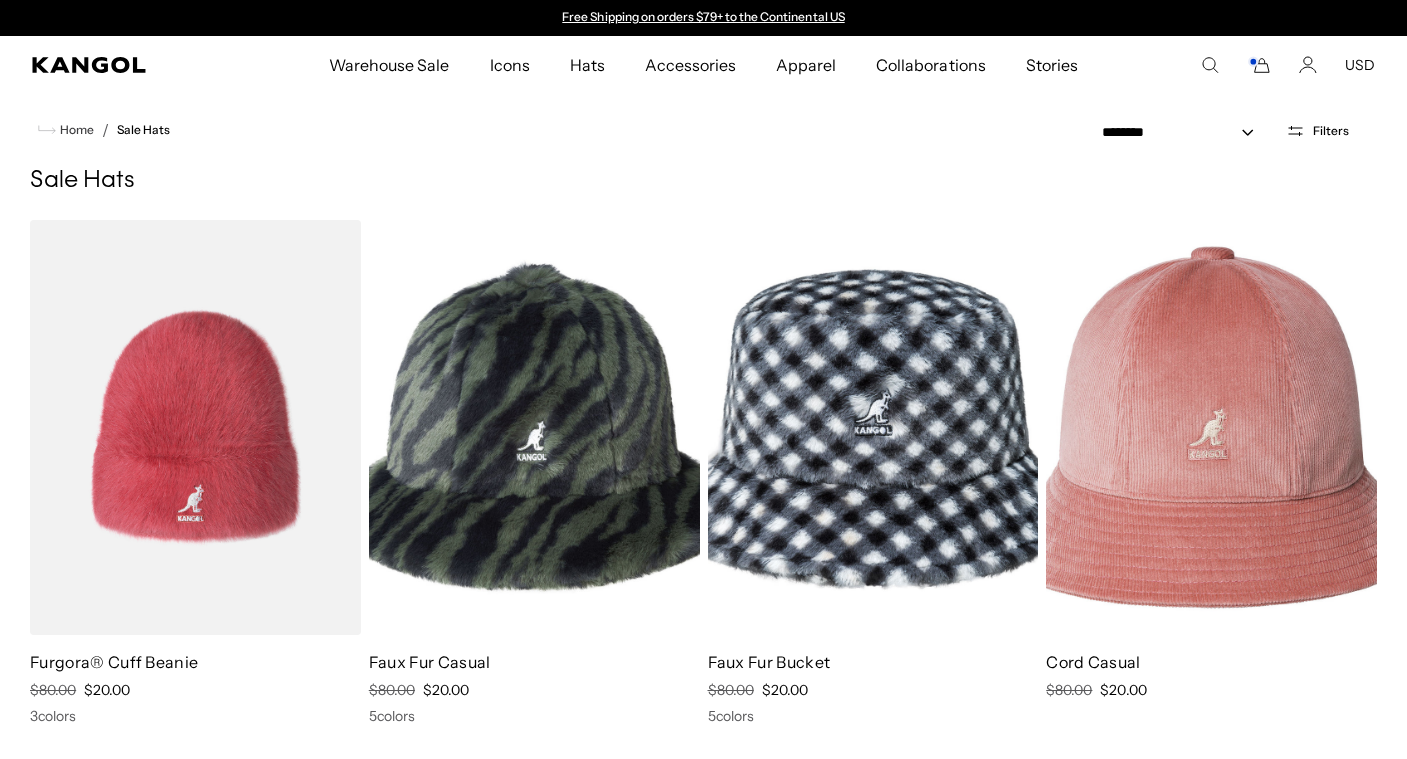 select on "*****" 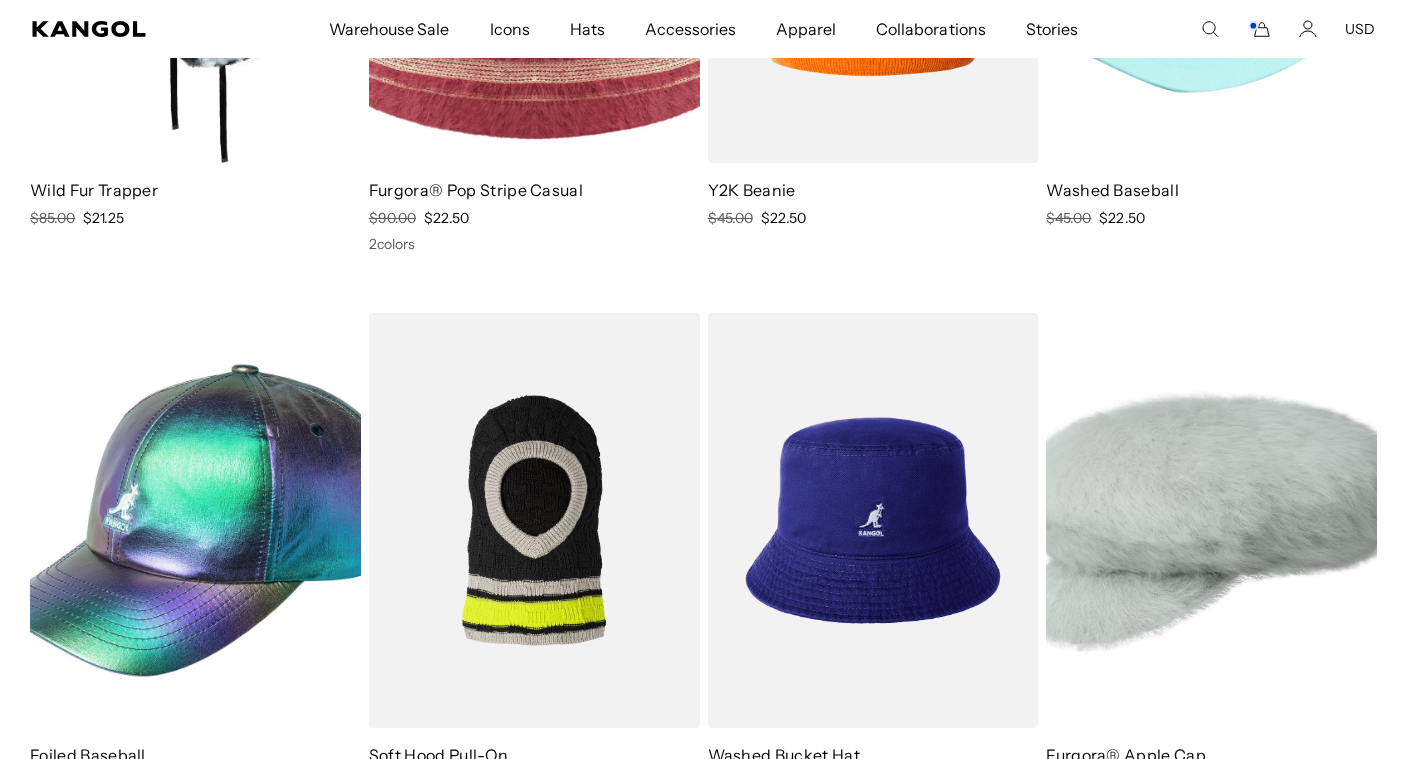 scroll, scrollTop: 2734, scrollLeft: 0, axis: vertical 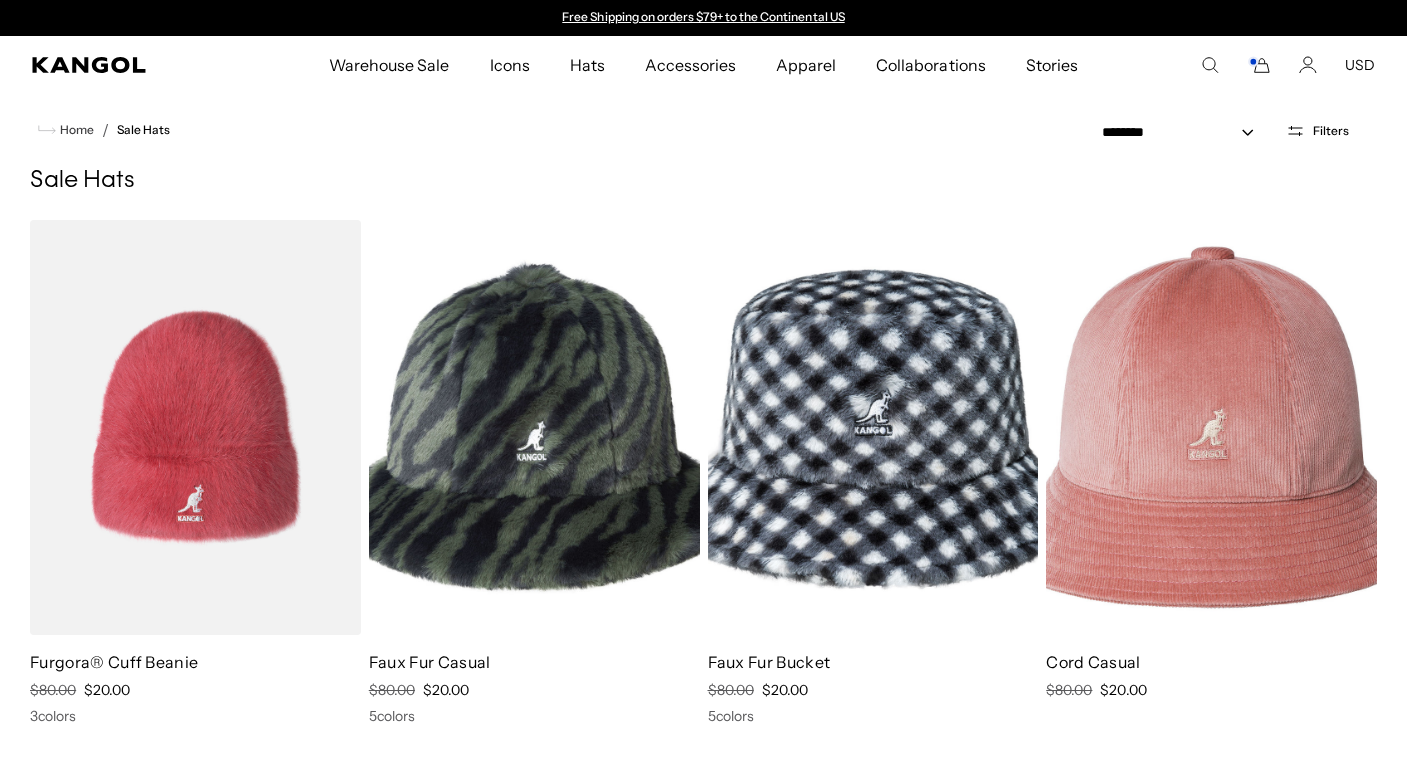 select on "*****" 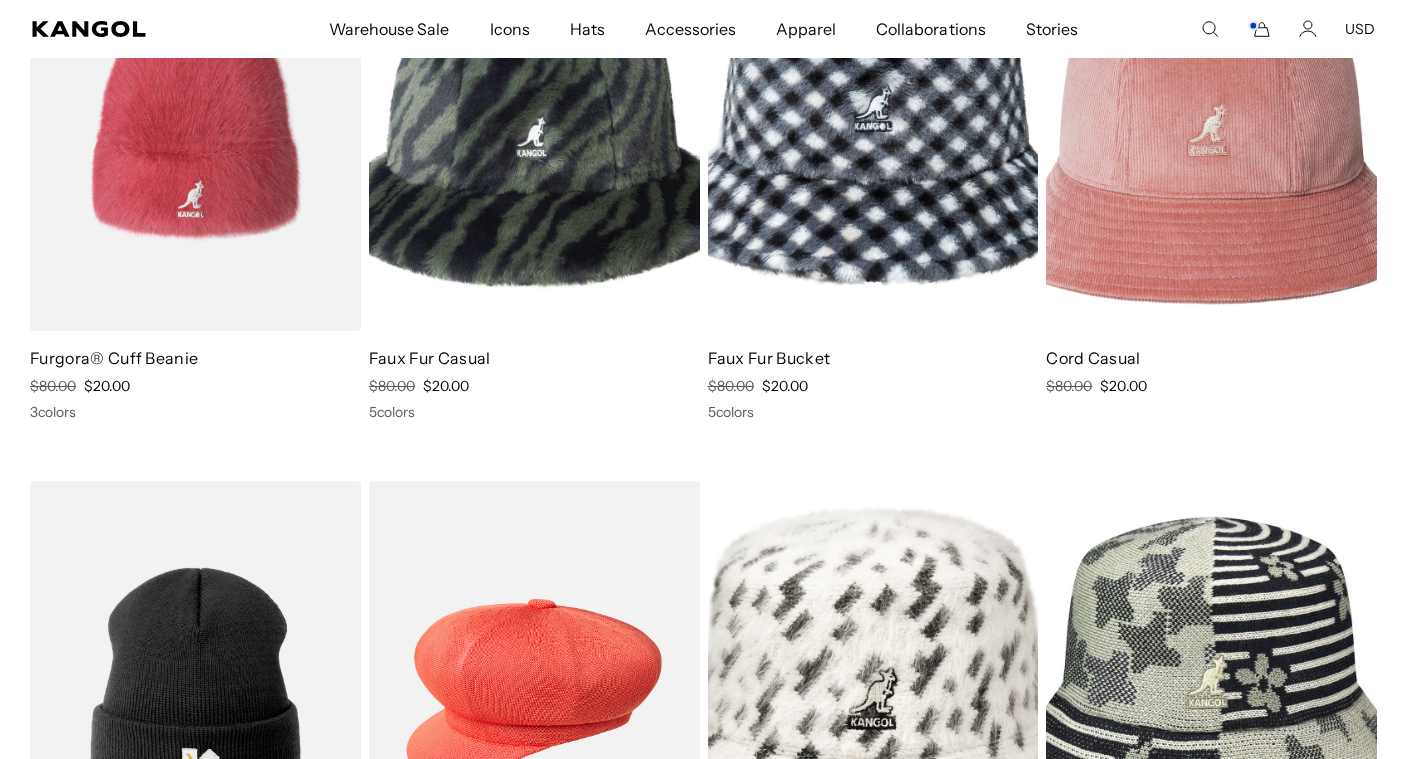 scroll, scrollTop: 572, scrollLeft: 0, axis: vertical 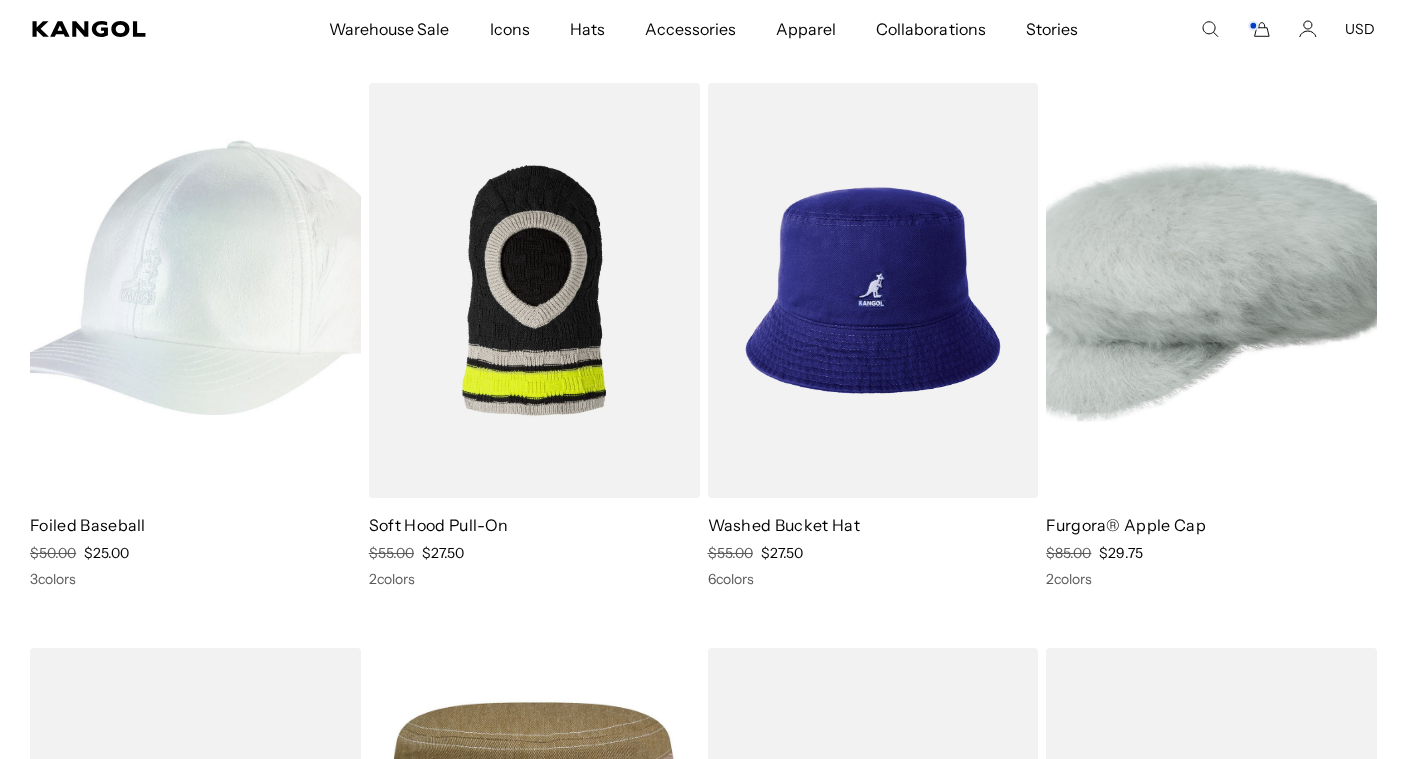 click at bounding box center [195, 290] 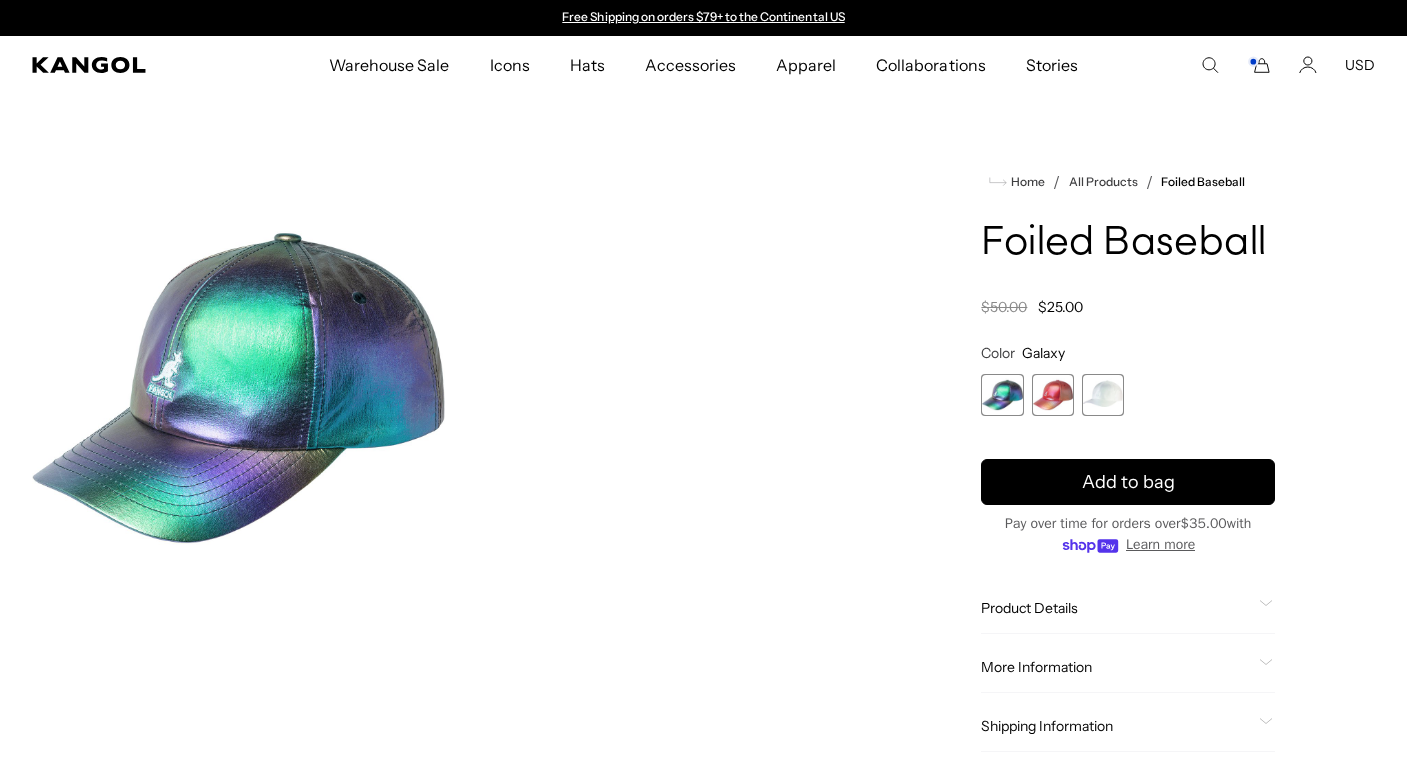 scroll, scrollTop: 0, scrollLeft: 0, axis: both 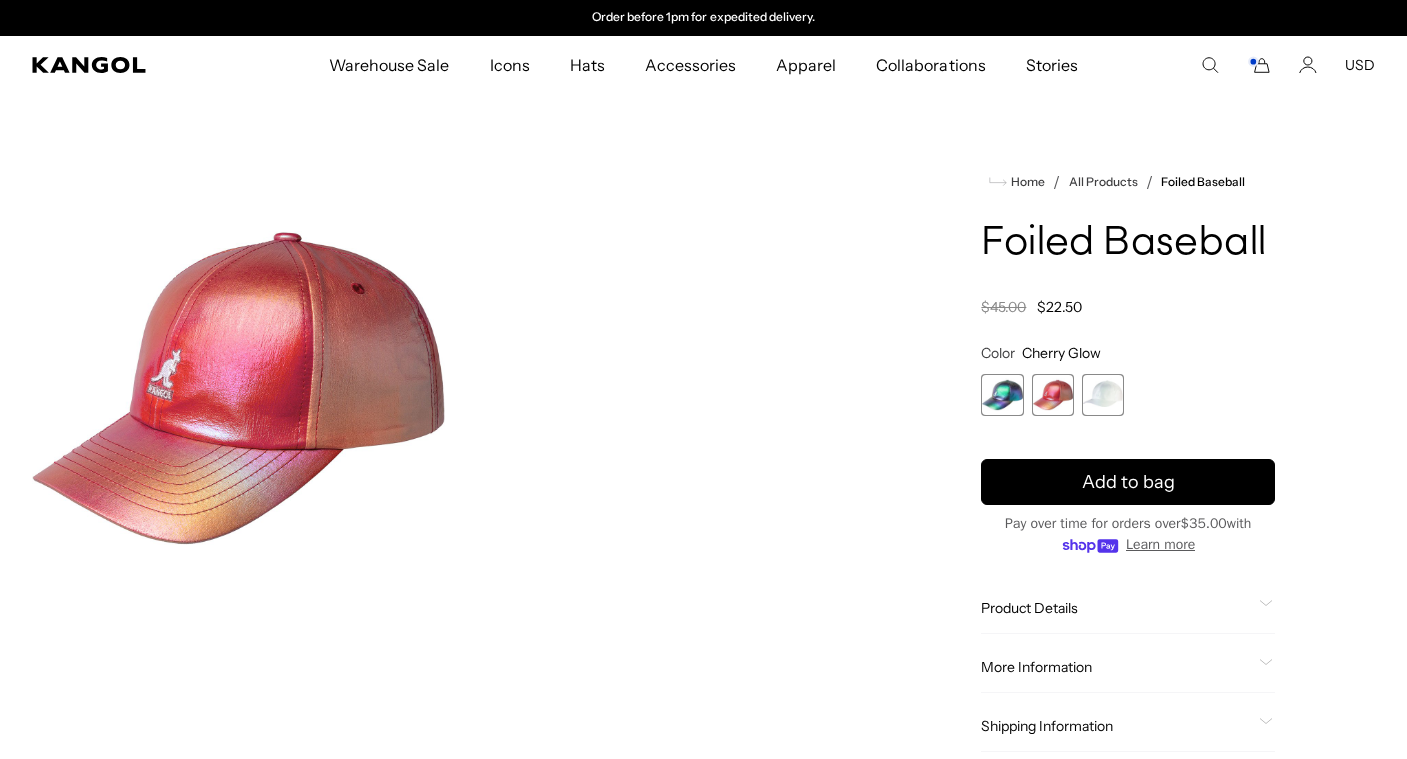 click at bounding box center (1103, 395) 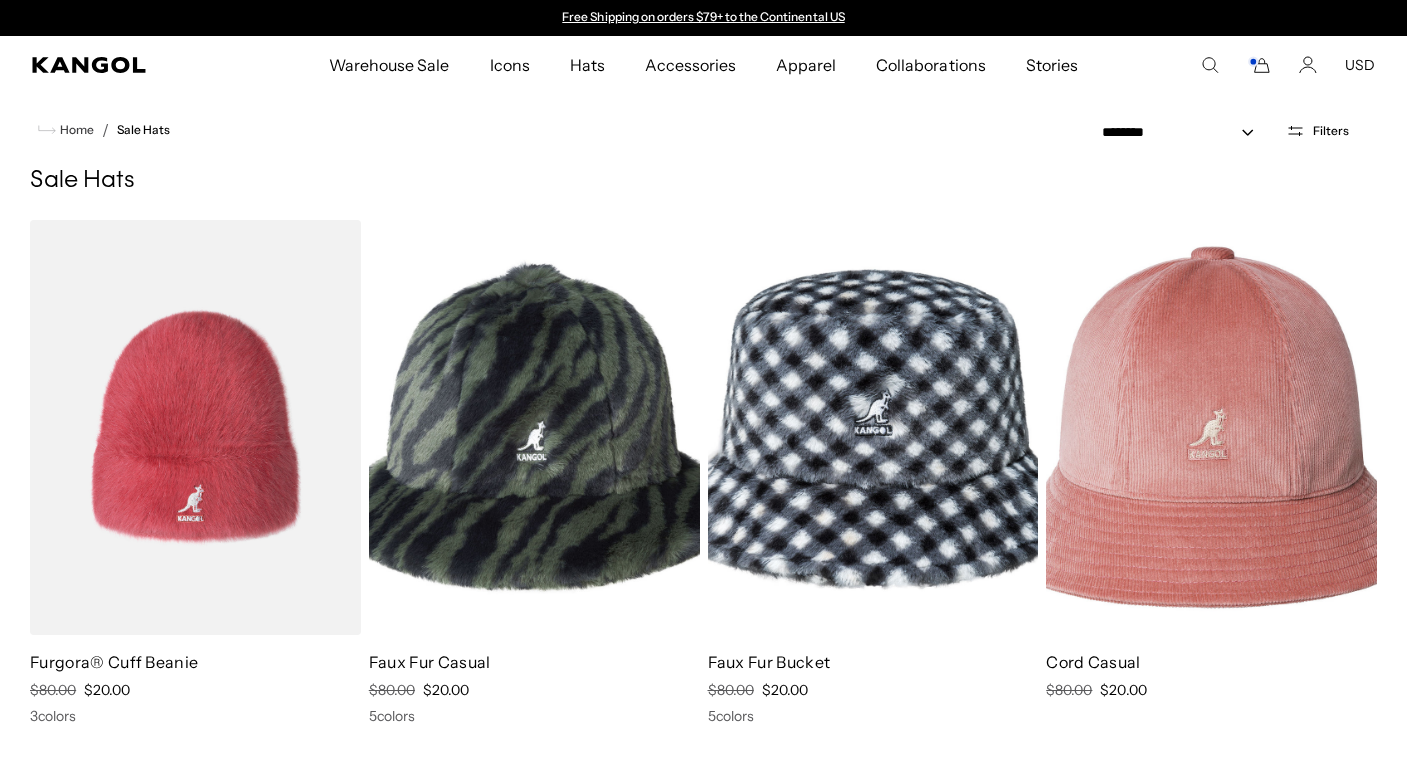 select on "*****" 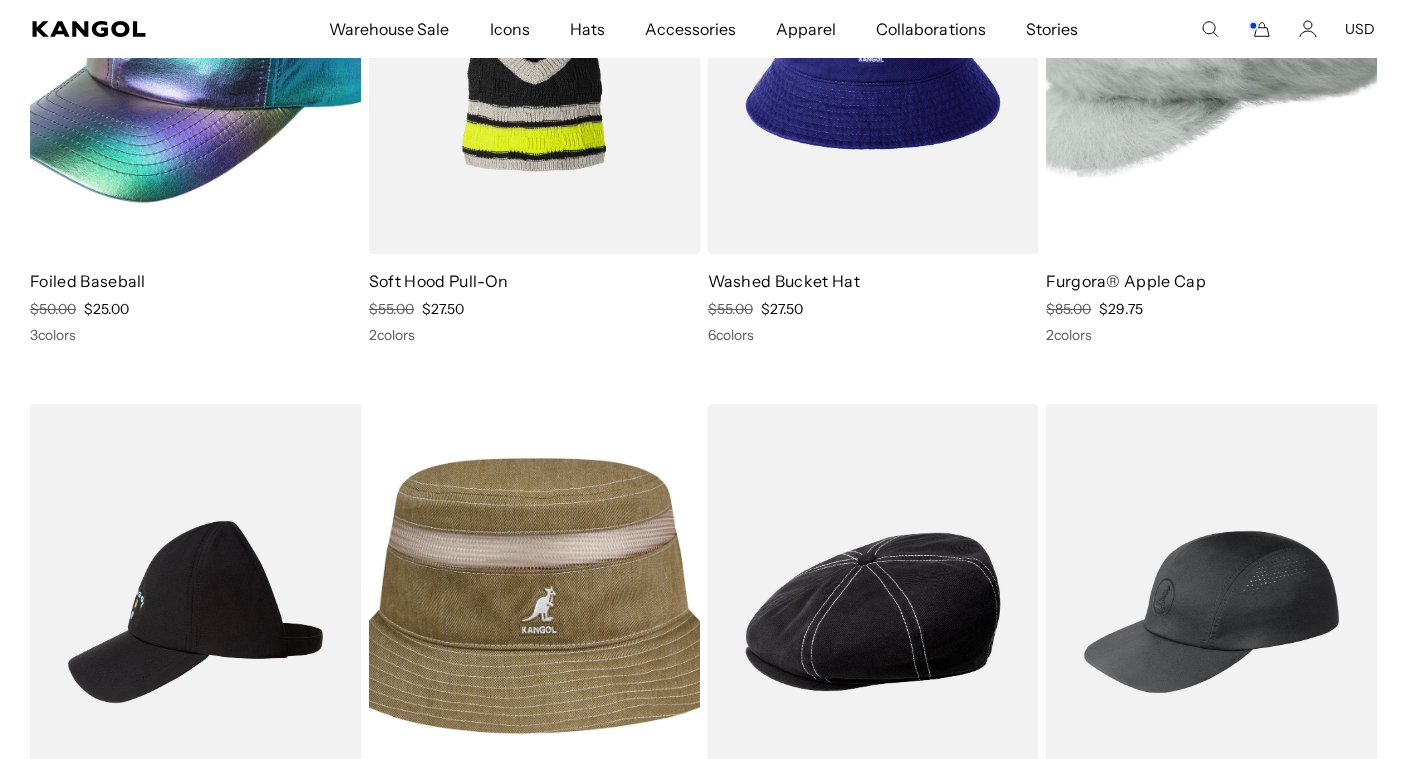 scroll, scrollTop: 3313, scrollLeft: 0, axis: vertical 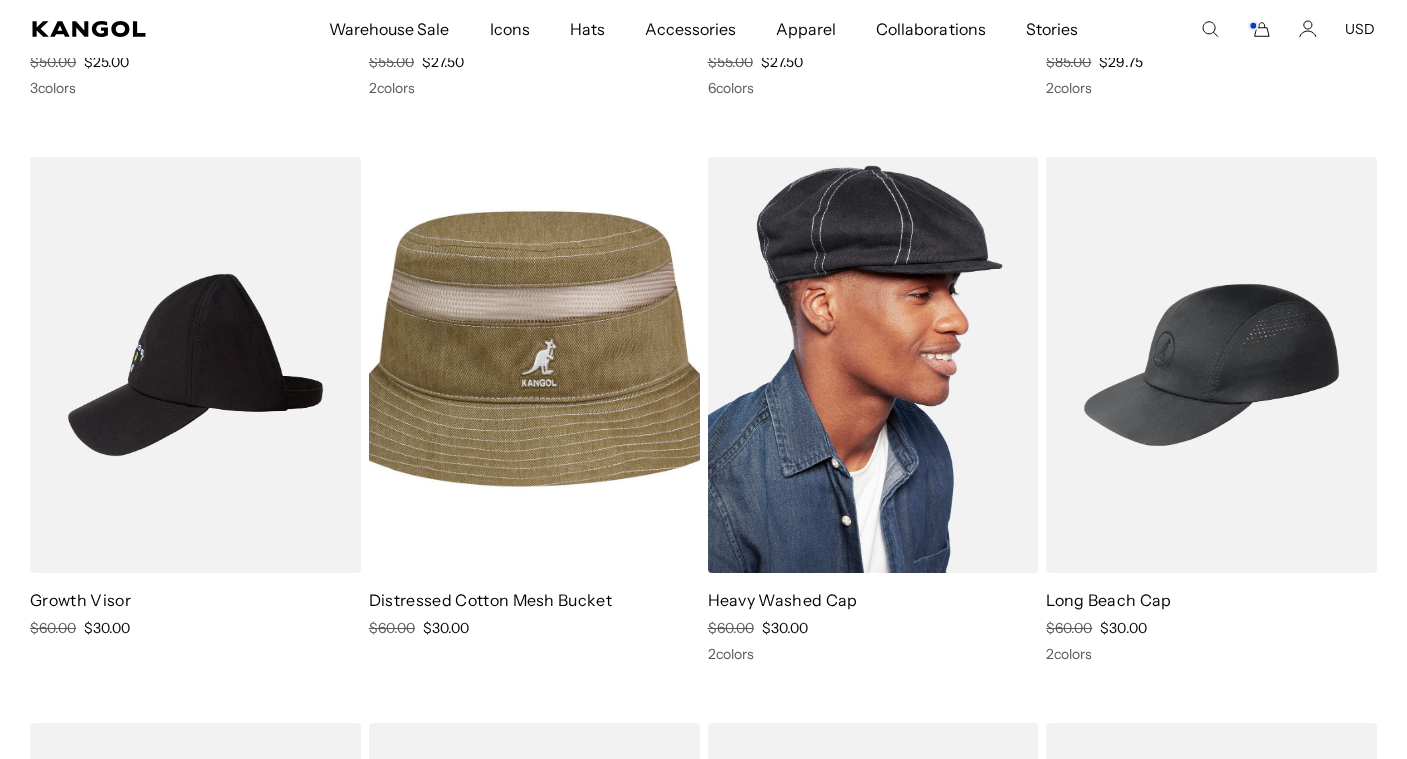 click at bounding box center (873, 364) 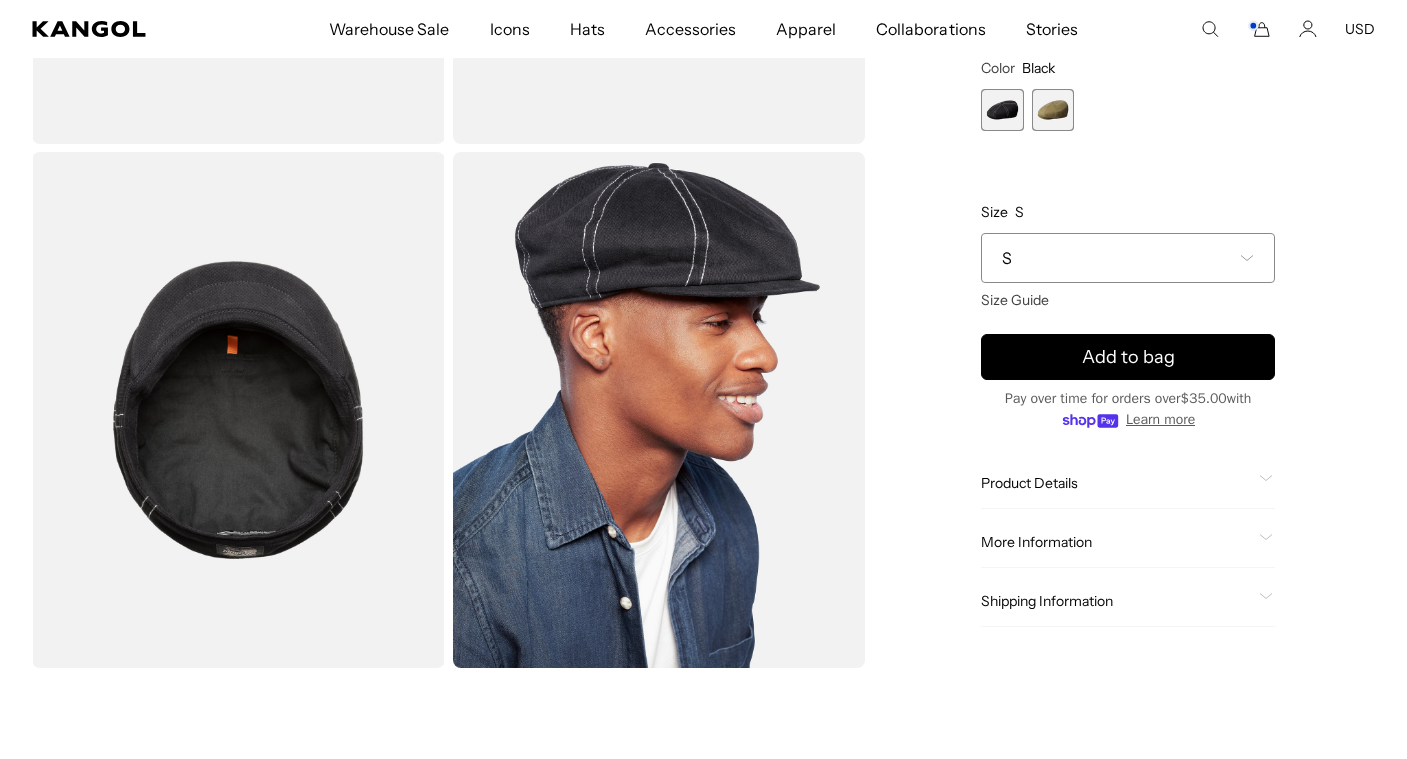 scroll, scrollTop: 506, scrollLeft: 0, axis: vertical 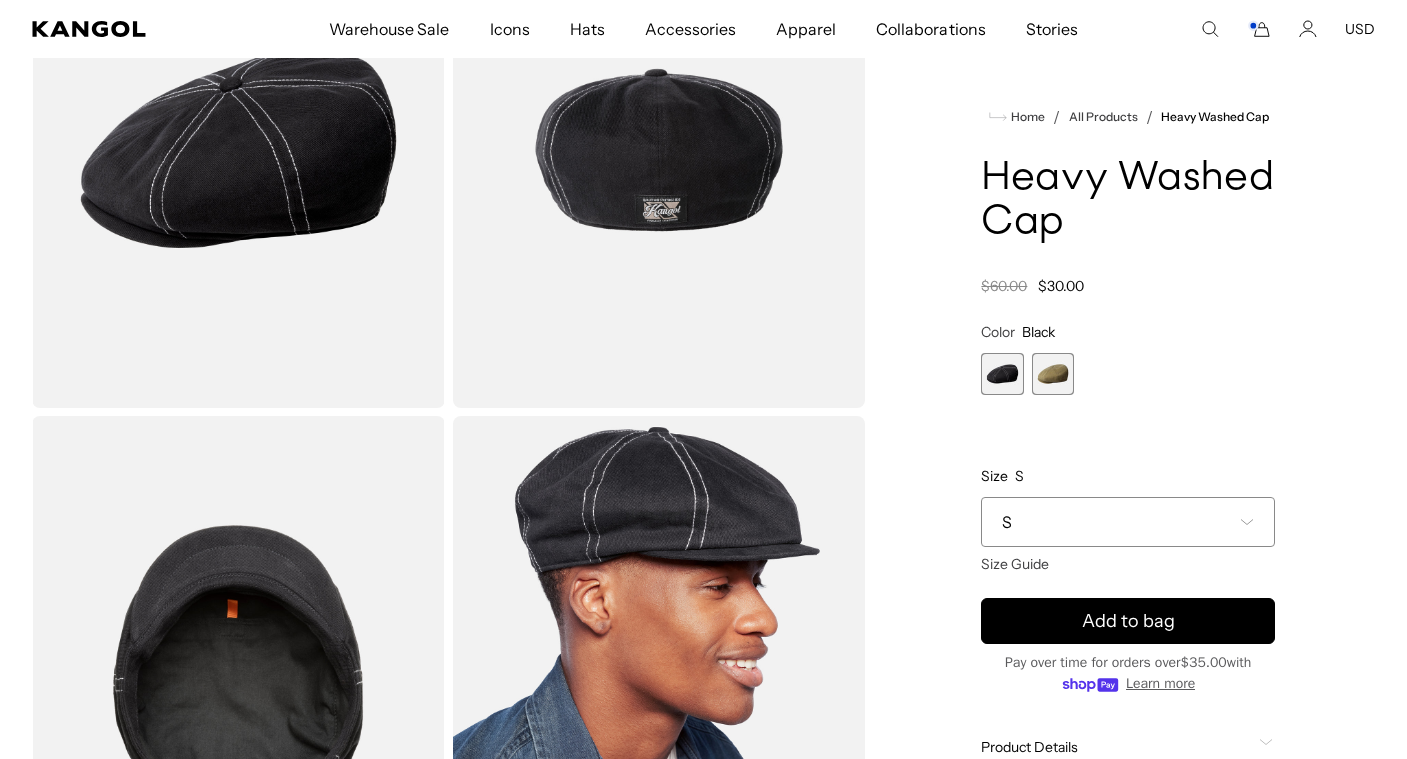 click at bounding box center (1053, 374) 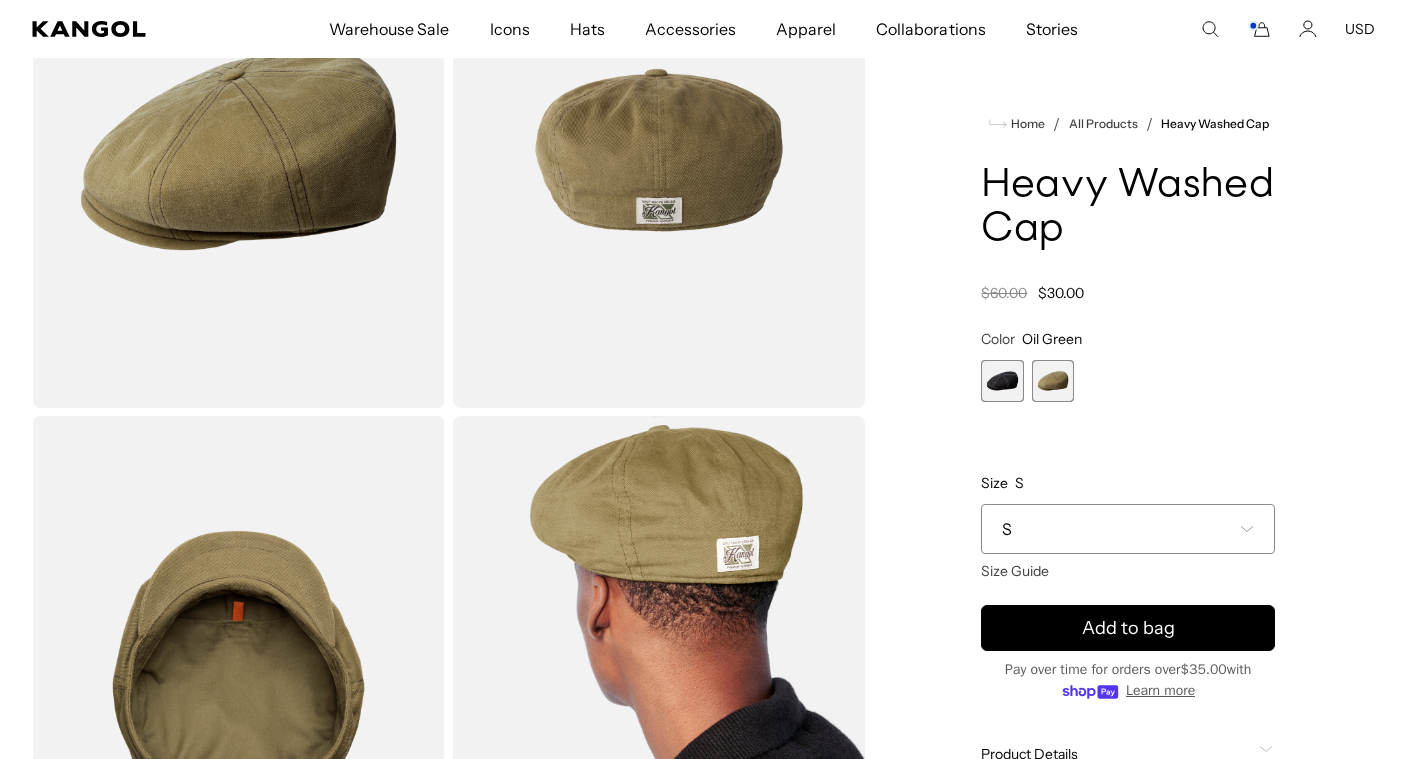 scroll, scrollTop: 0, scrollLeft: 412, axis: horizontal 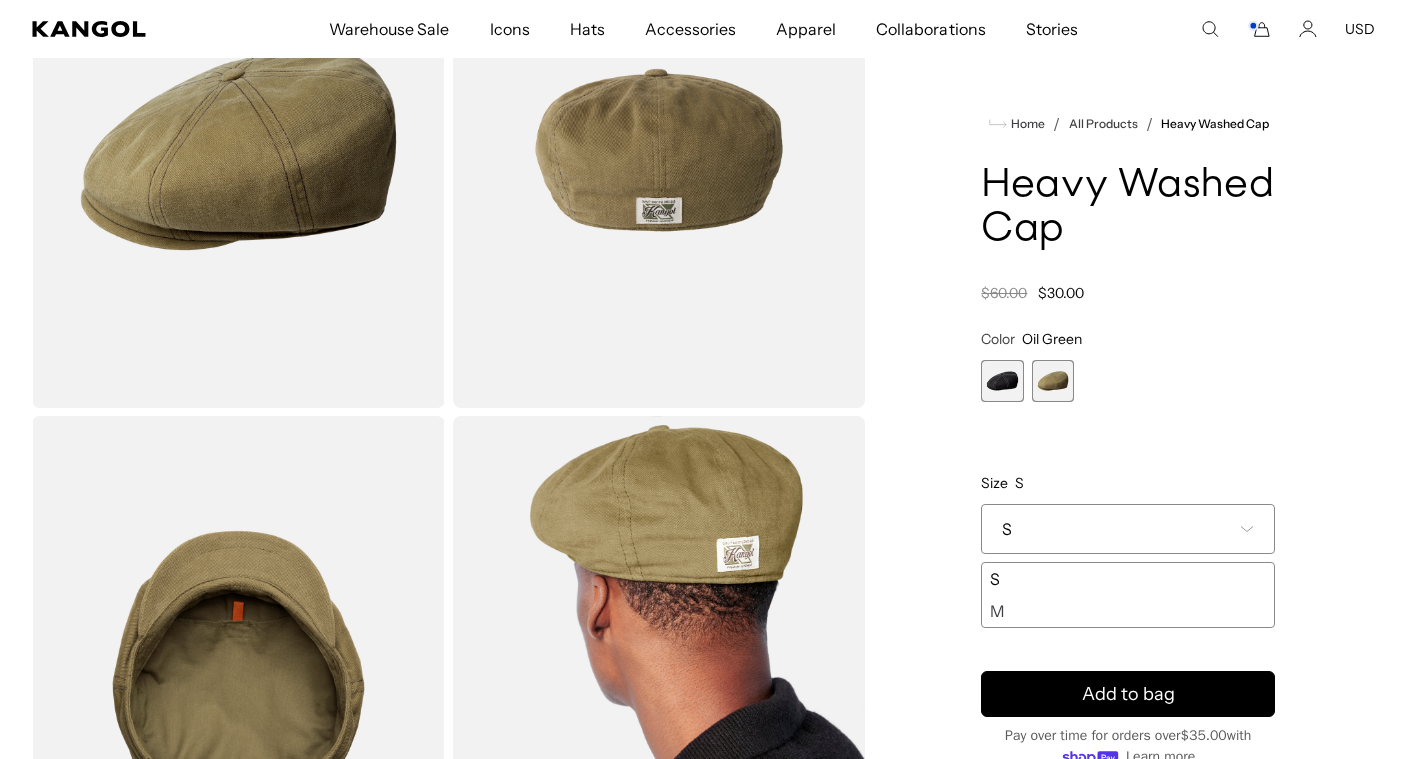 click on "S" at bounding box center [1128, 529] 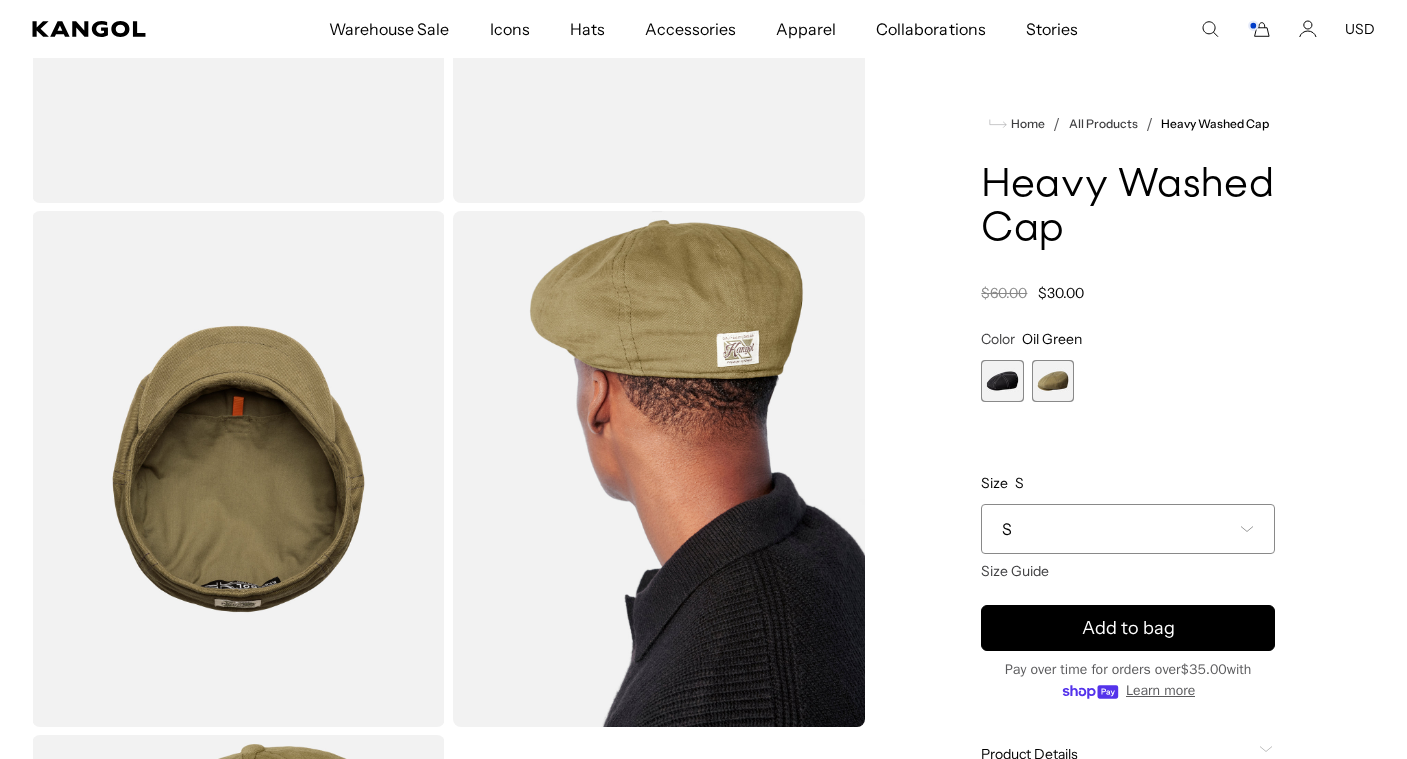 scroll, scrollTop: 446, scrollLeft: 0, axis: vertical 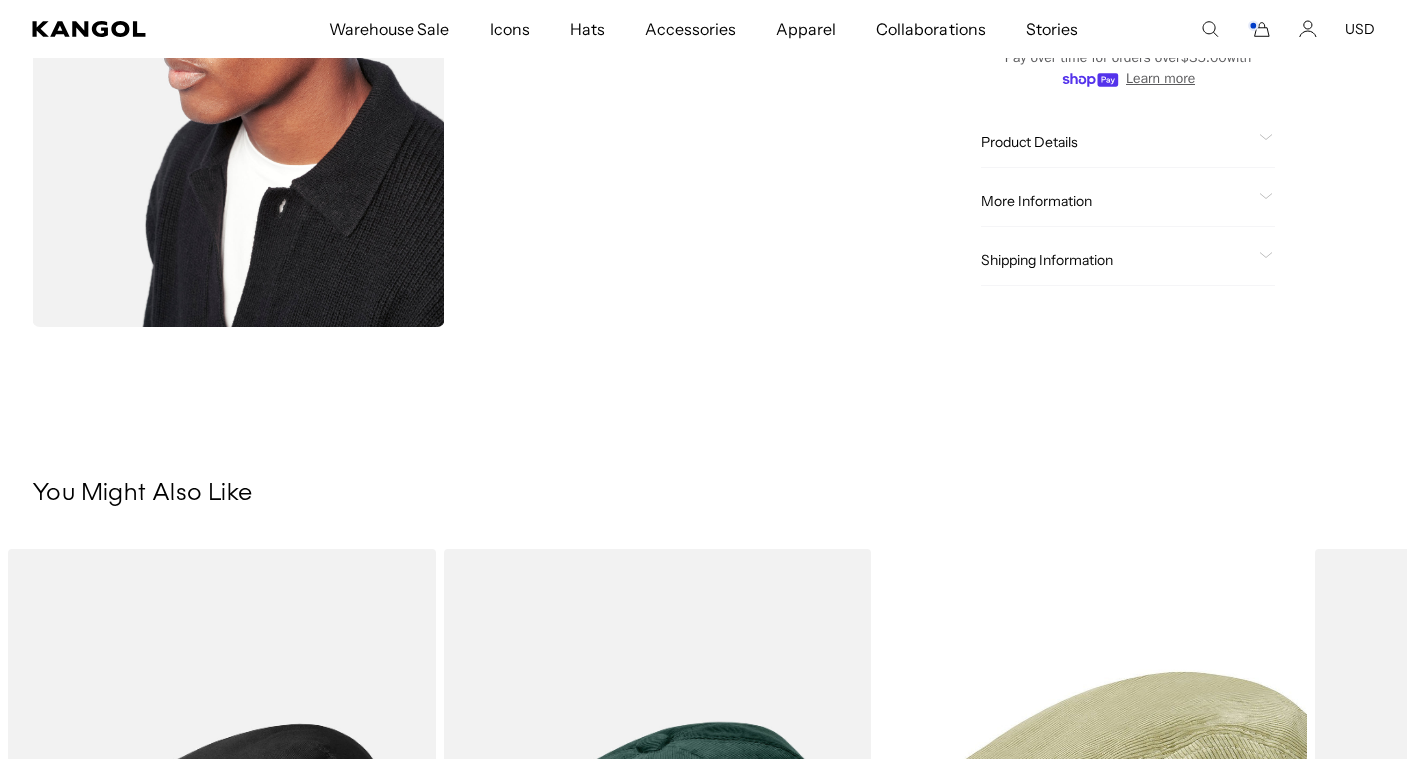 click on "Product Details" 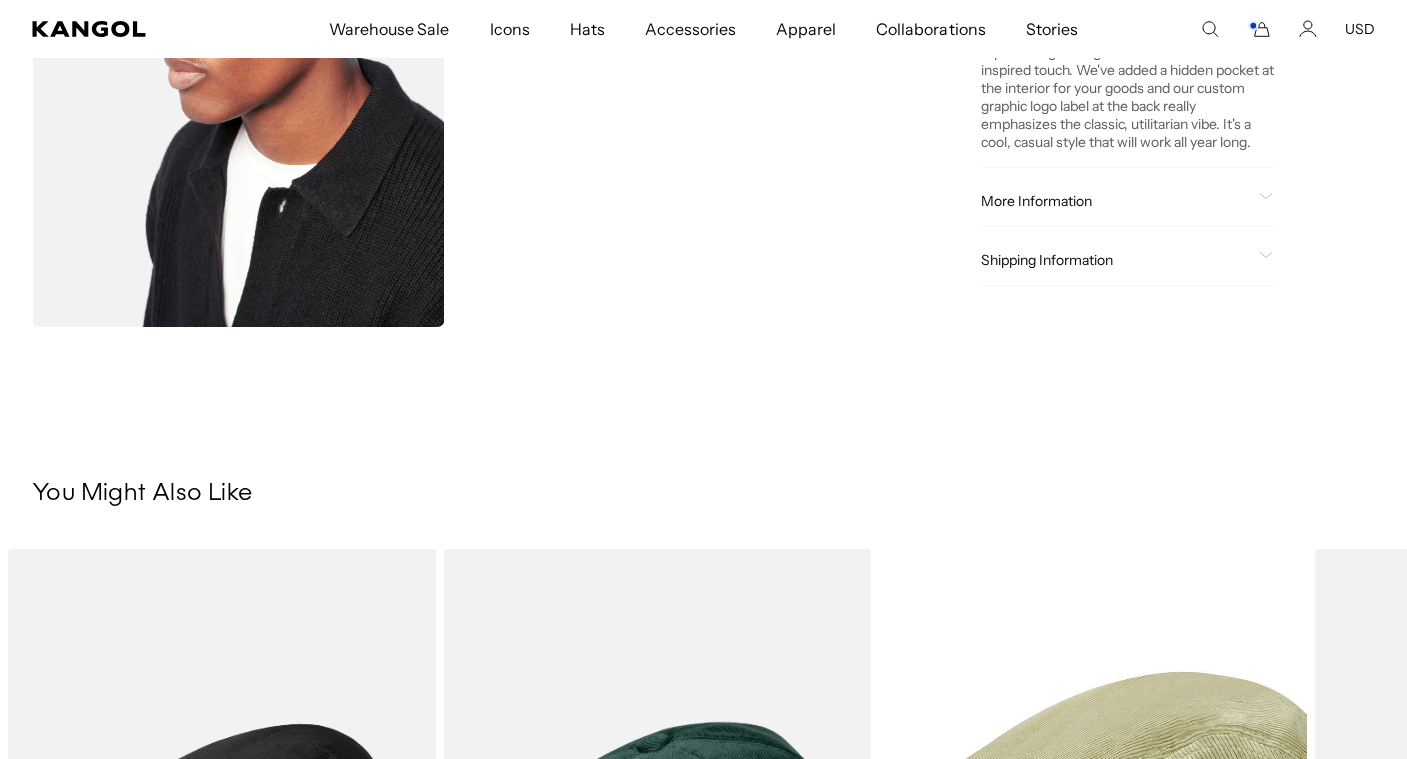 scroll, scrollTop: 0, scrollLeft: 0, axis: both 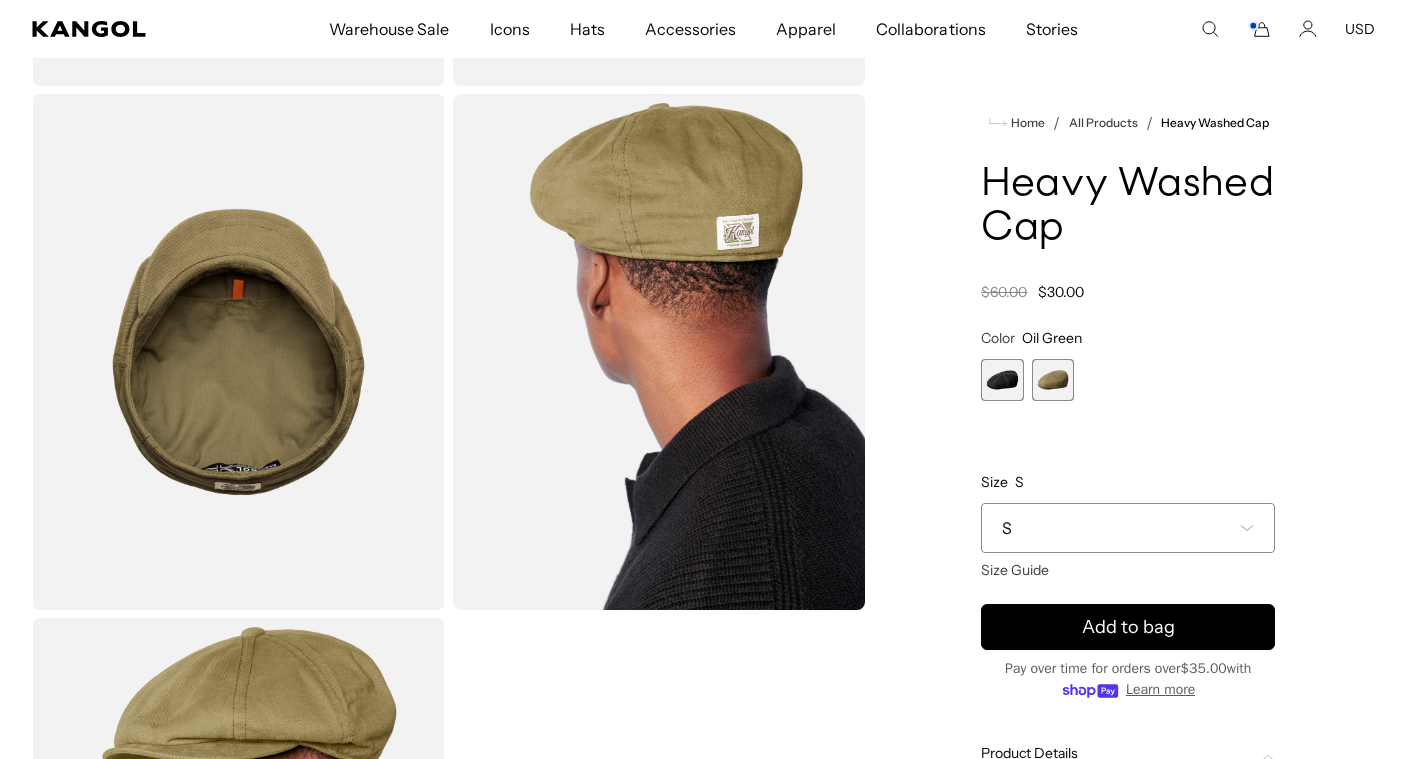 click at bounding box center [1002, 380] 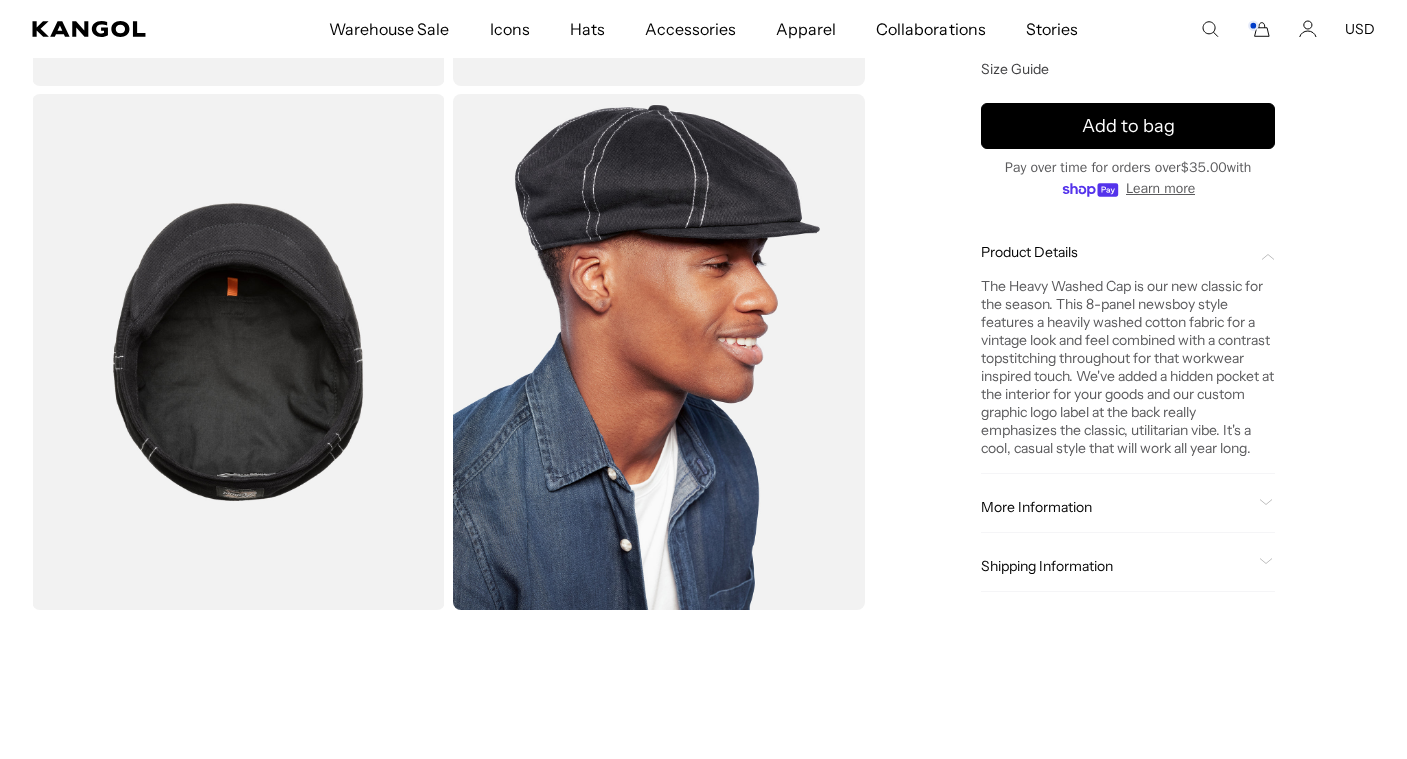 scroll, scrollTop: 0, scrollLeft: 0, axis: both 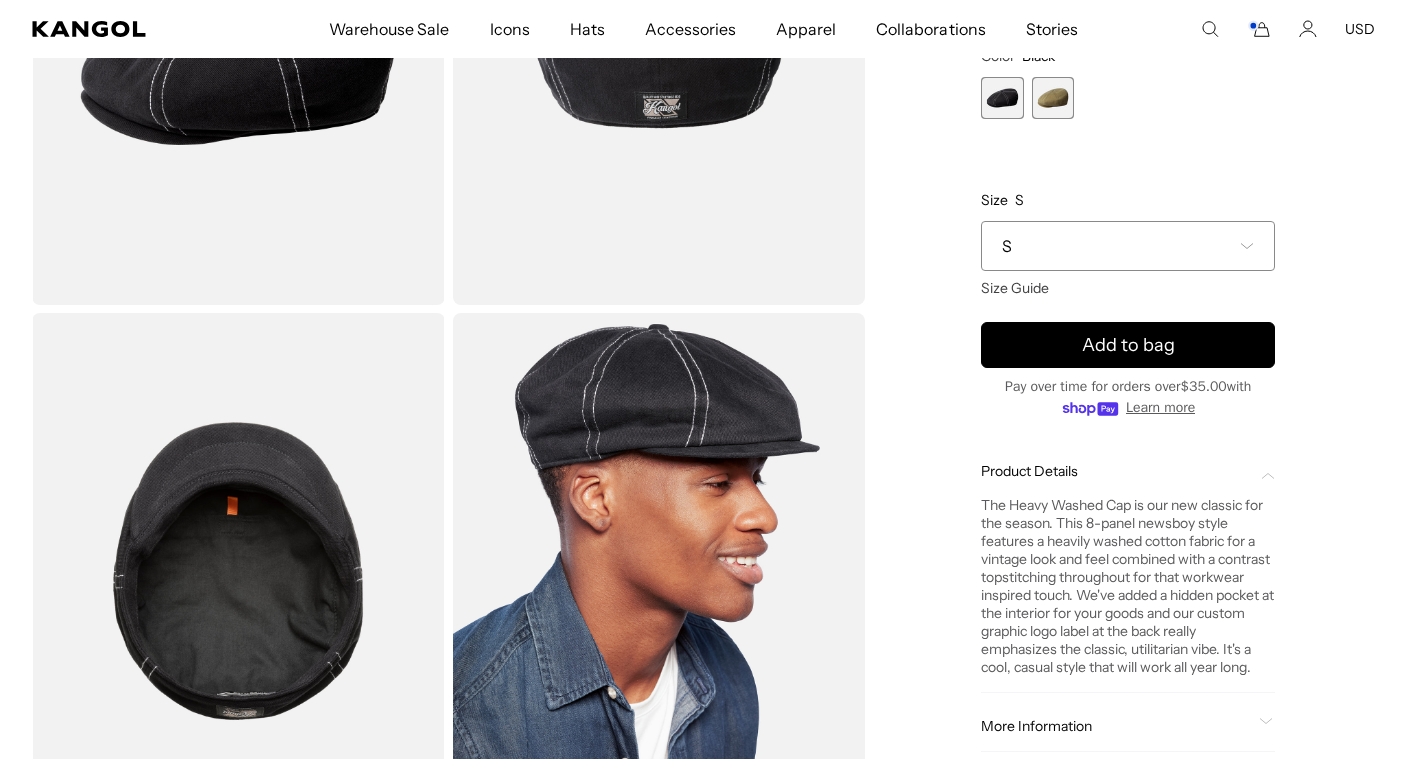 click on "S" at bounding box center [1128, 246] 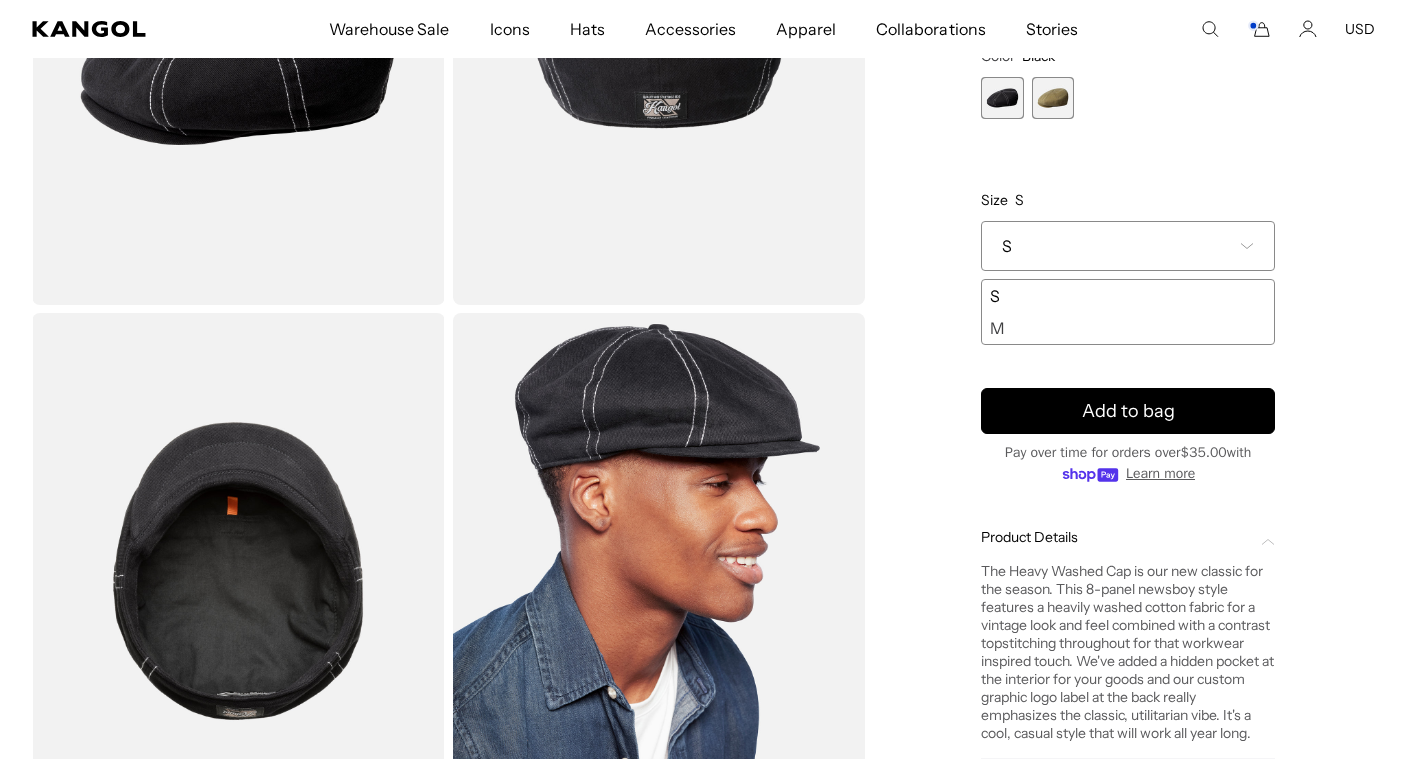 scroll, scrollTop: 0, scrollLeft: 0, axis: both 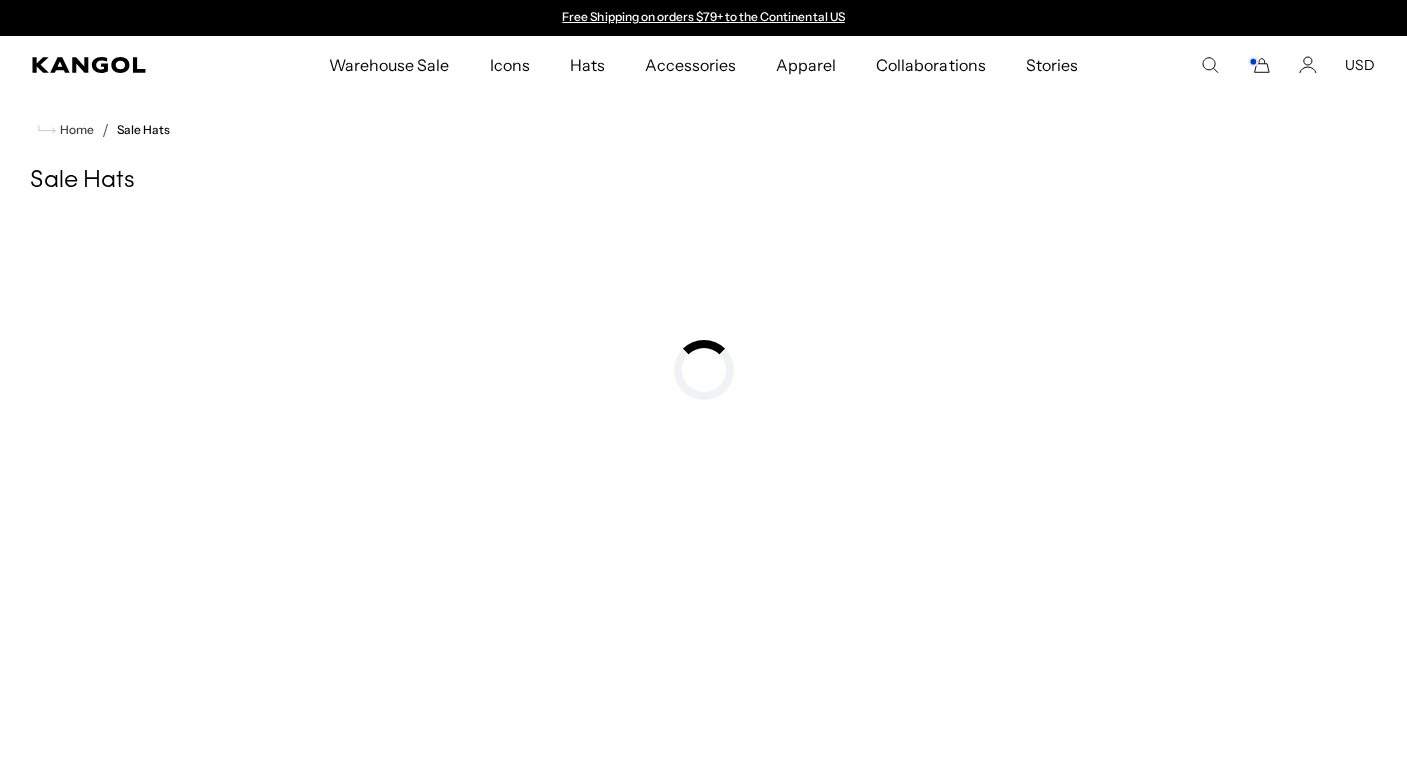 select on "*****" 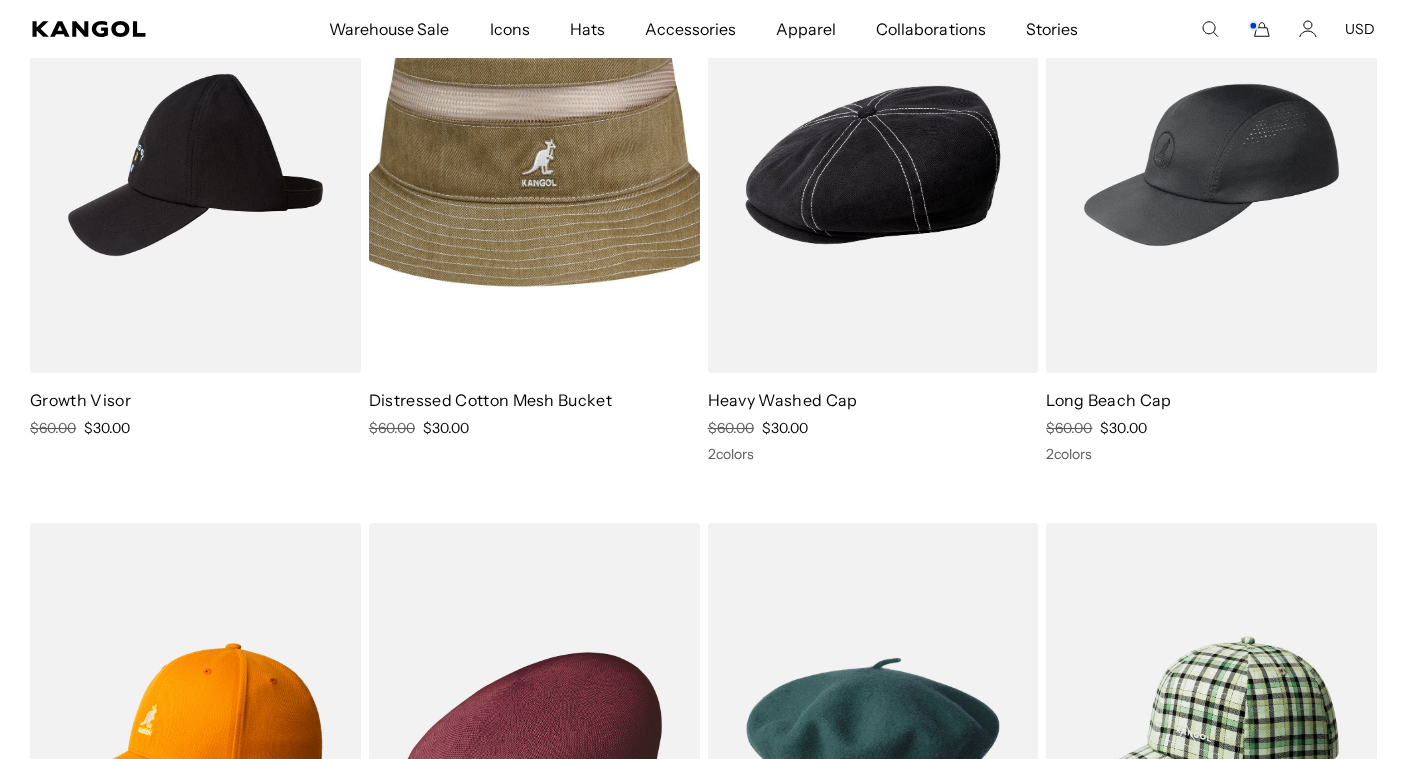 scroll, scrollTop: 3659, scrollLeft: 0, axis: vertical 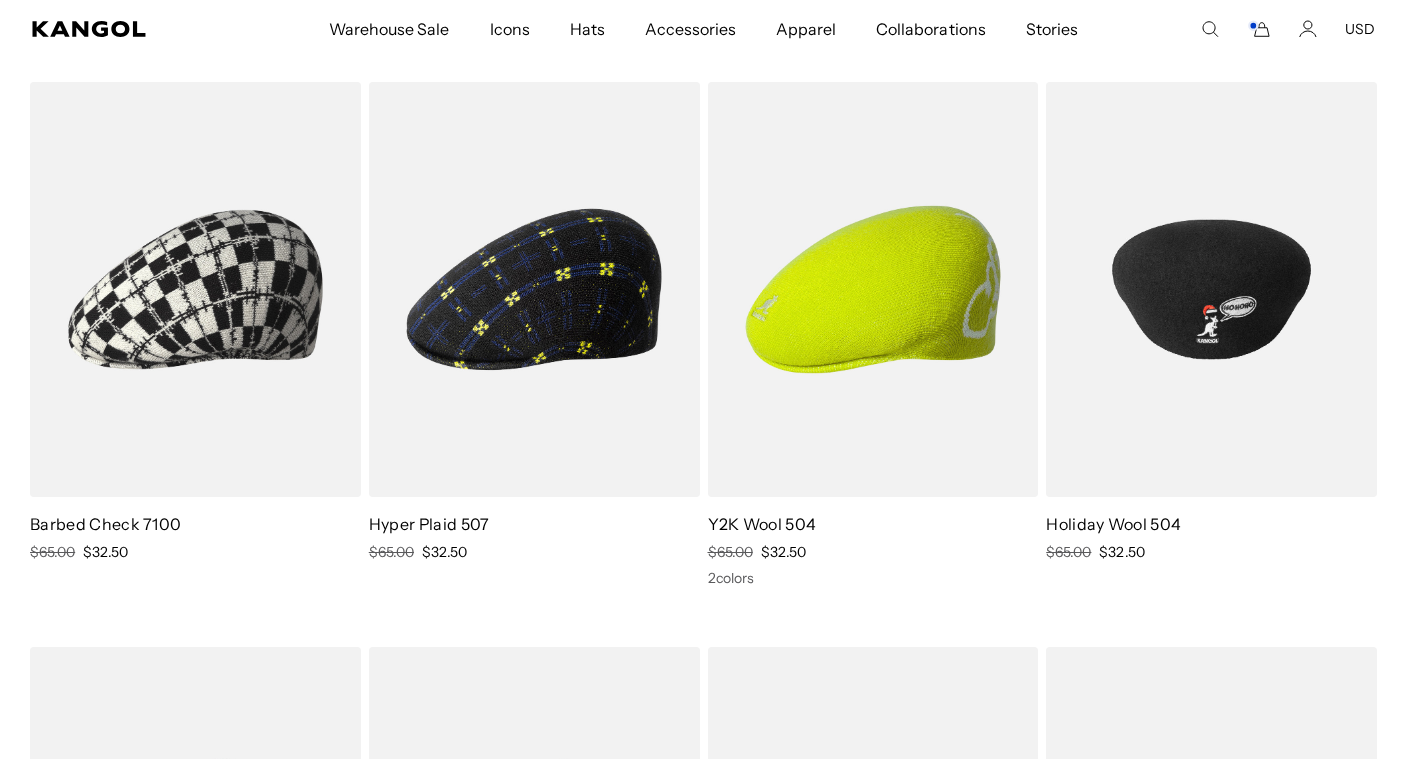click 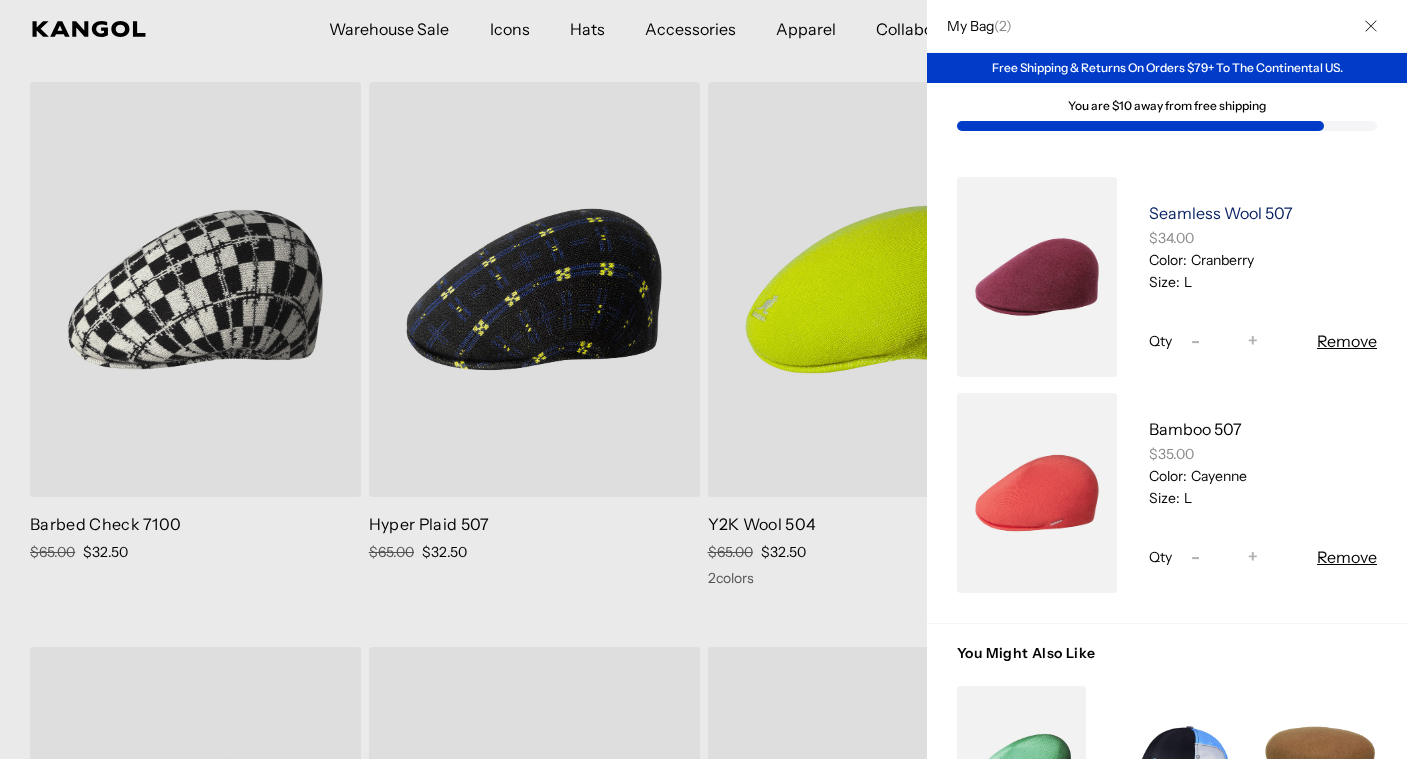 scroll, scrollTop: 0, scrollLeft: 412, axis: horizontal 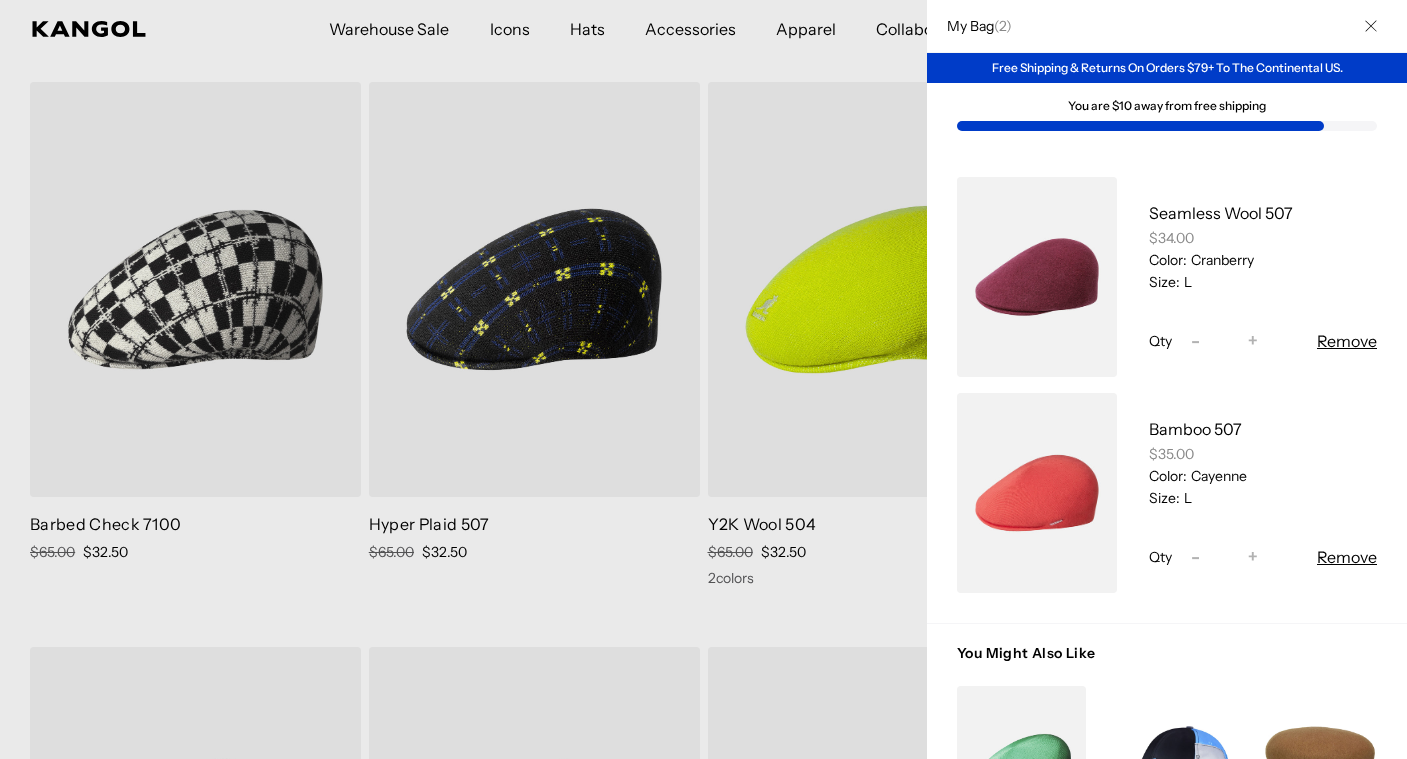 click at bounding box center [1037, 493] 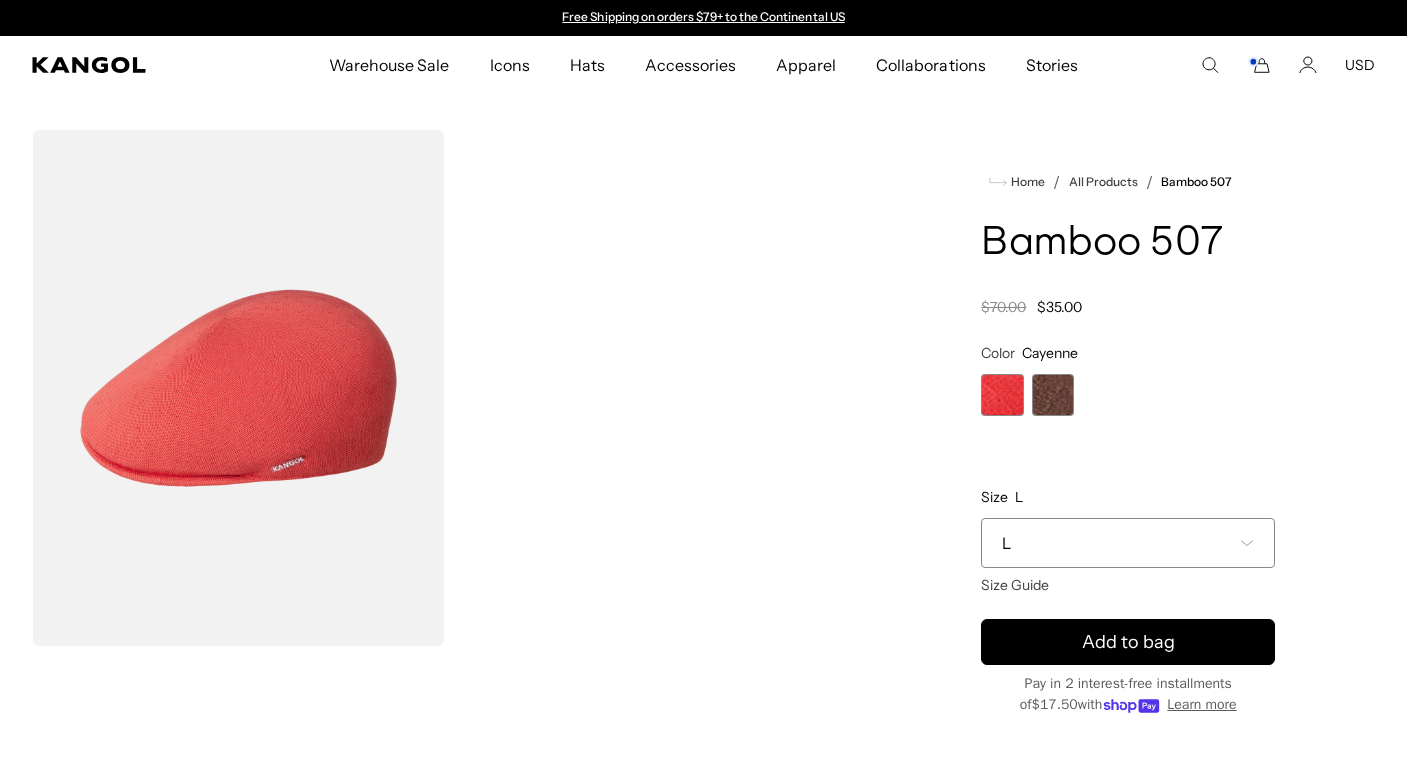 scroll, scrollTop: 0, scrollLeft: 0, axis: both 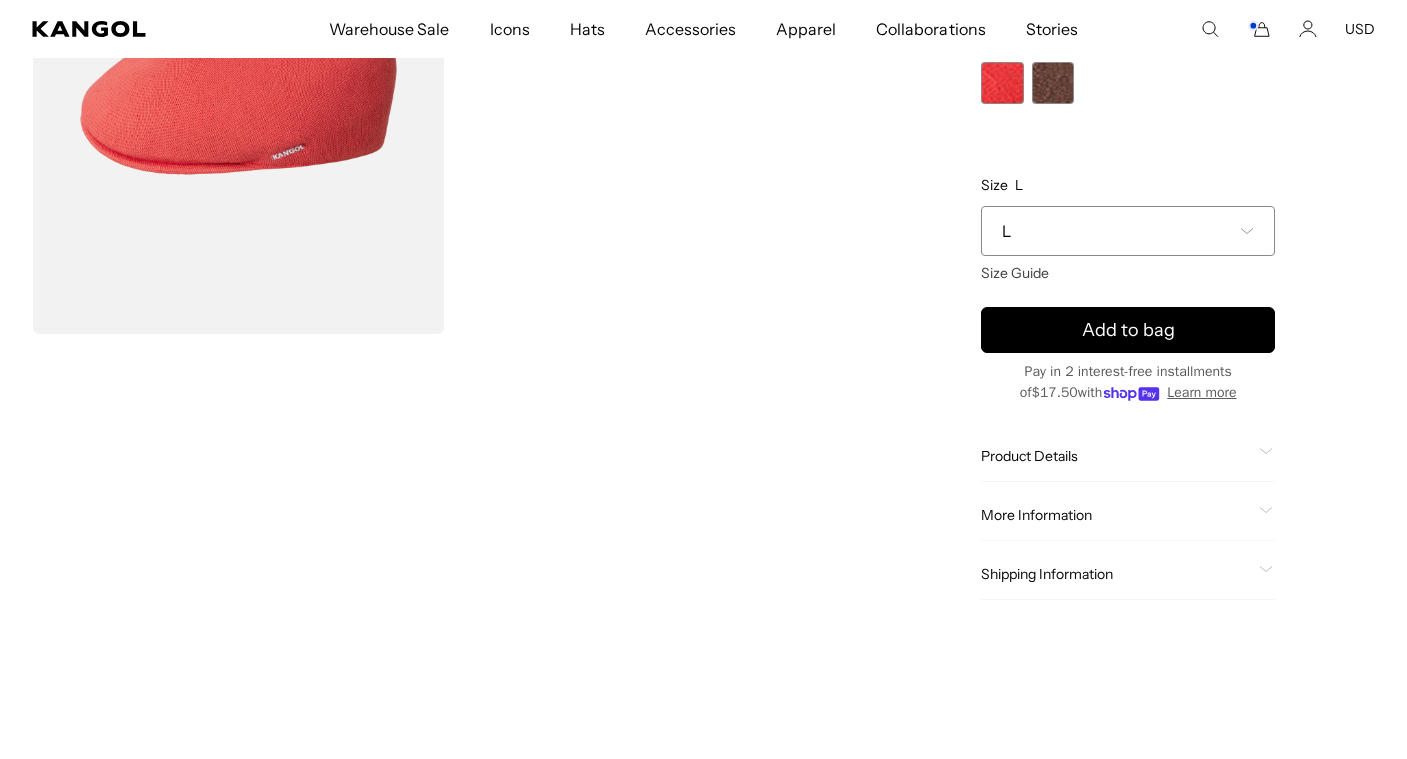 click on "Product Details
The  Bamboo  507  cap  is a lightweight, comfortable, and packable flat crown cap with a 1 3/4" peak wide brim size for spring or summer wear. Featuring high-quality bamboo fabric with a Nylon headband that can be ordered in various sizes, we made sure that the Bamboo 507 is comfortable for all  head sizes . The 507 is available in various colors to coordinate your outfit.
The  Bamboo Cap  With Iconic Style
If you're looking for an iconic cap that'll keep you looking fresh on the streets, look no further than our  Kangol bamboo 507  cap. It's the perfect addition to any summer outfit that needs a little something extra. And, since it’s made with durable and lightweight  materials , you can enjoy the 507 for many springs and summers to come.
flat cap  with outfits like a white shirt and a pair of jeans, and you have a modern look that captures casual class.
Order Yours Today
Kangol" 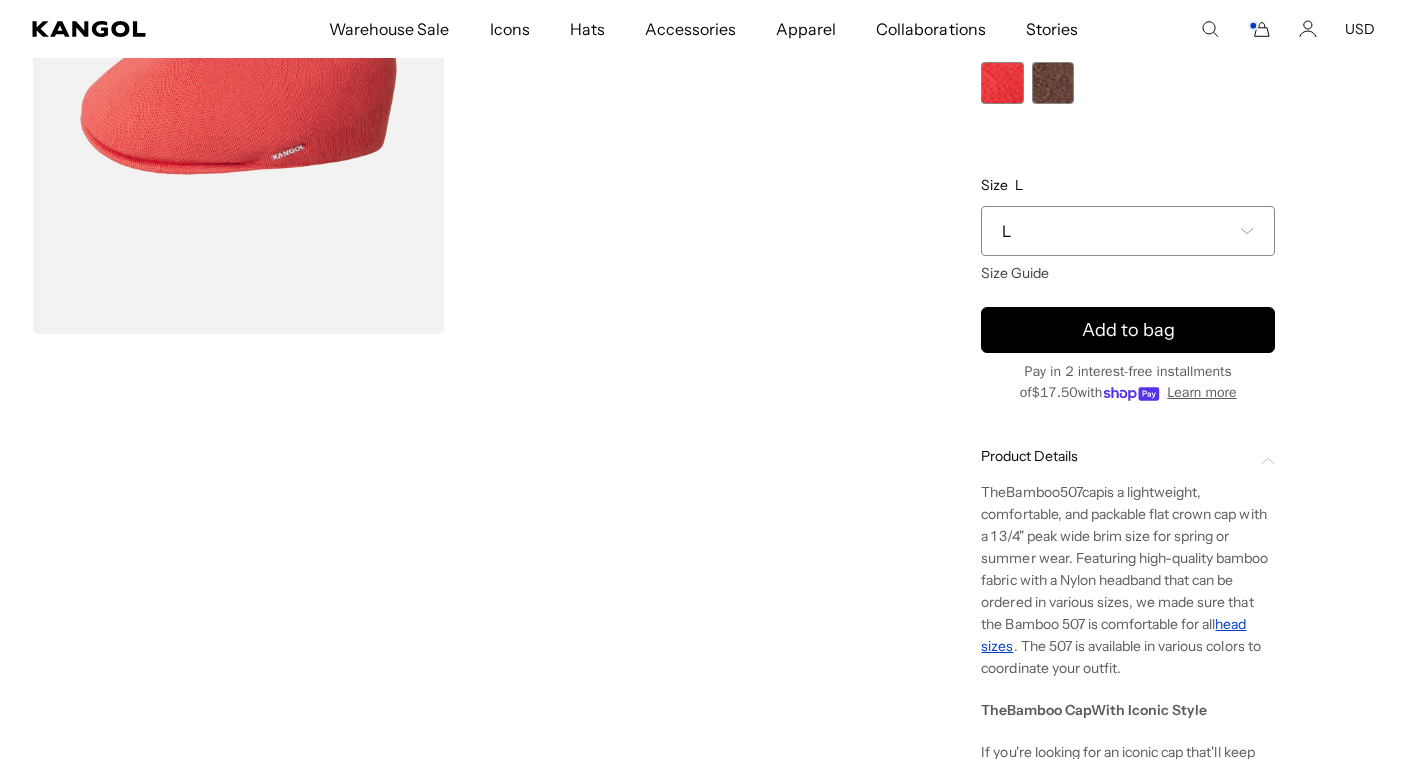 scroll, scrollTop: 0, scrollLeft: 0, axis: both 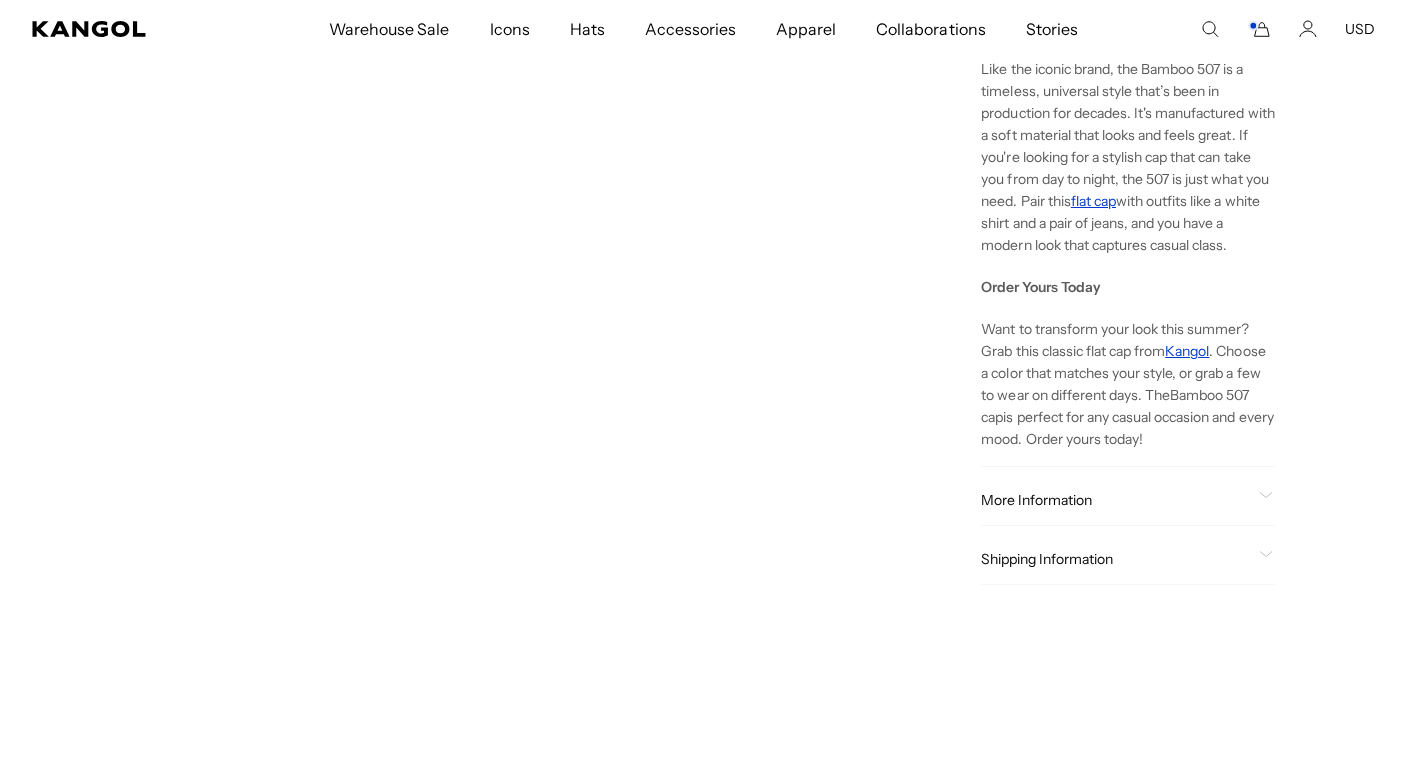 click on "More Information" 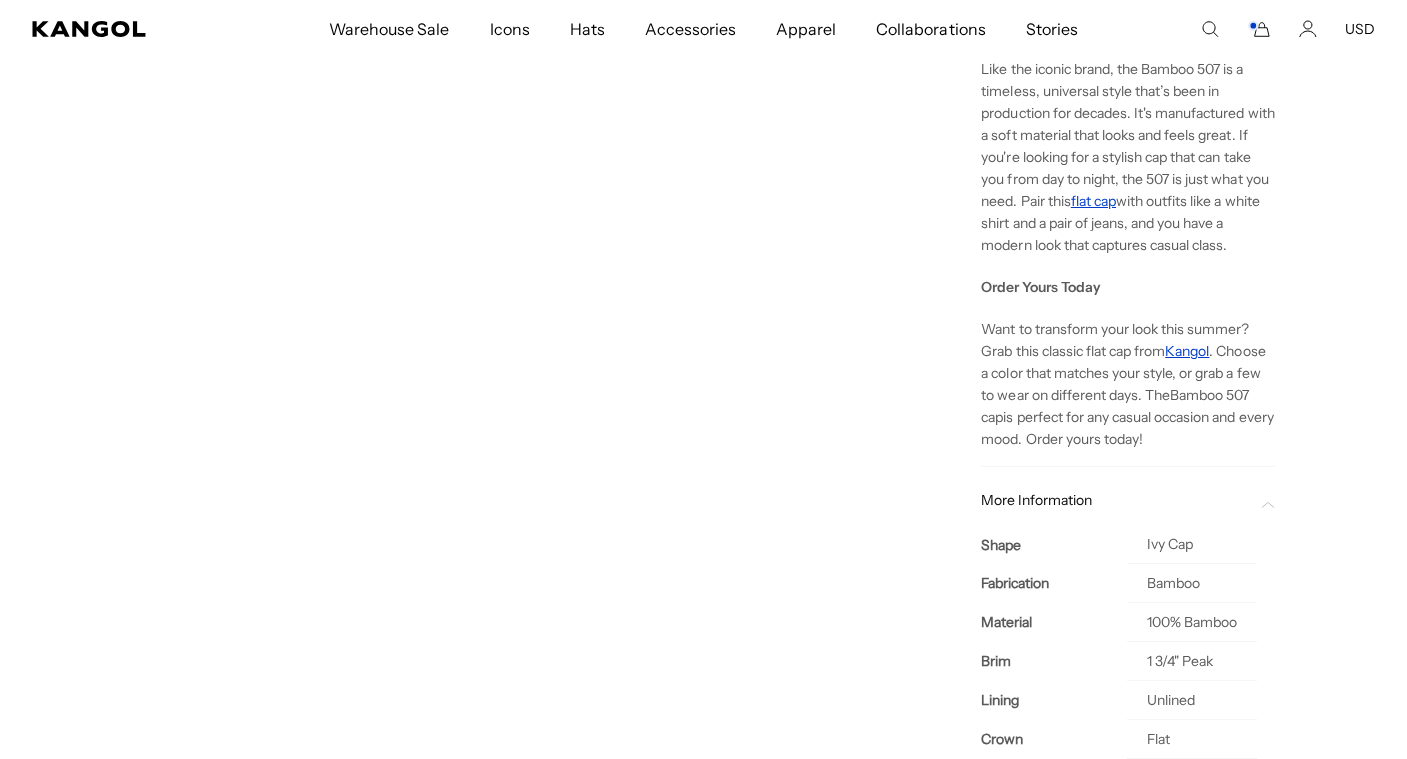 scroll, scrollTop: 0, scrollLeft: 0, axis: both 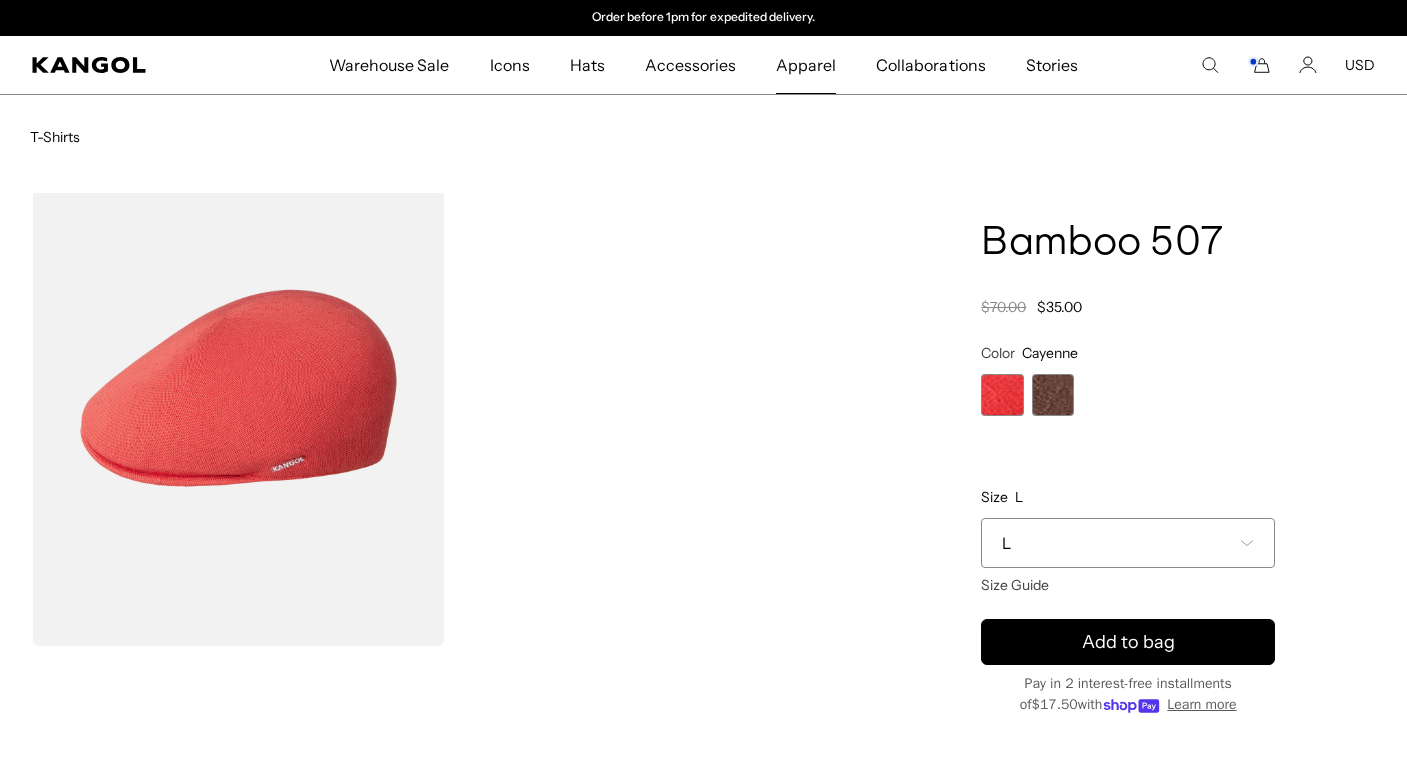 click on "Apparel" at bounding box center [806, 65] 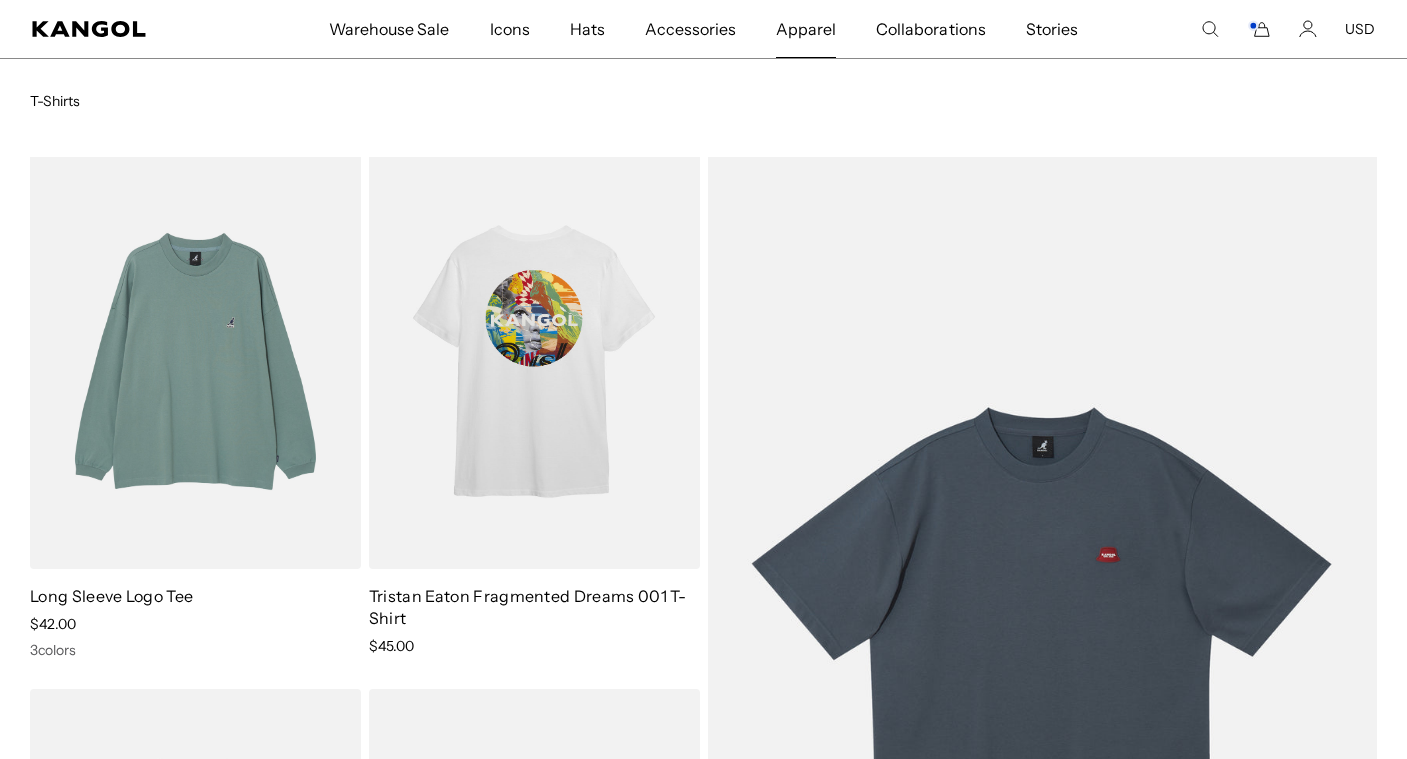 scroll, scrollTop: 0, scrollLeft: 0, axis: both 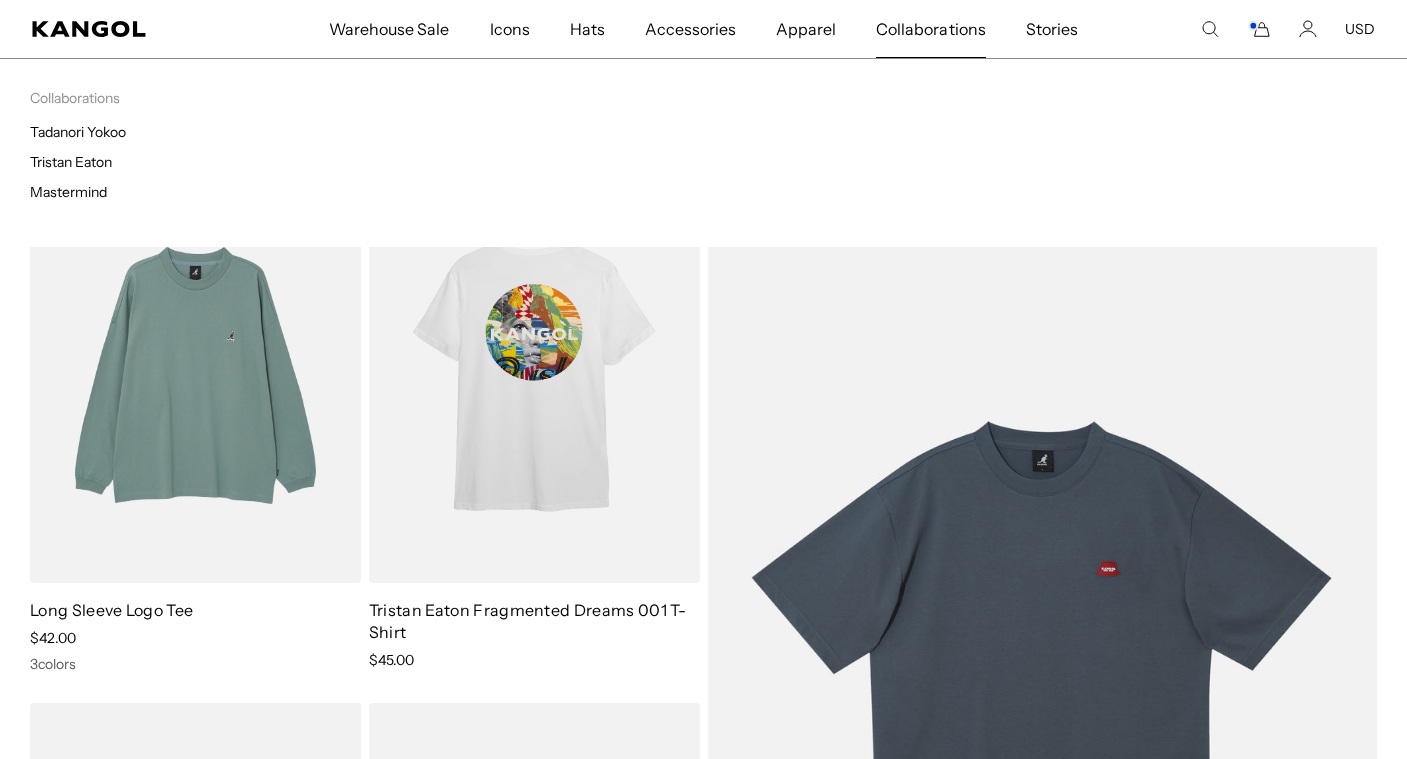 click on "Collaborations" at bounding box center [930, 29] 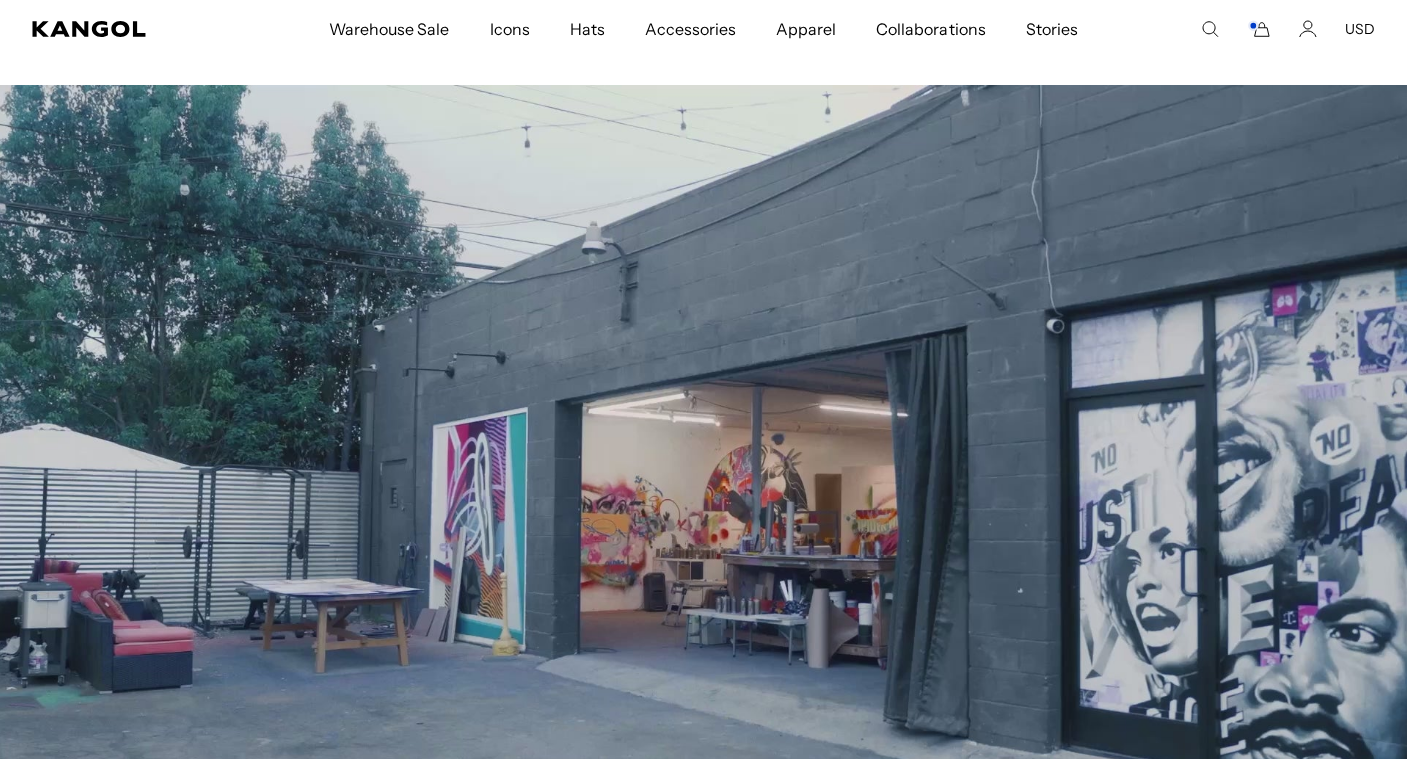 scroll, scrollTop: 262, scrollLeft: 0, axis: vertical 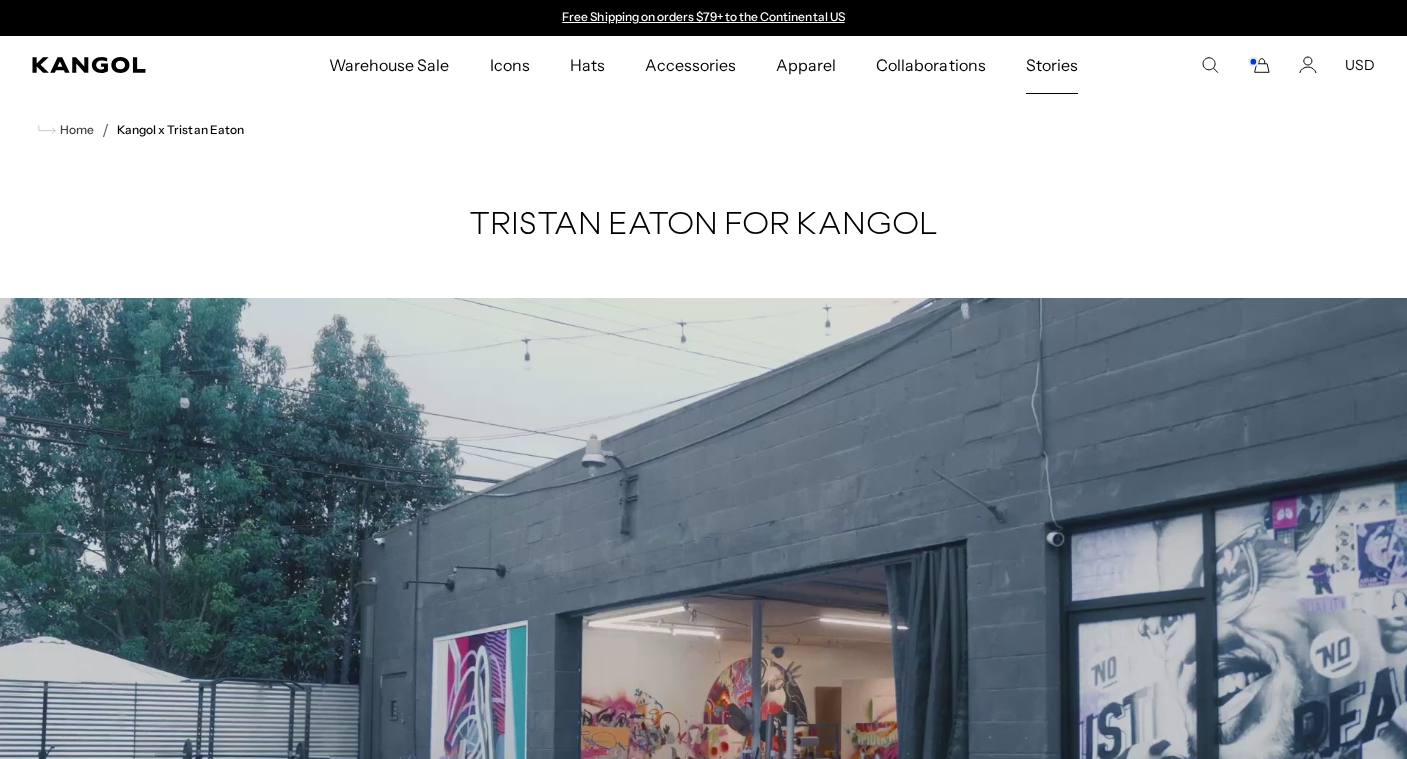 click on "Stories" at bounding box center [1052, 65] 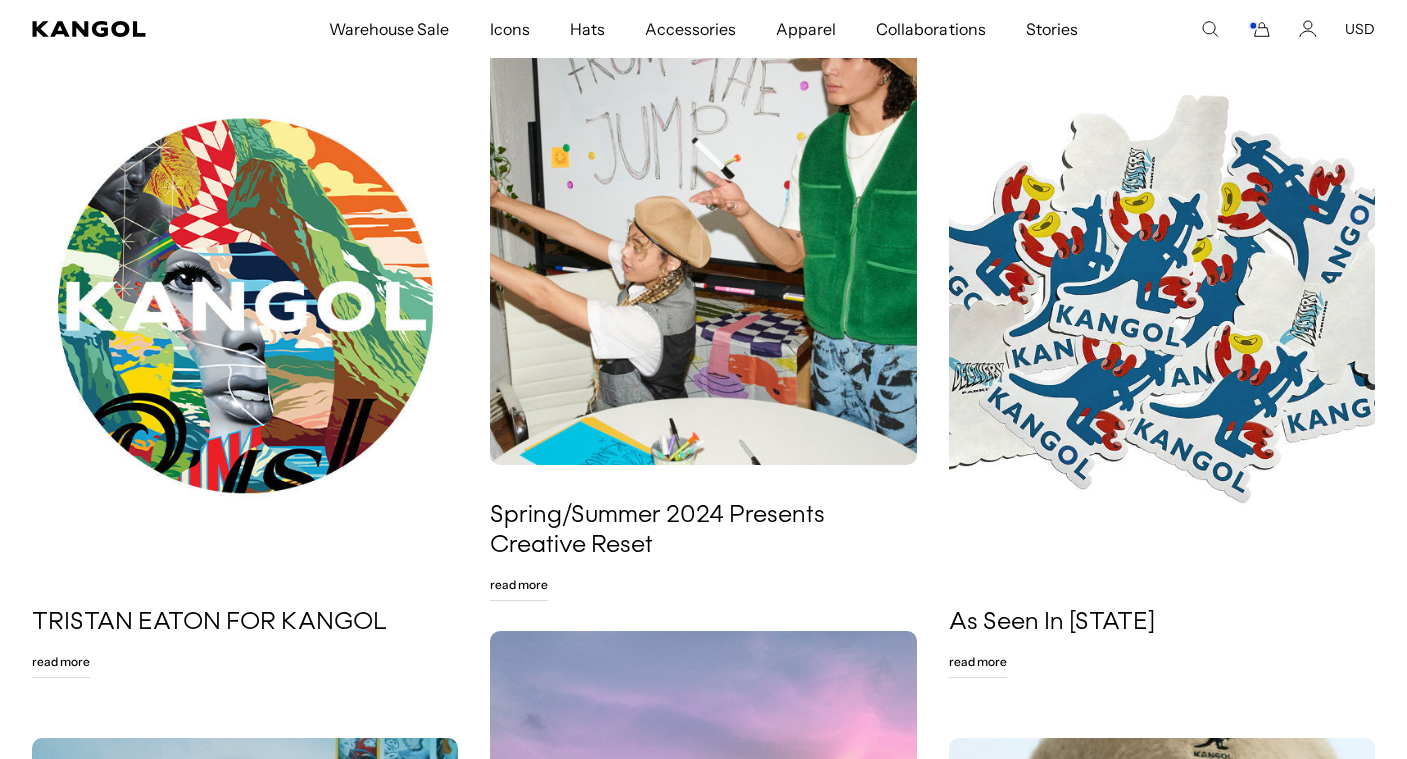 scroll, scrollTop: 216, scrollLeft: 0, axis: vertical 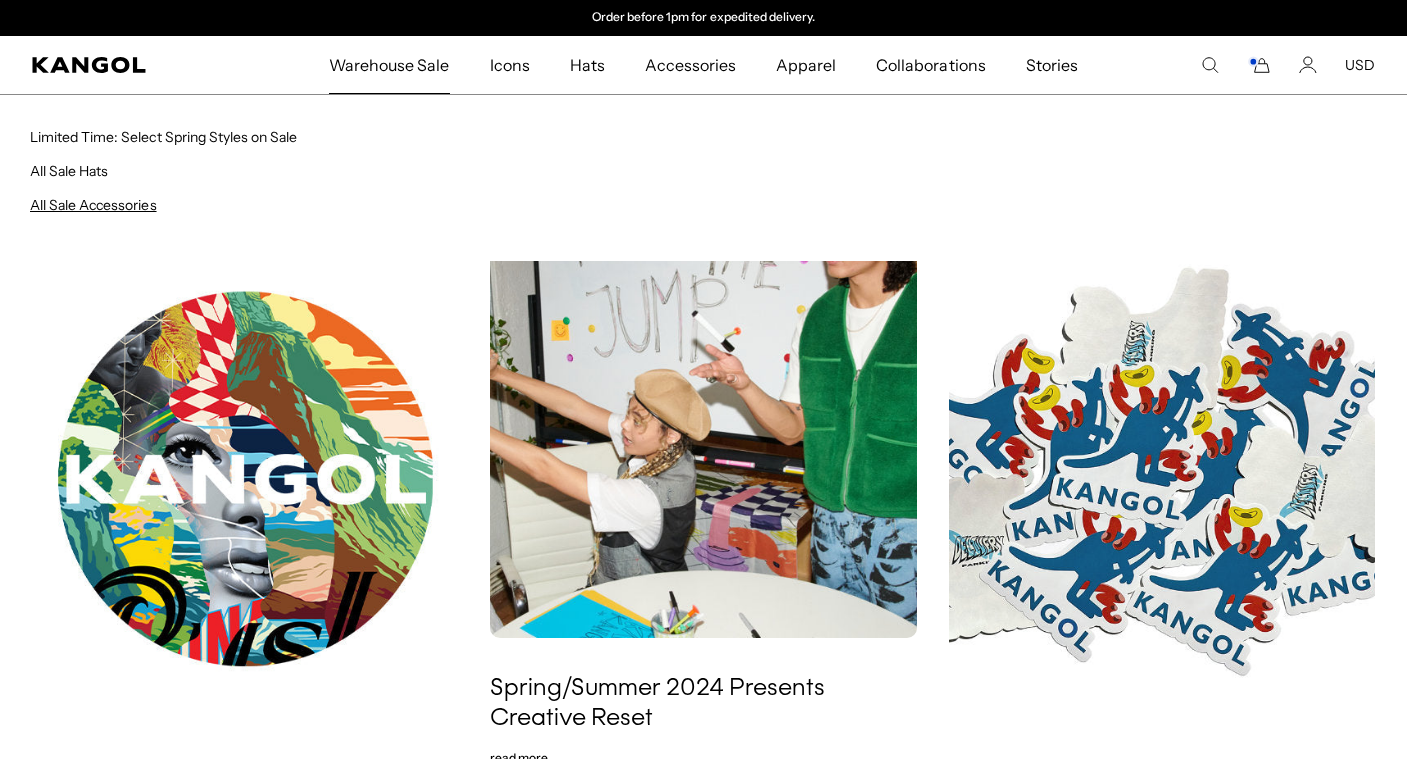 click on "All Sale Accessories" at bounding box center [93, 205] 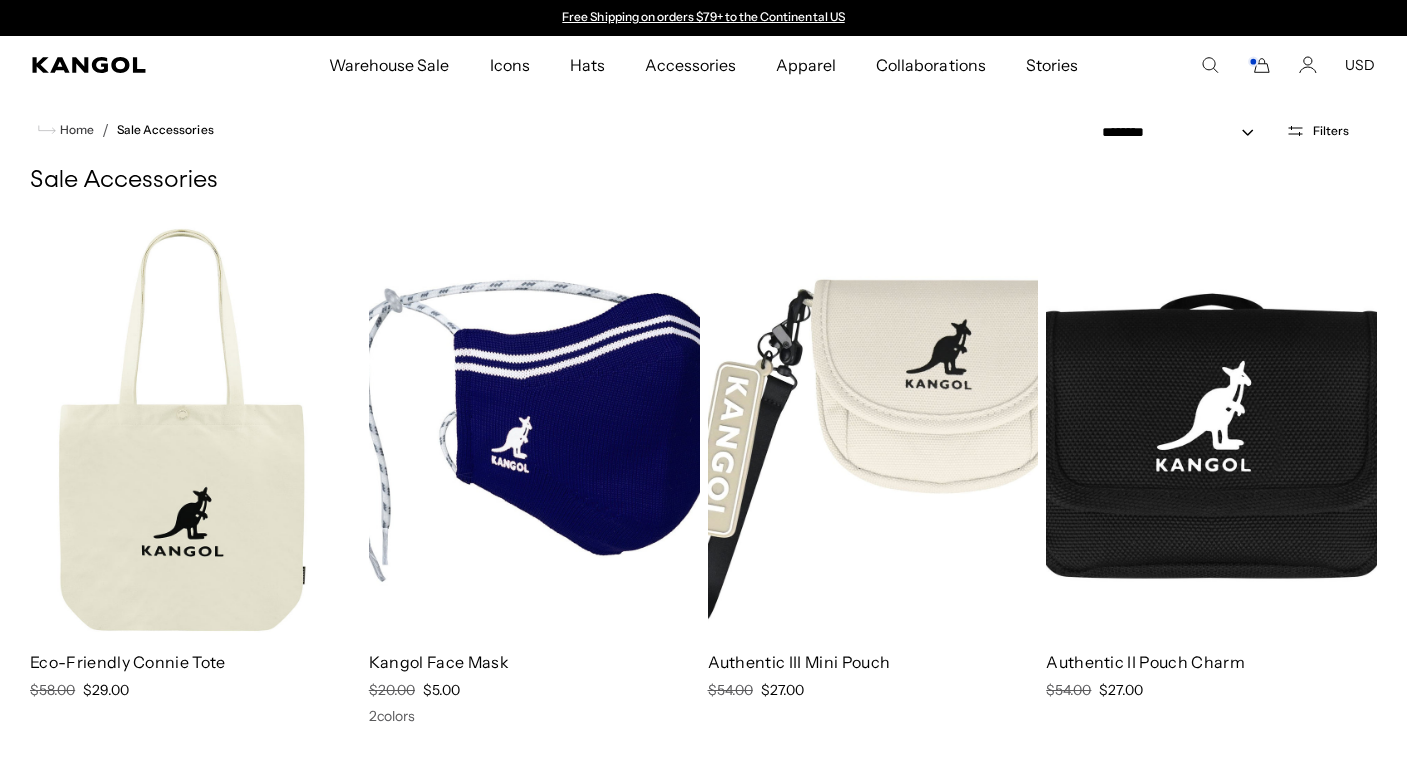 scroll, scrollTop: 0, scrollLeft: 0, axis: both 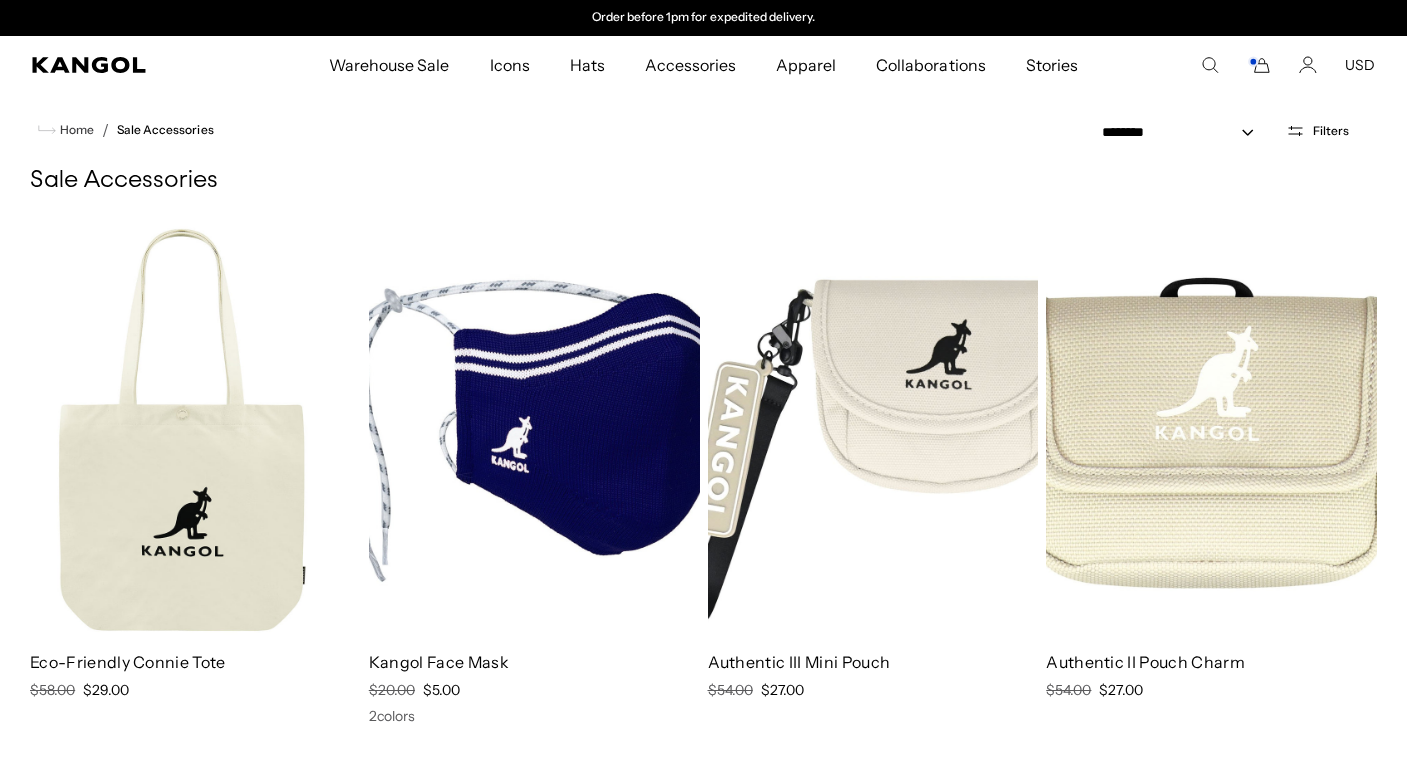 click at bounding box center (1211, 427) 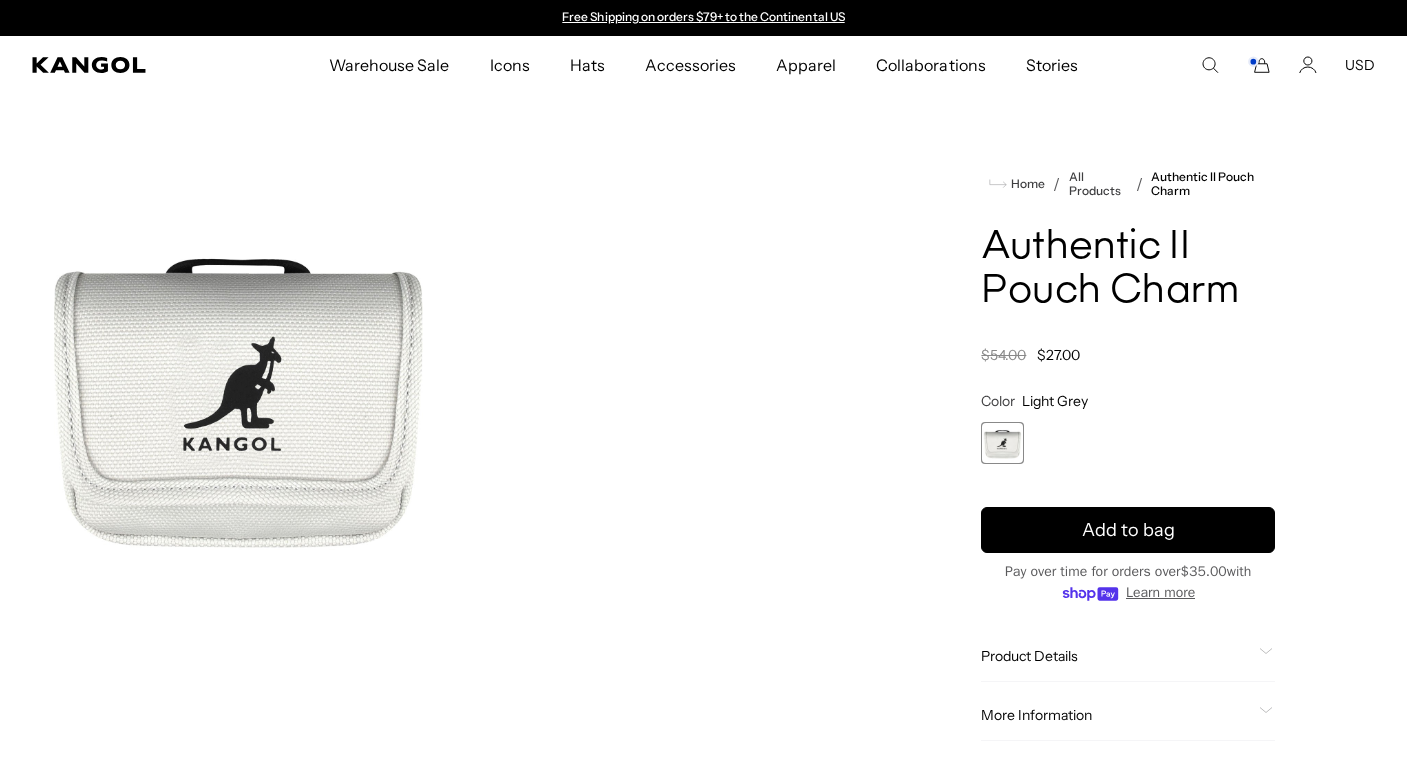 scroll, scrollTop: 0, scrollLeft: 0, axis: both 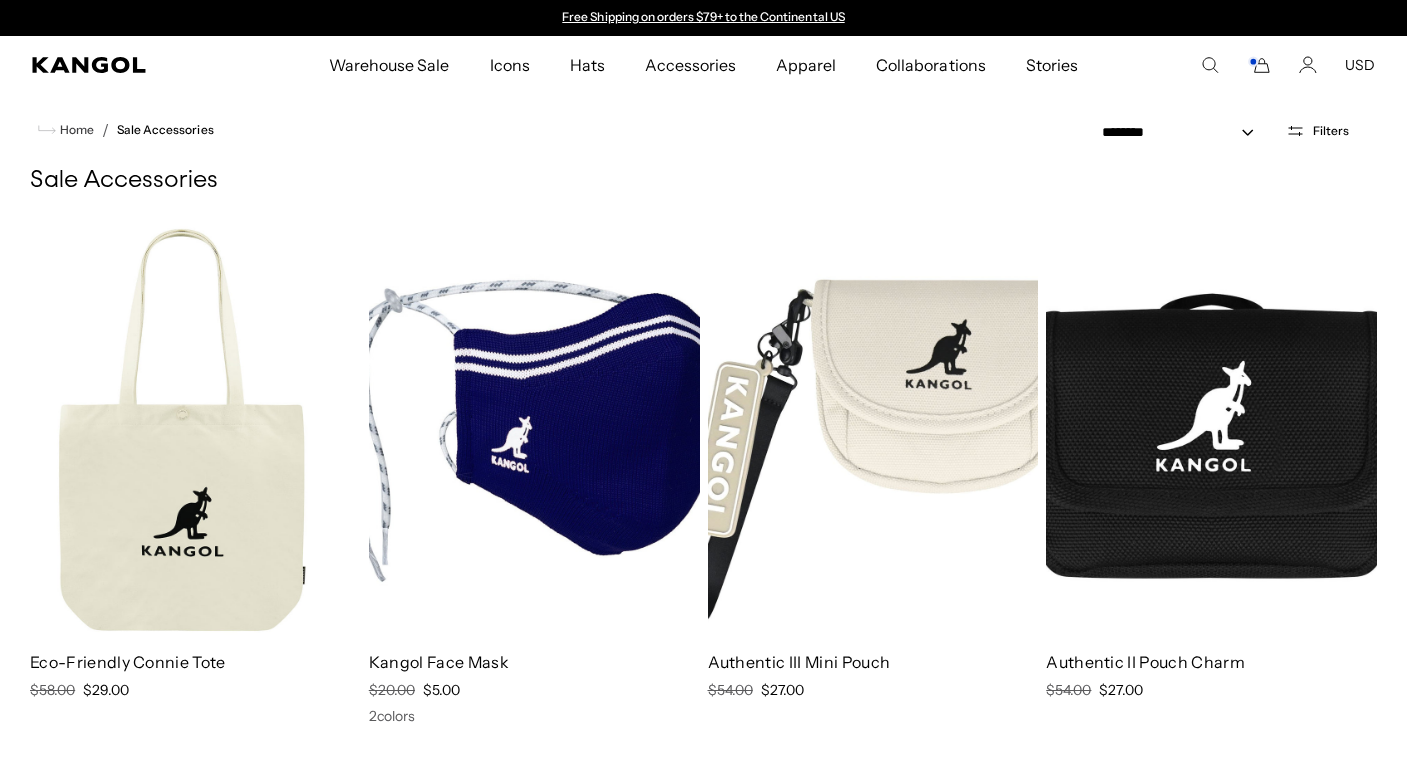 click 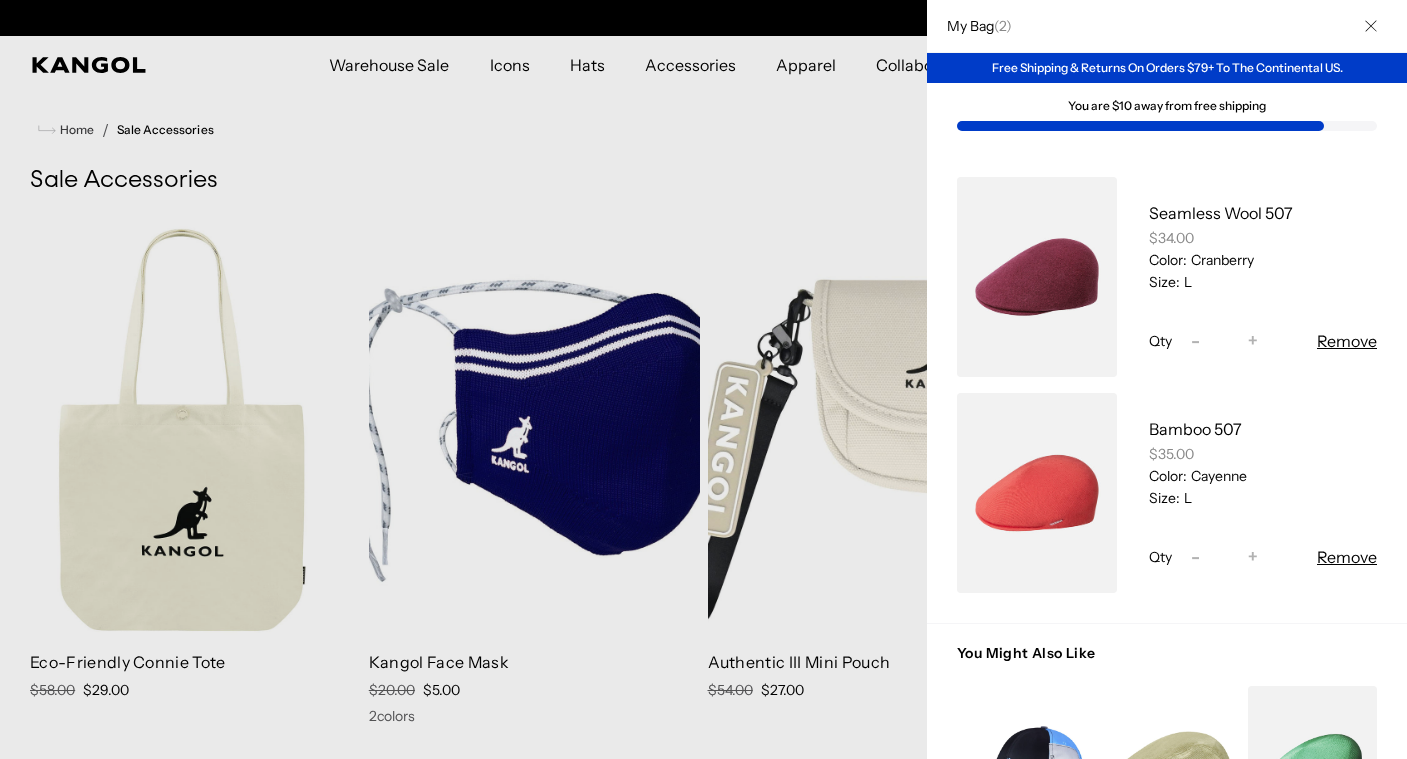 scroll, scrollTop: 0, scrollLeft: 412, axis: horizontal 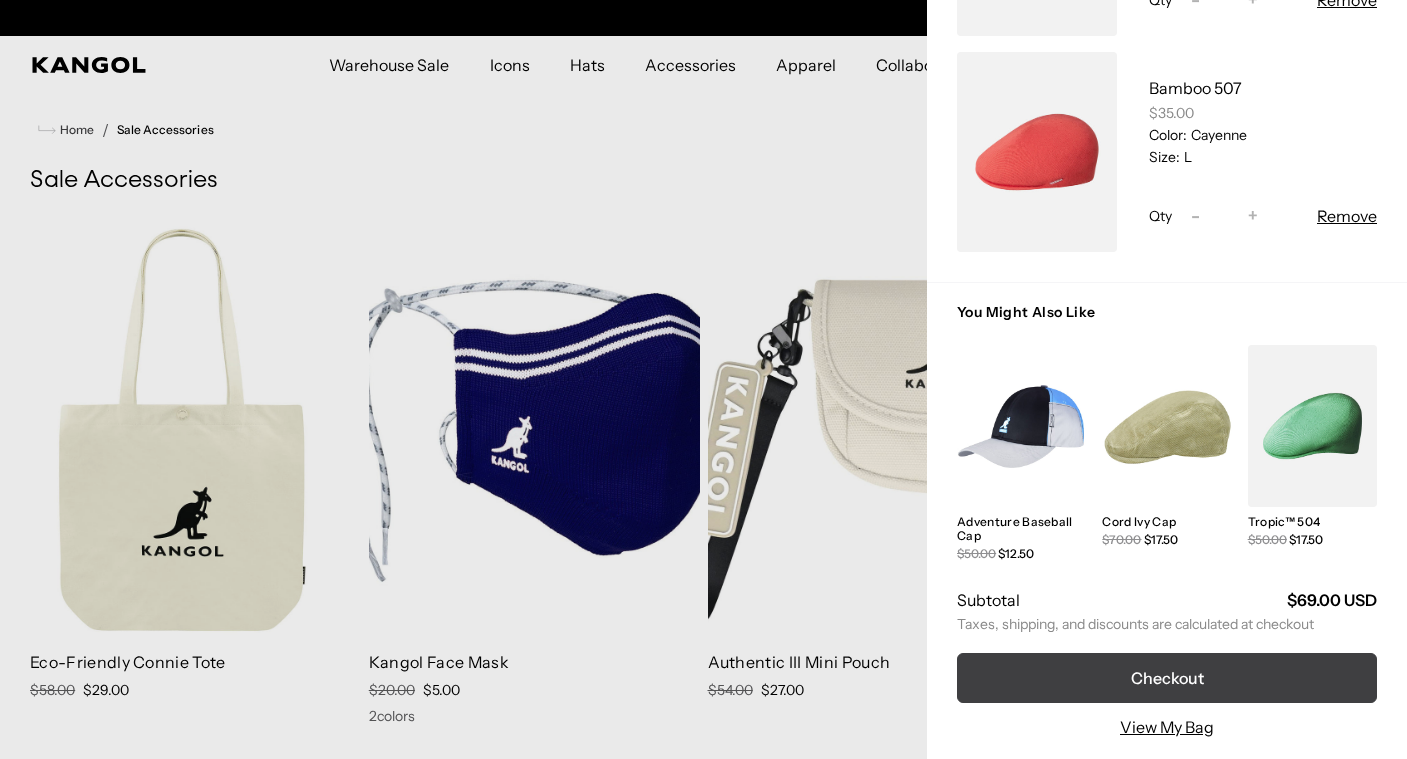 click on "Checkout" at bounding box center [1167, 678] 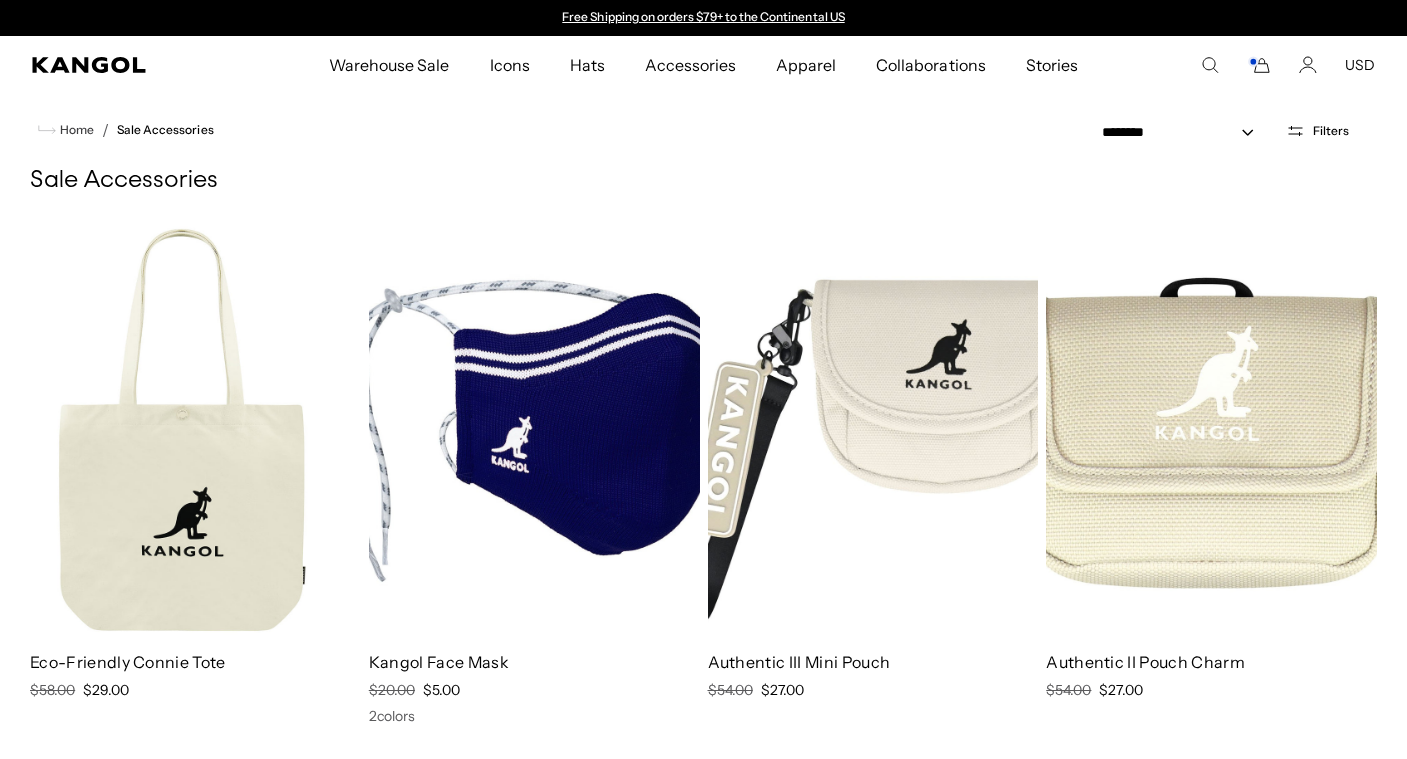 scroll, scrollTop: 0, scrollLeft: 0, axis: both 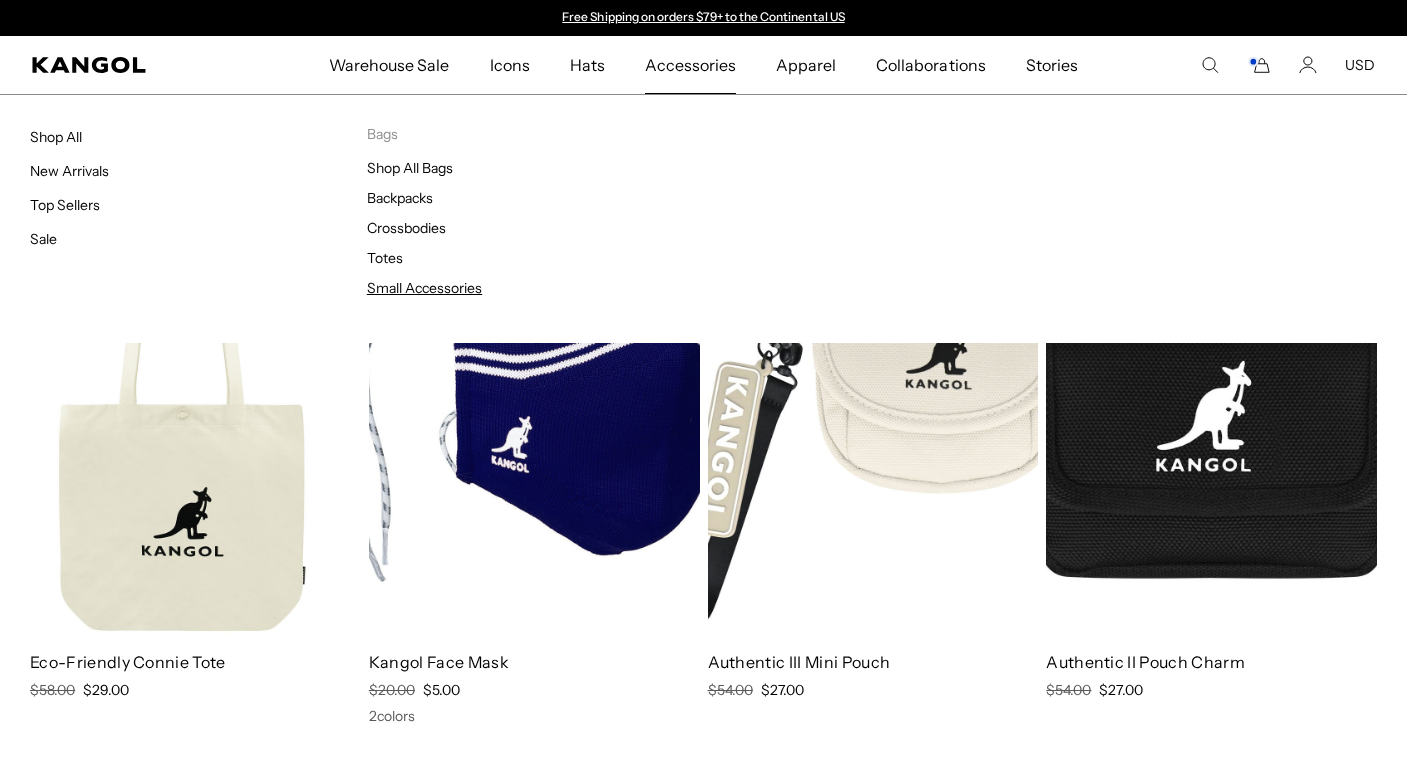 click on "Small Accessories" at bounding box center (424, 288) 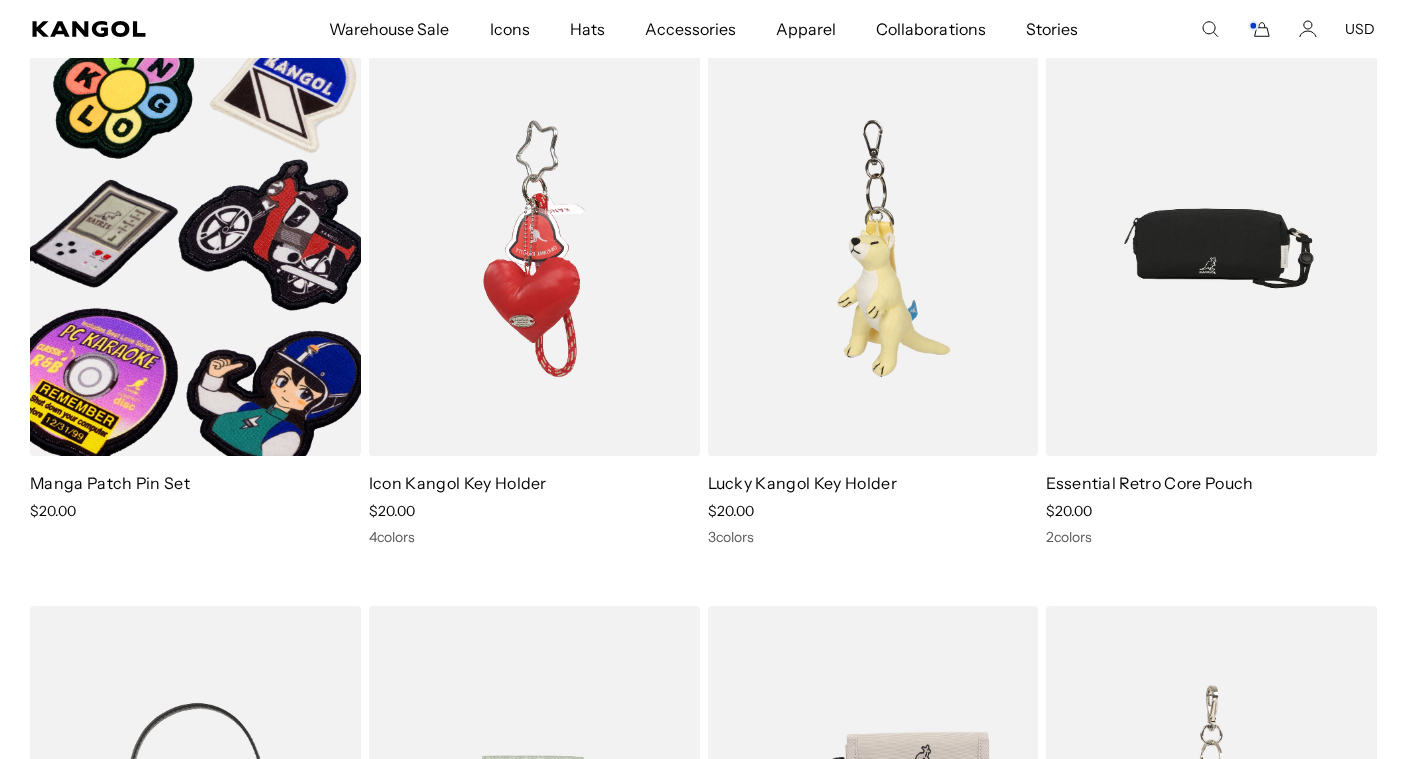 scroll, scrollTop: 180, scrollLeft: 0, axis: vertical 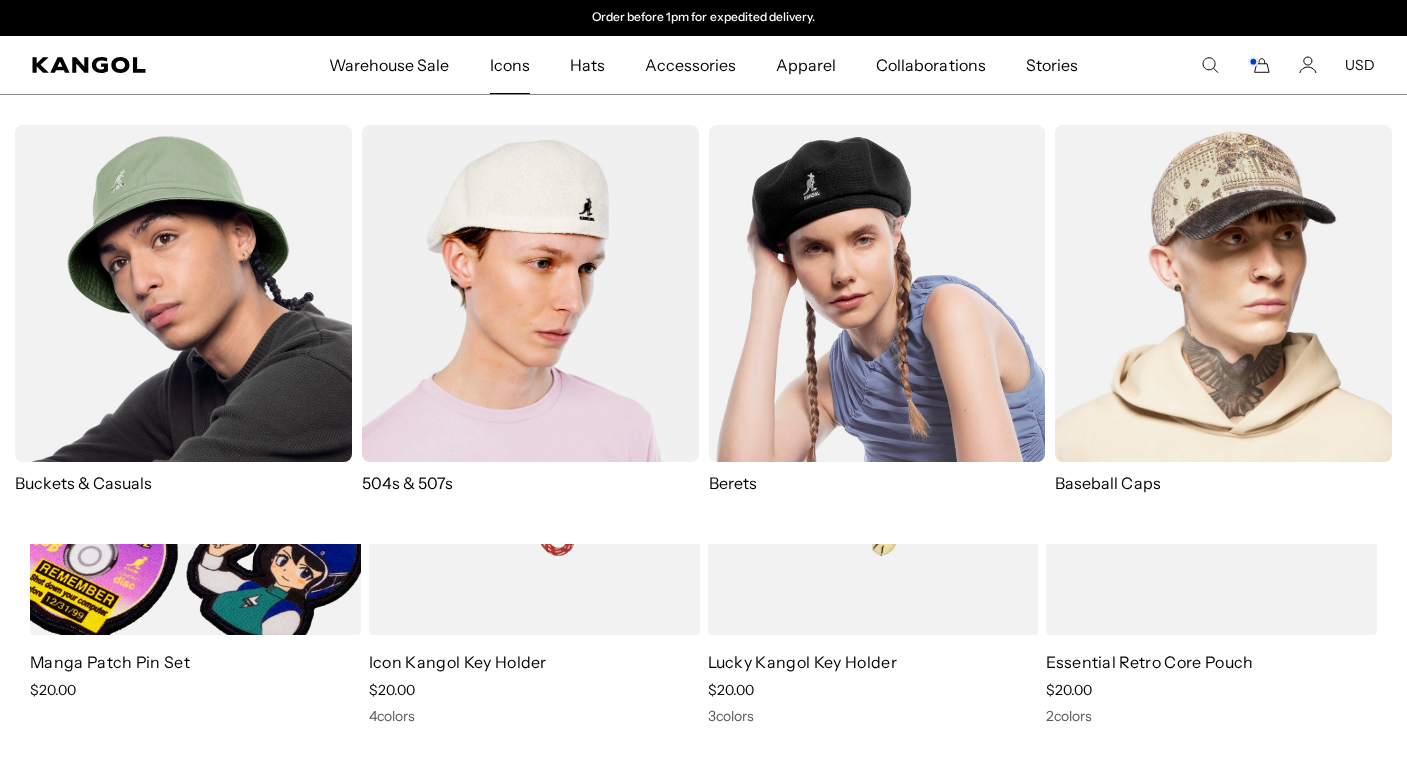 click on "Icons" at bounding box center [510, 65] 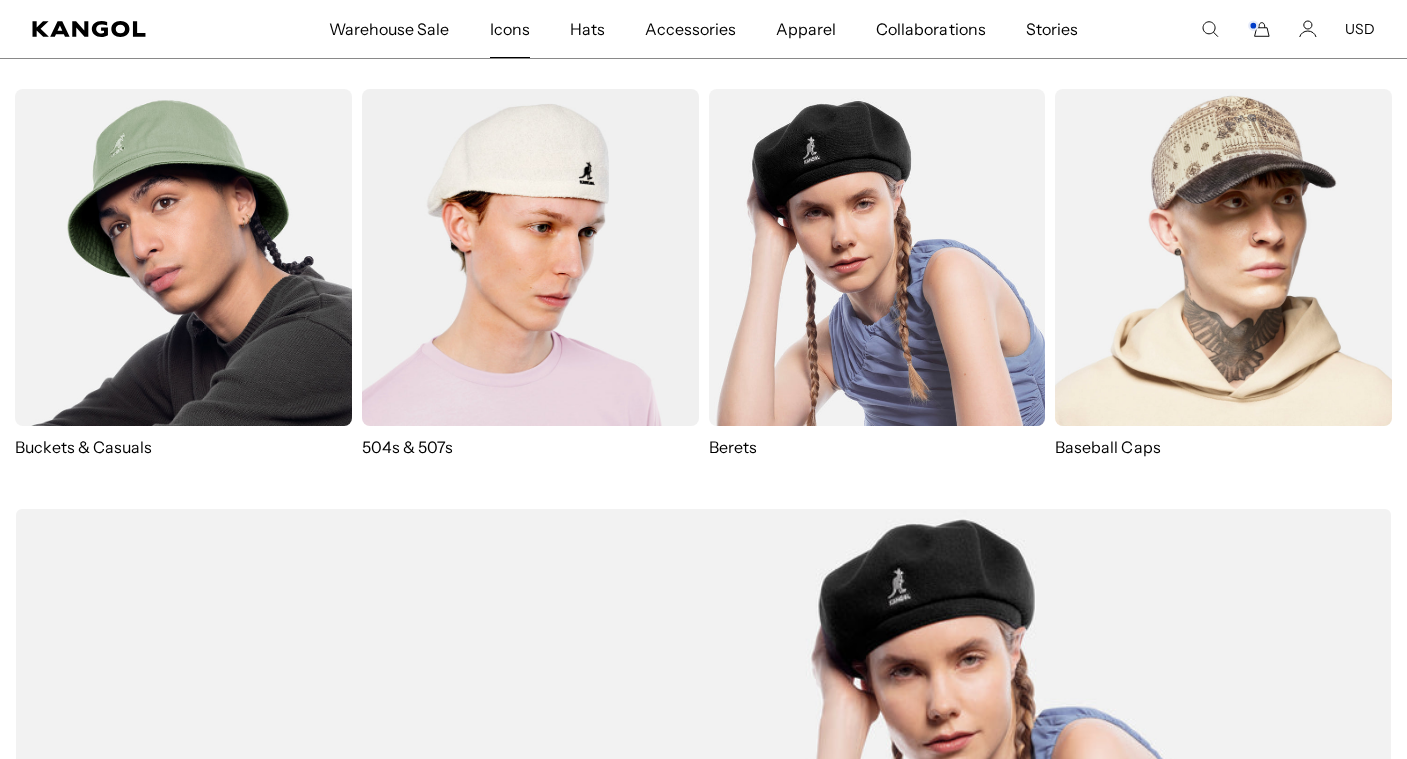 scroll, scrollTop: 544, scrollLeft: 0, axis: vertical 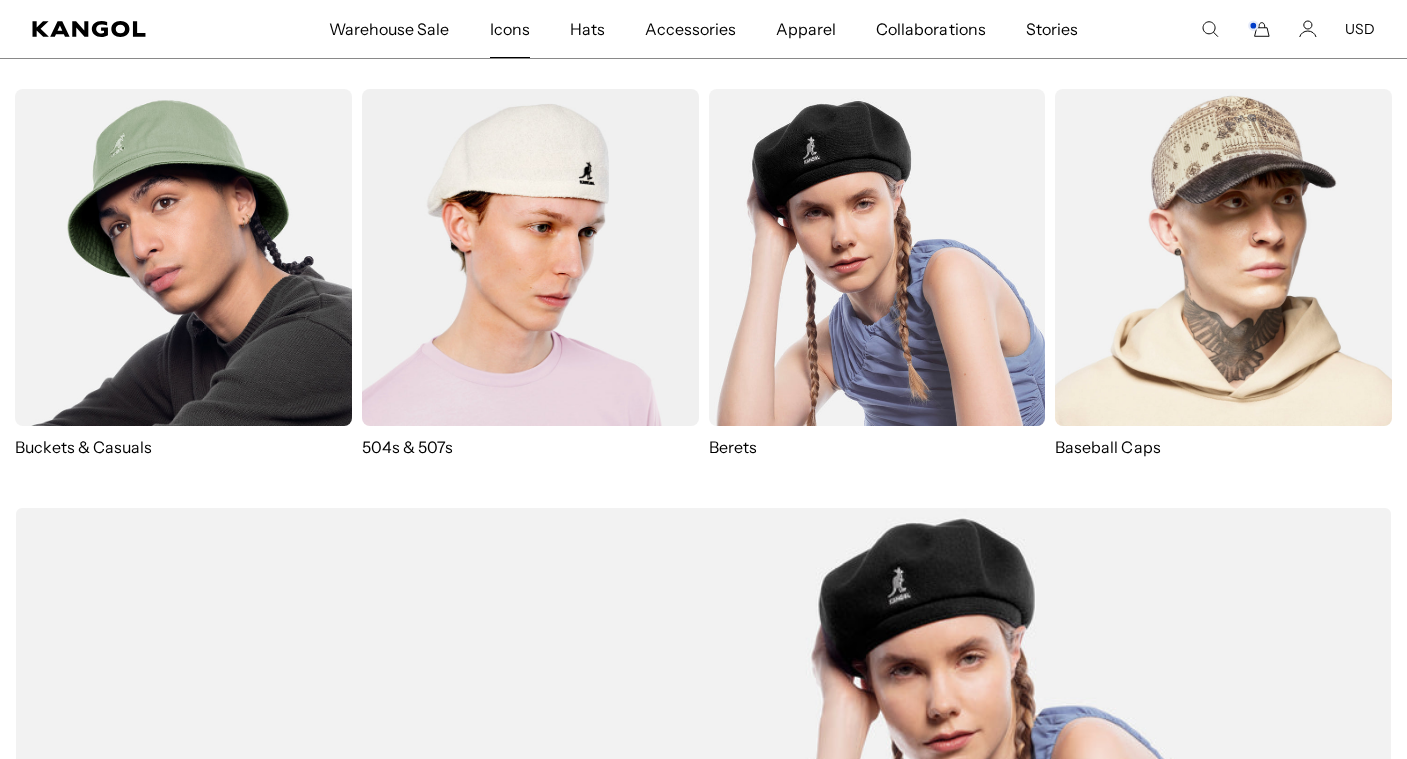 click at bounding box center (530, 257) 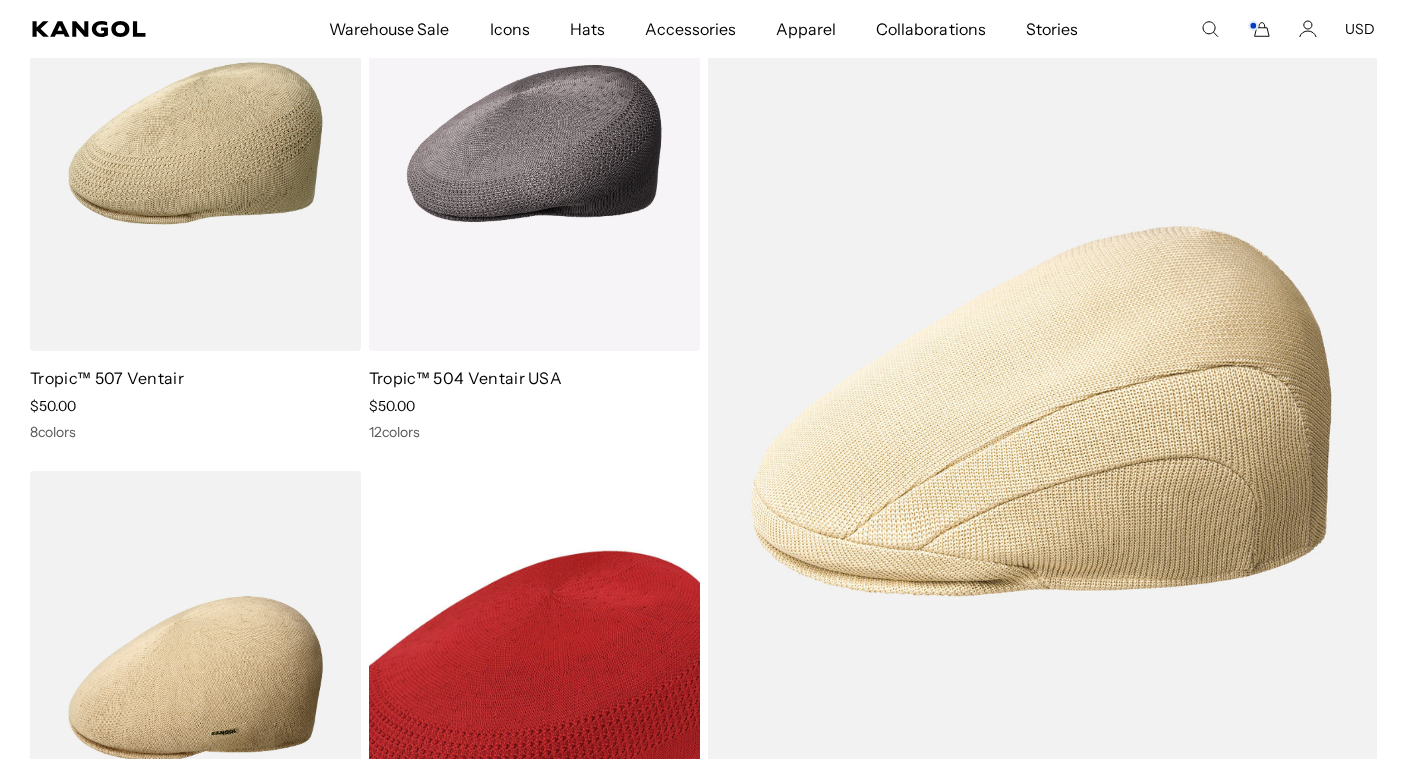 scroll, scrollTop: 287, scrollLeft: 0, axis: vertical 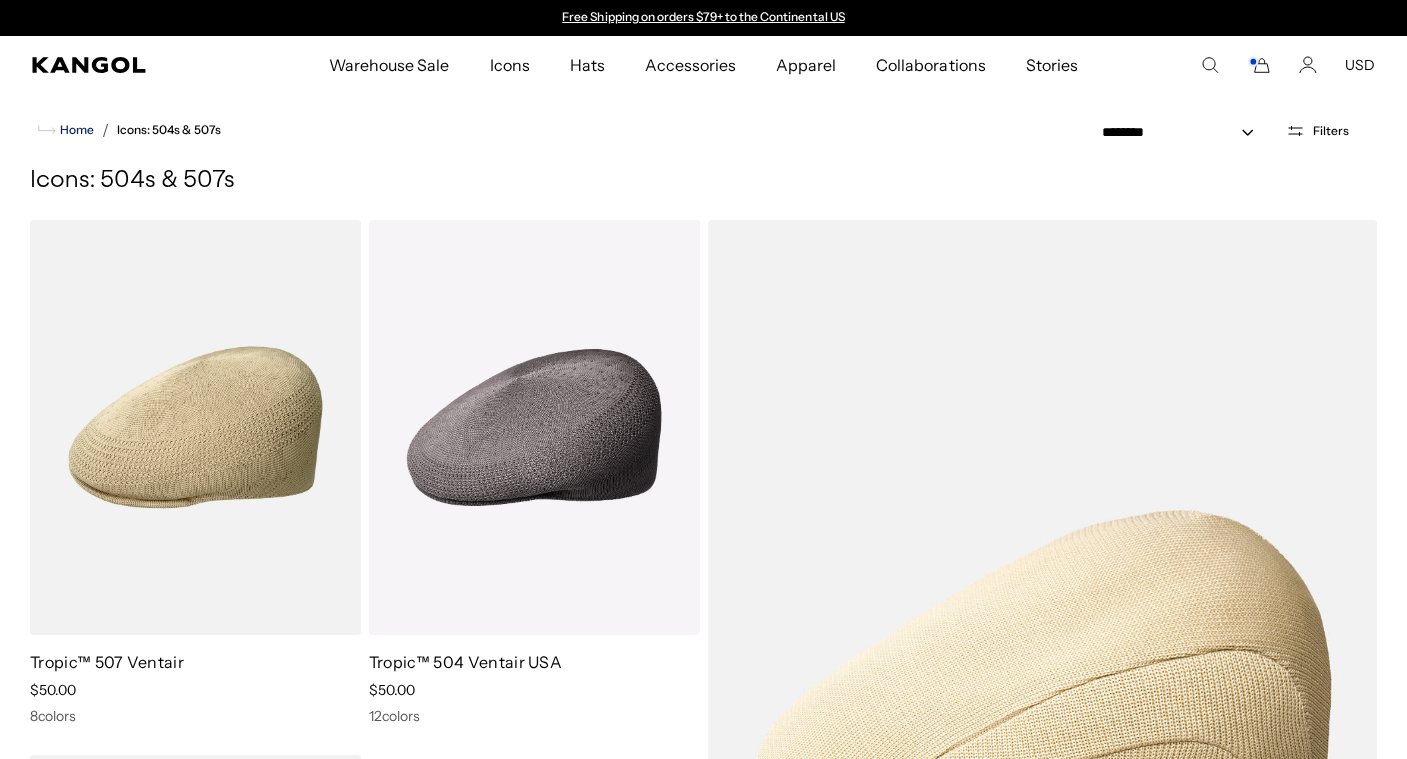 click on "Home" at bounding box center (75, 130) 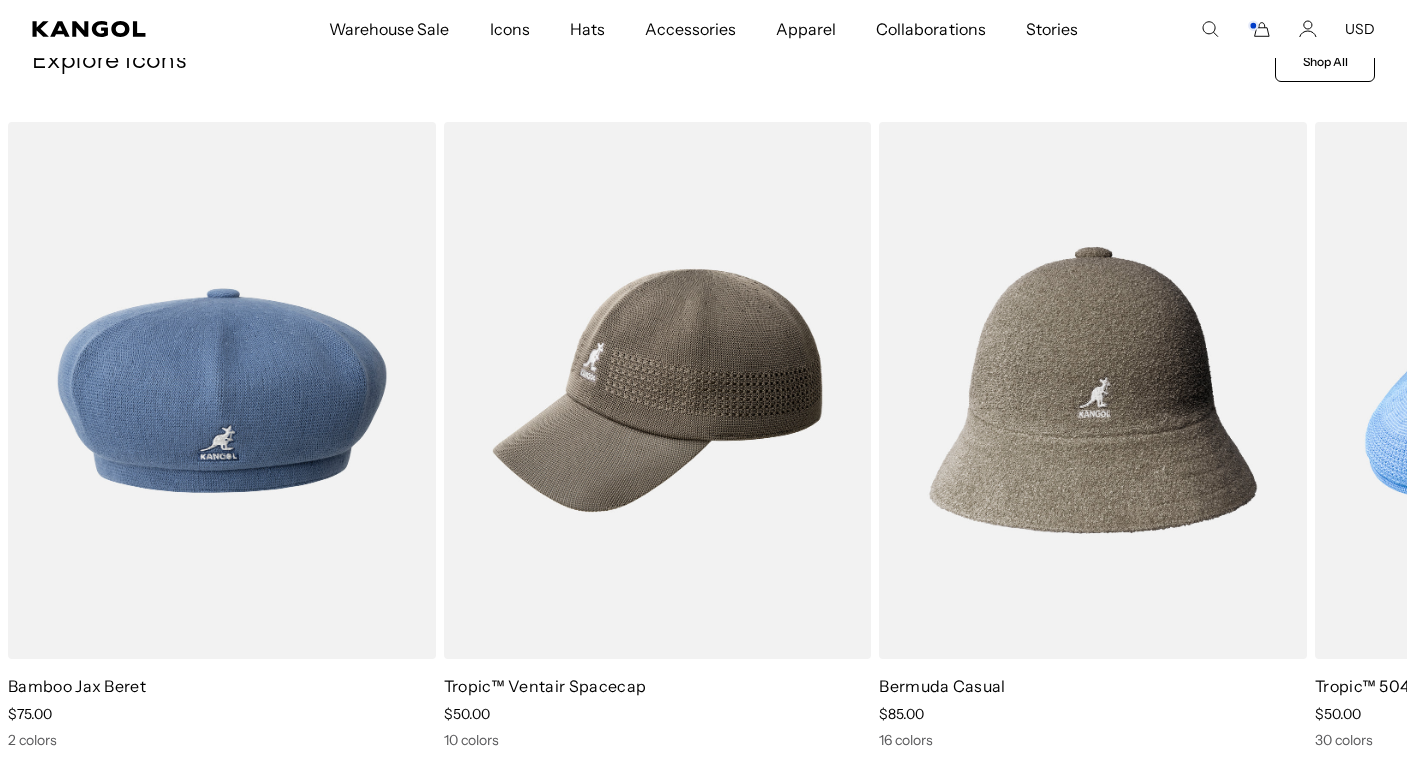 scroll, scrollTop: 745, scrollLeft: 0, axis: vertical 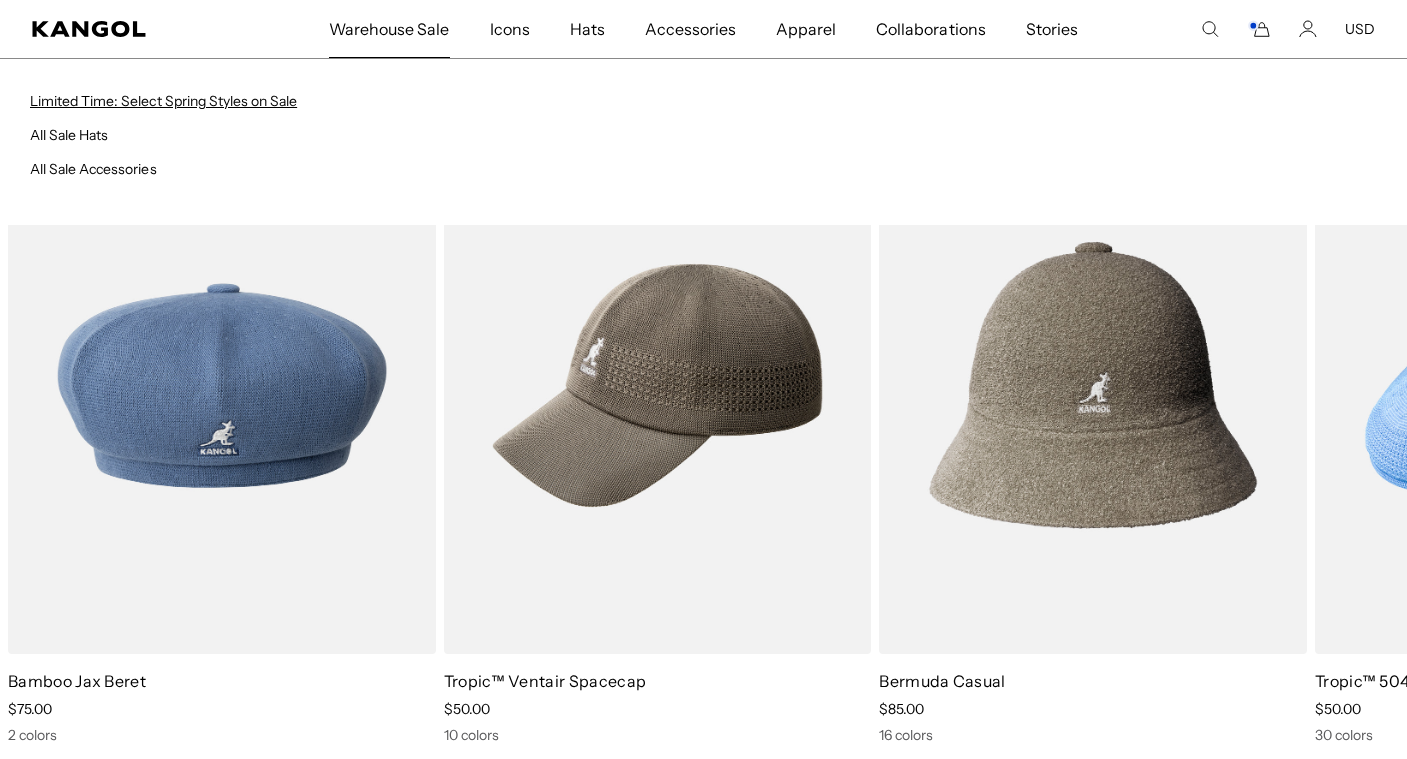 click on "Limited Time: Select Spring Styles on Sale" at bounding box center (163, 101) 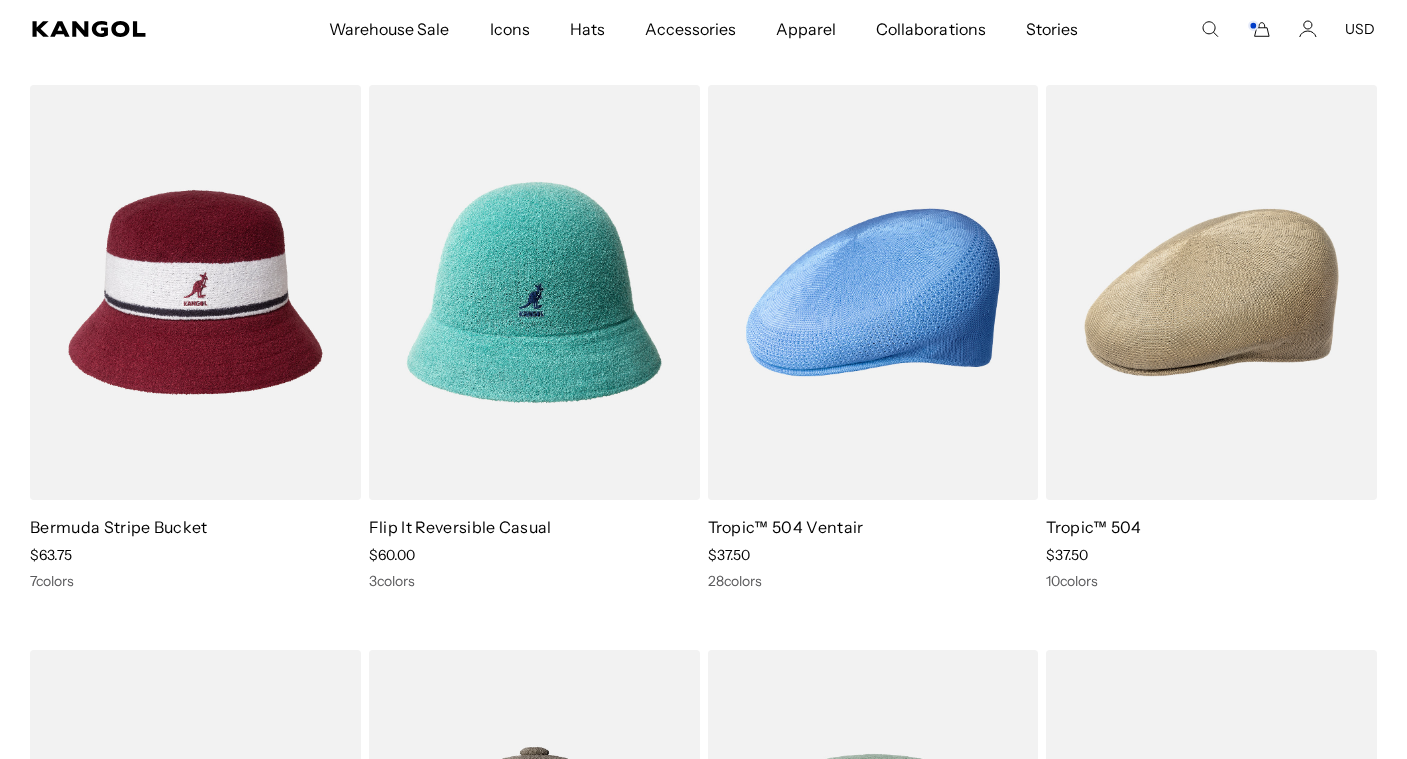 scroll, scrollTop: 738, scrollLeft: 0, axis: vertical 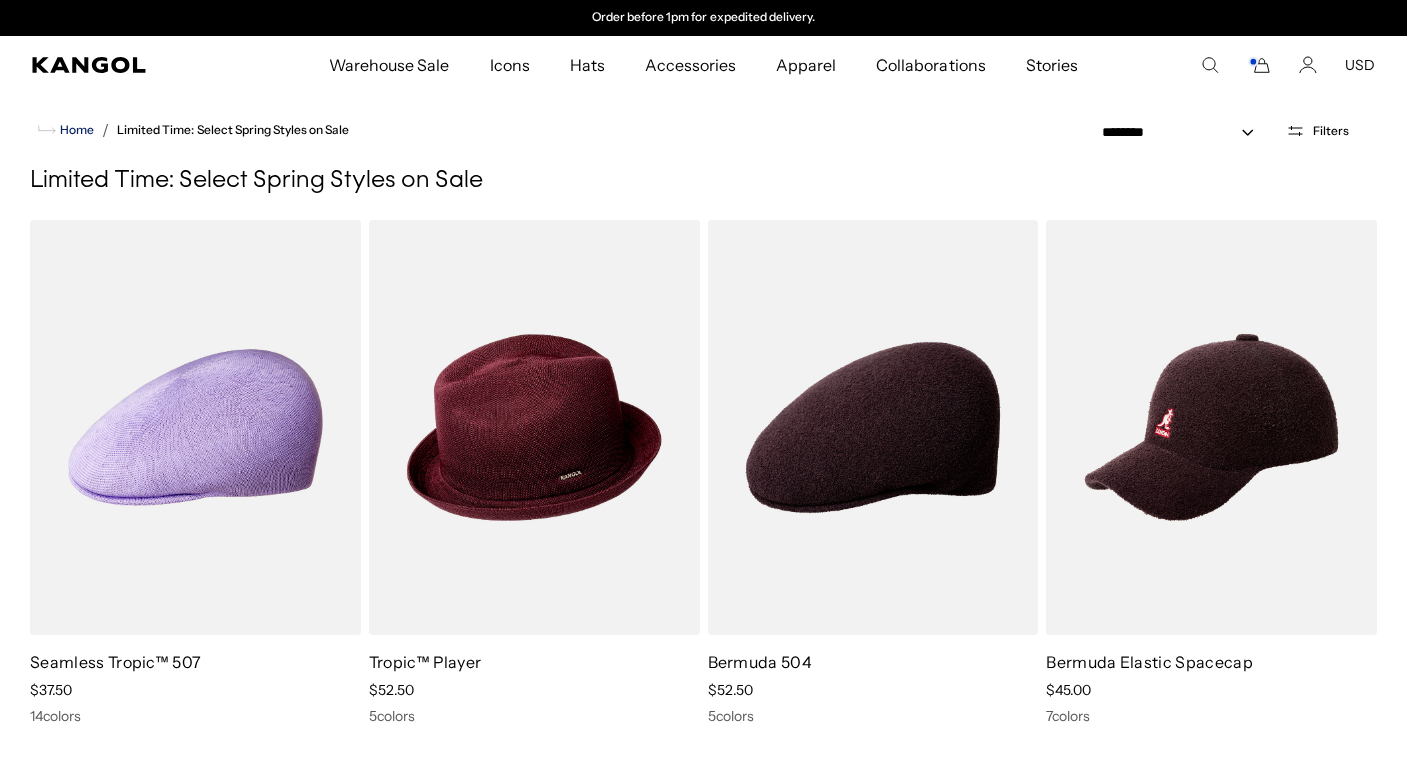 click on "Home" at bounding box center (75, 130) 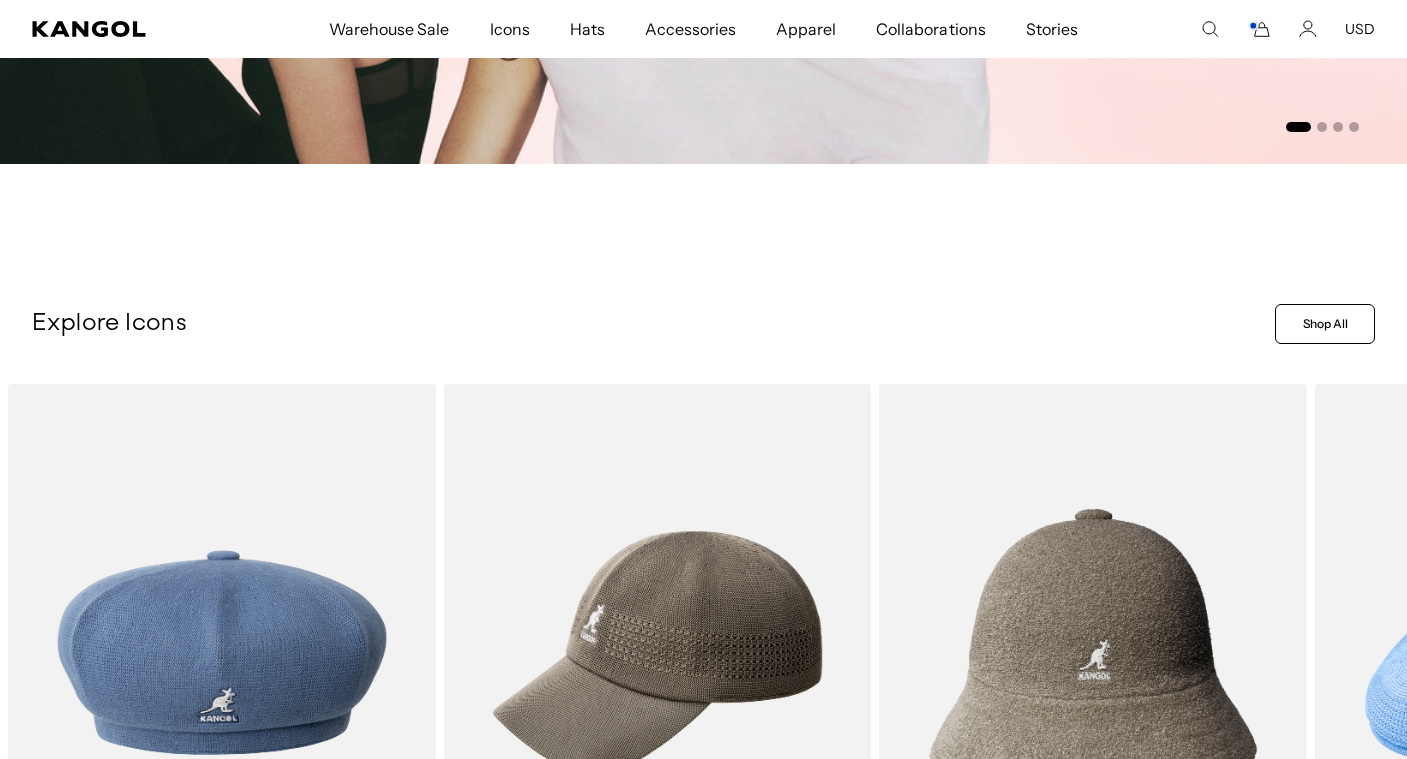 scroll, scrollTop: 479, scrollLeft: 0, axis: vertical 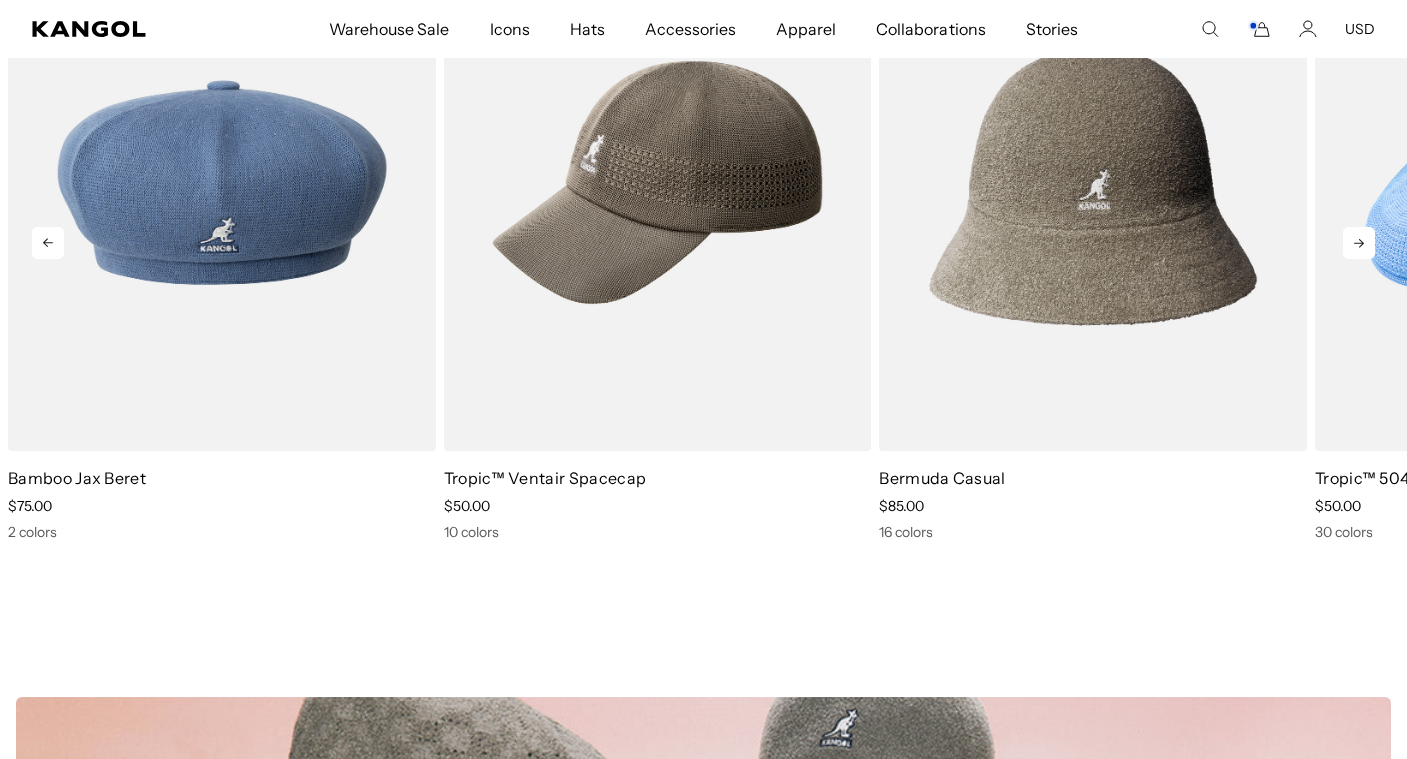 click 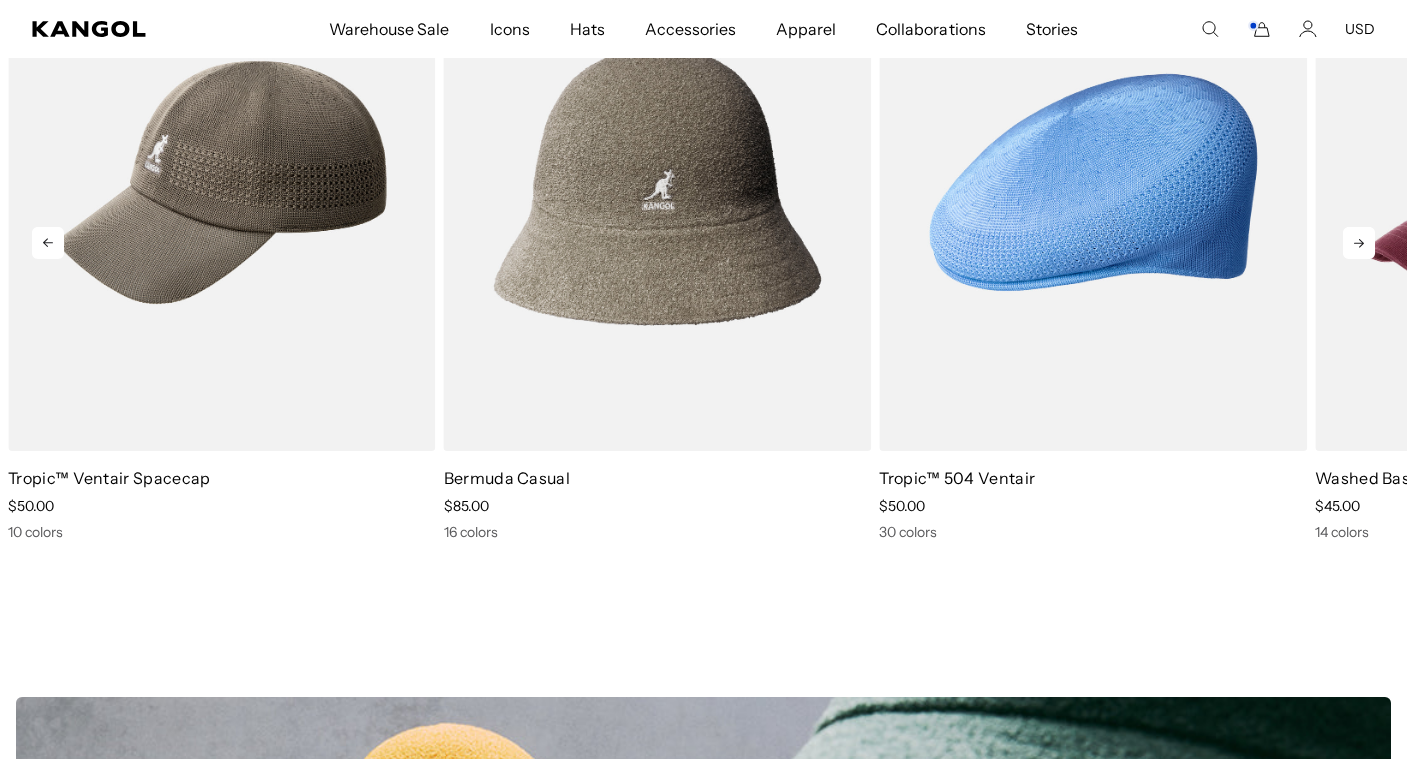 click 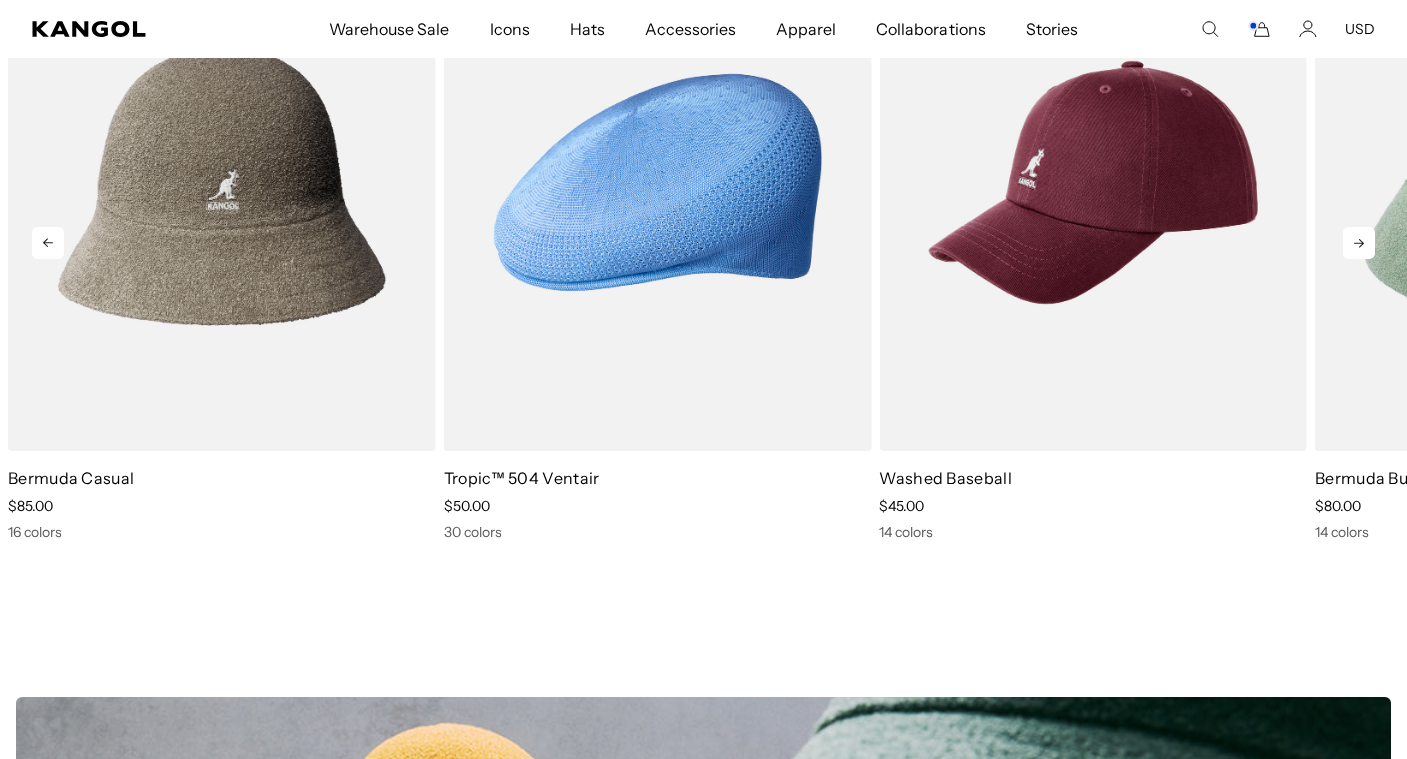 scroll, scrollTop: 0, scrollLeft: 0, axis: both 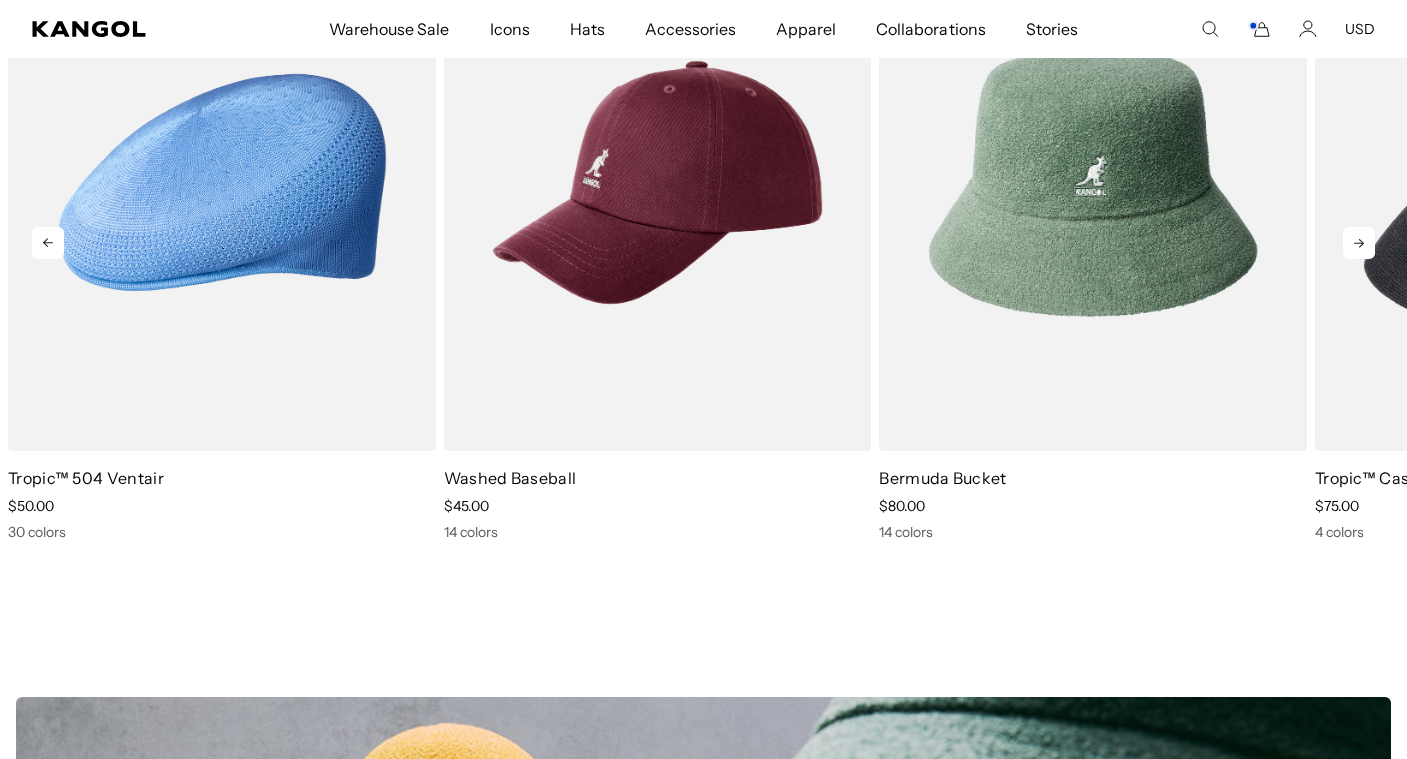 click 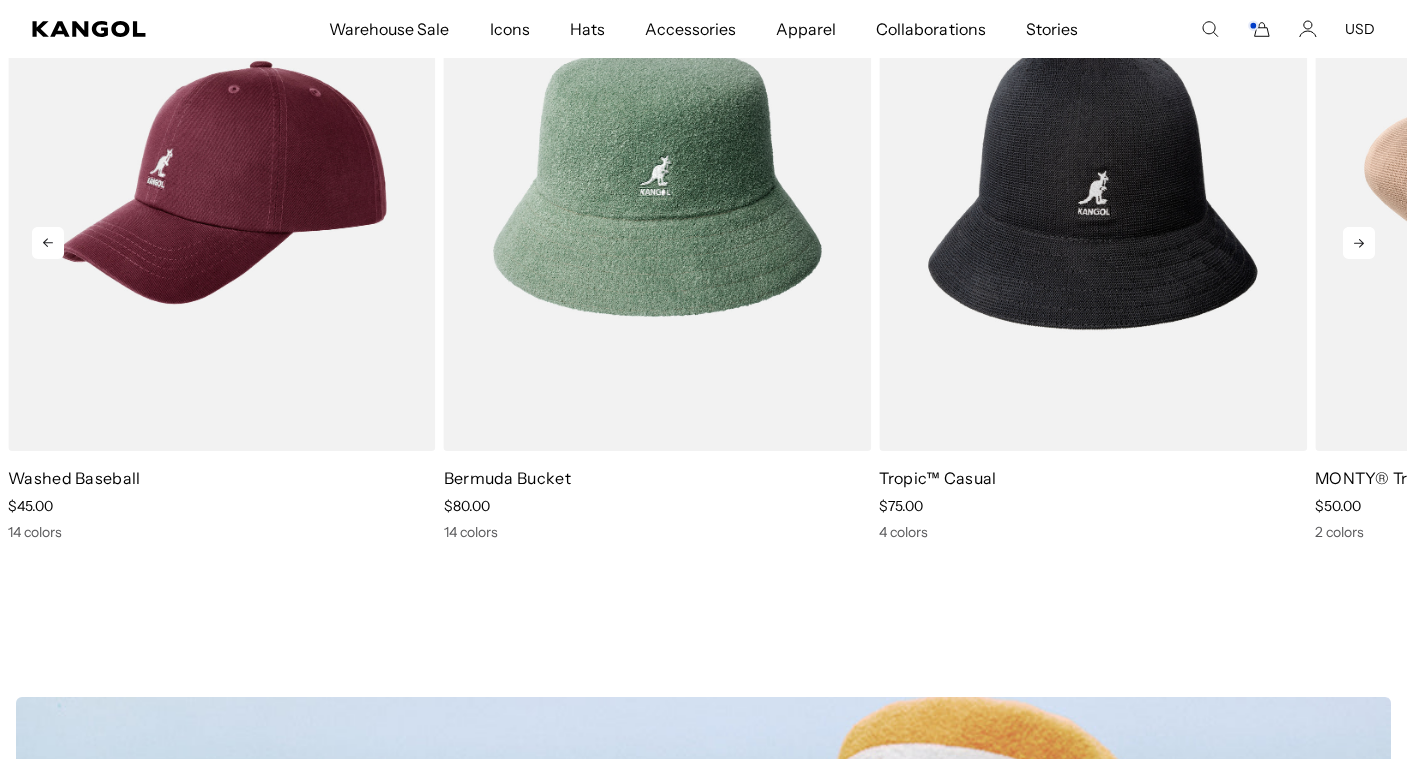 scroll, scrollTop: 0, scrollLeft: 412, axis: horizontal 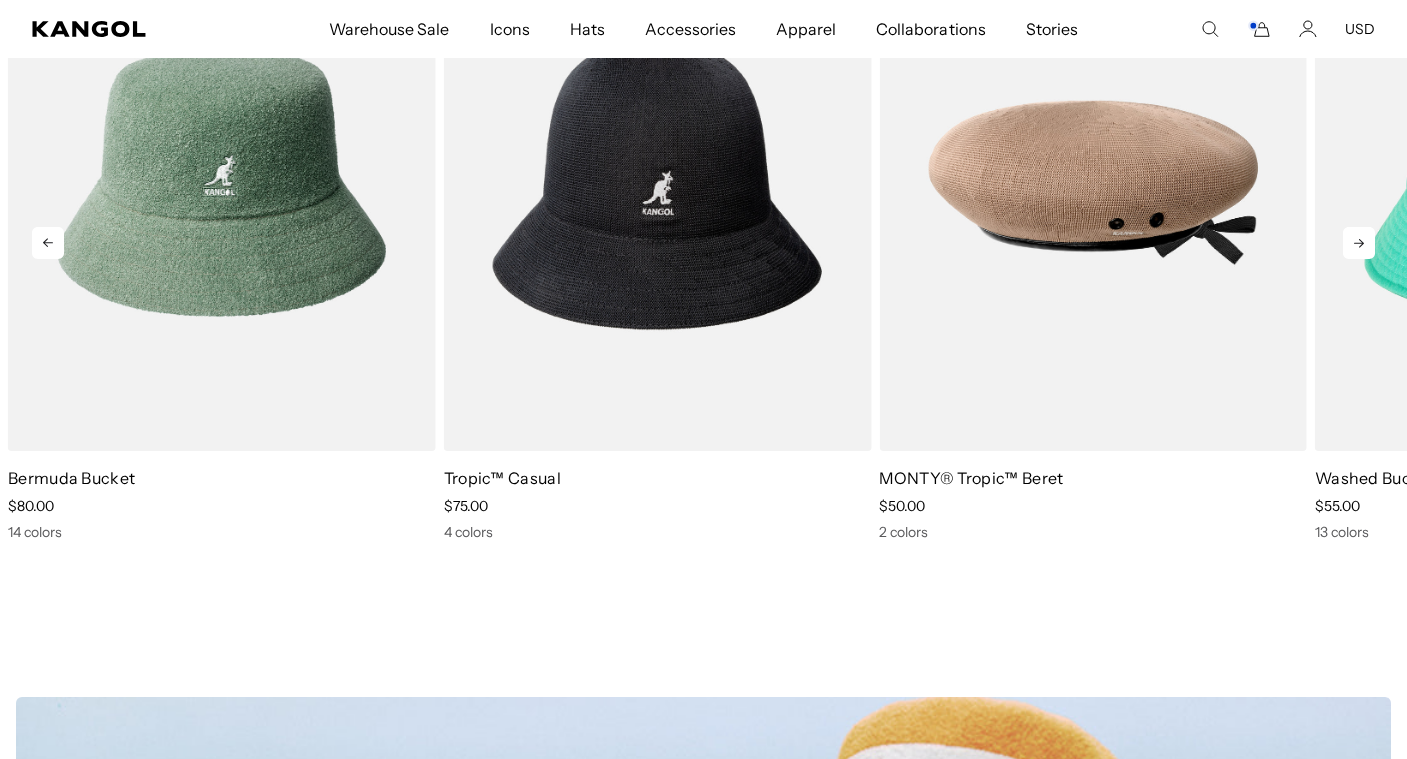 click 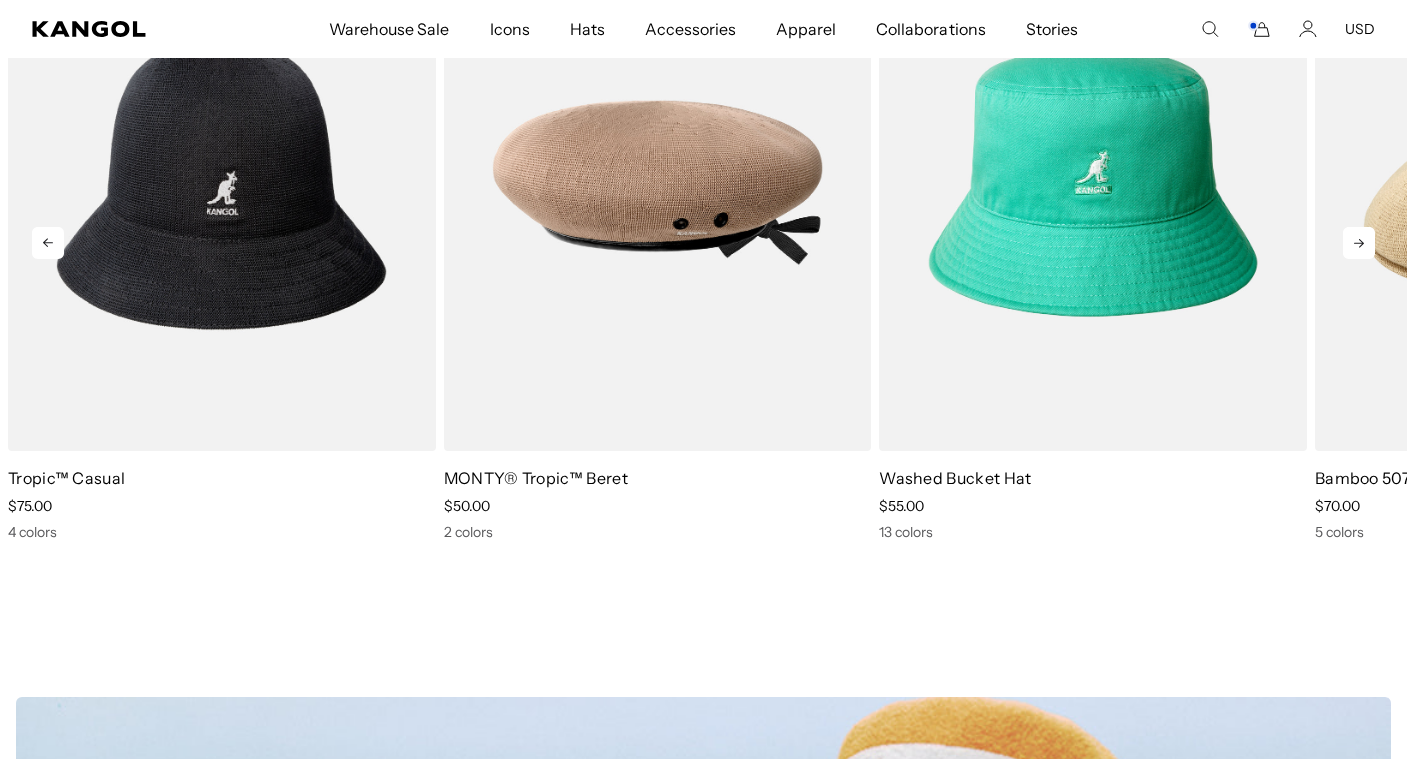 click 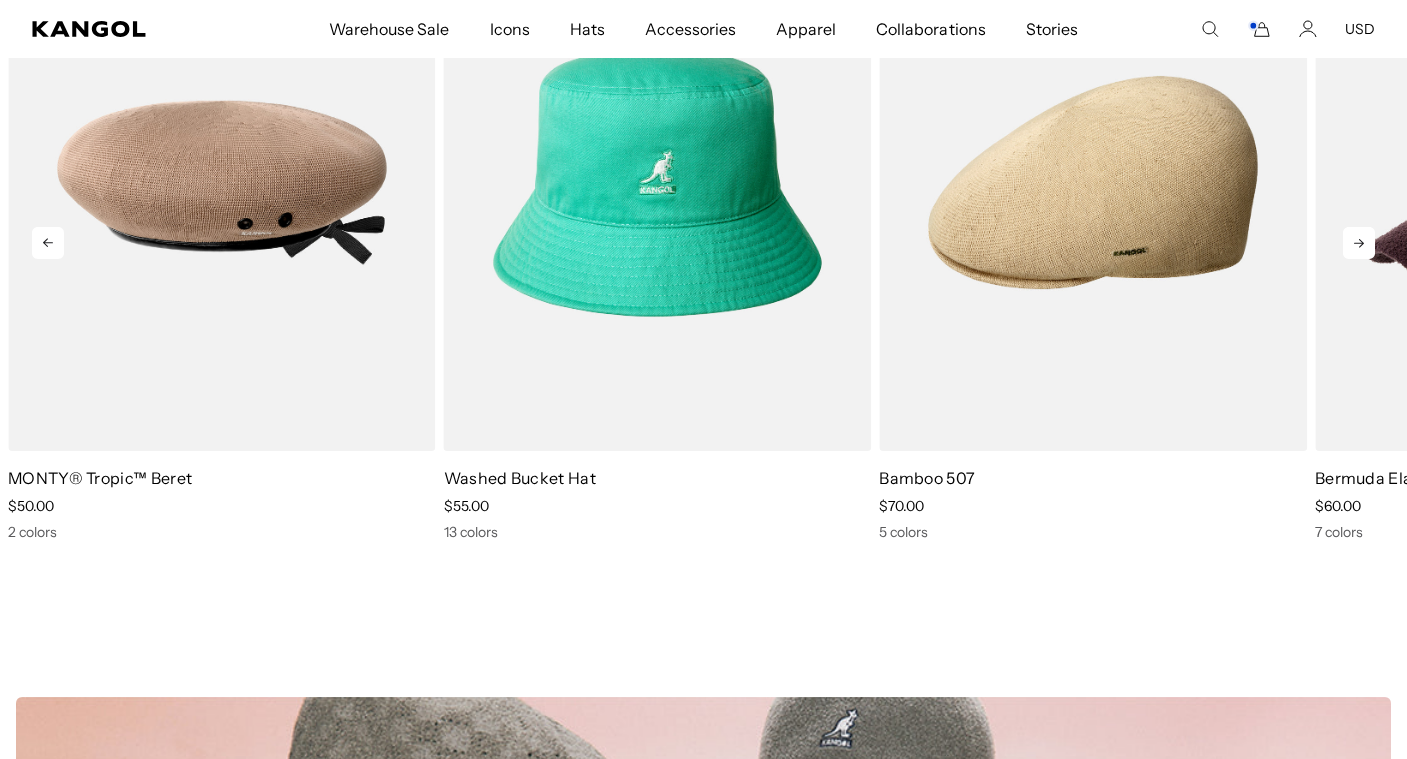 scroll, scrollTop: 0, scrollLeft: 412, axis: horizontal 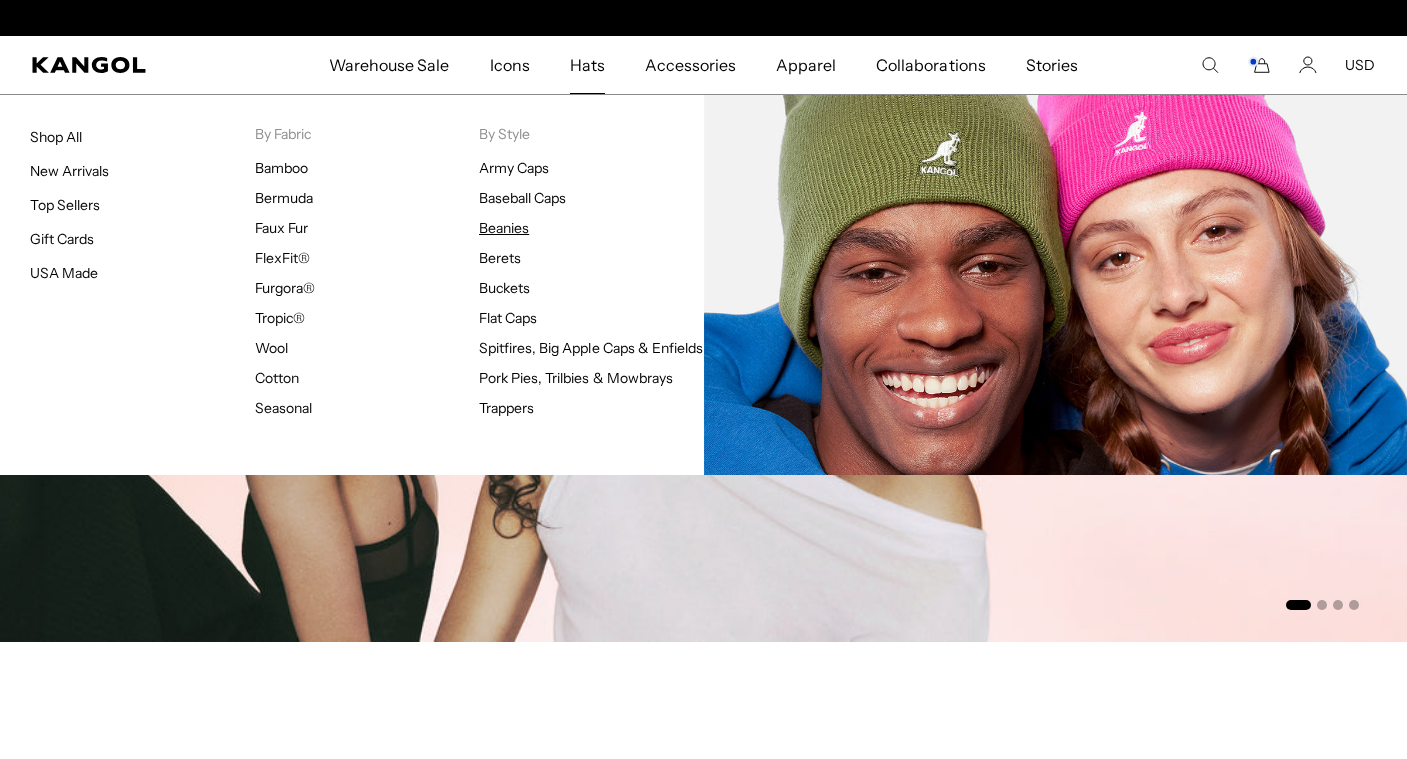 click on "Beanies" at bounding box center (504, 228) 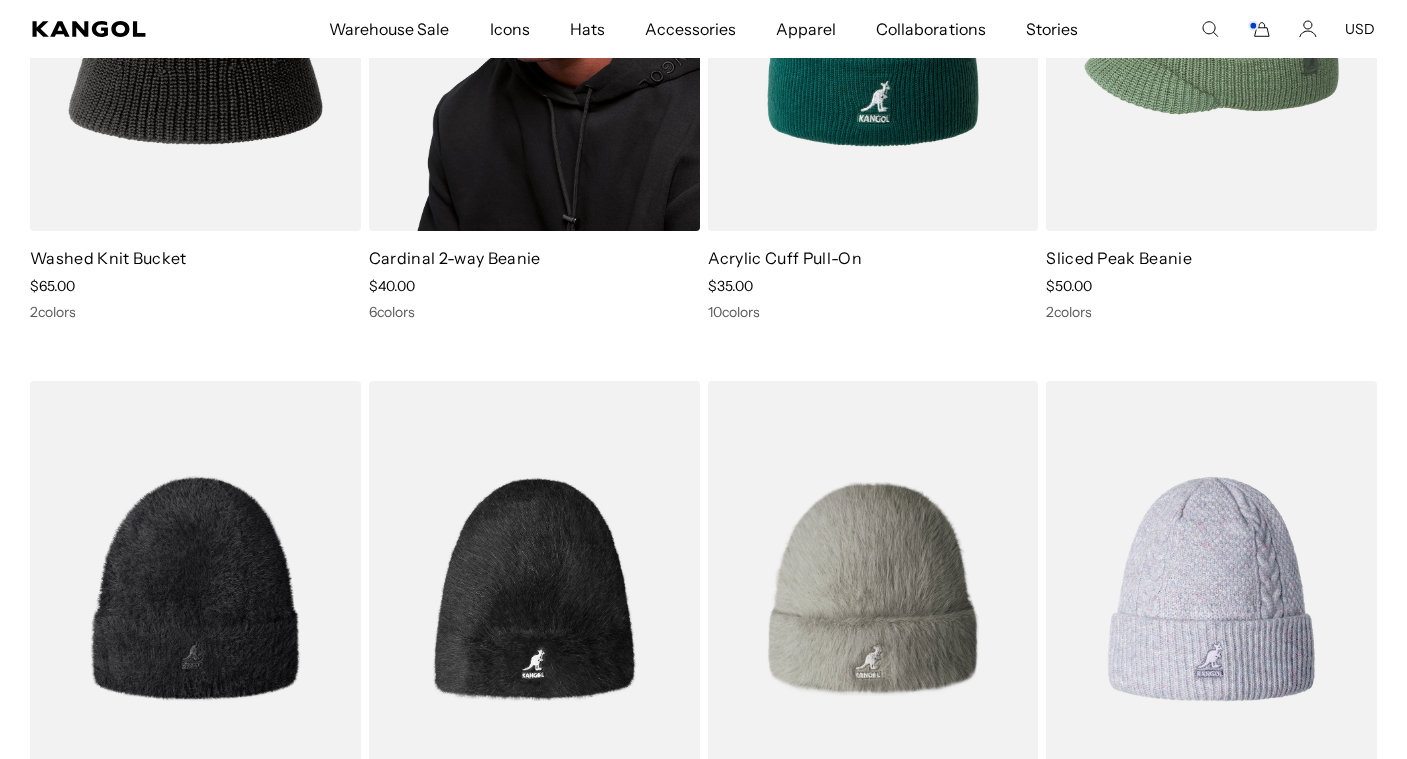 scroll, scrollTop: 549, scrollLeft: 0, axis: vertical 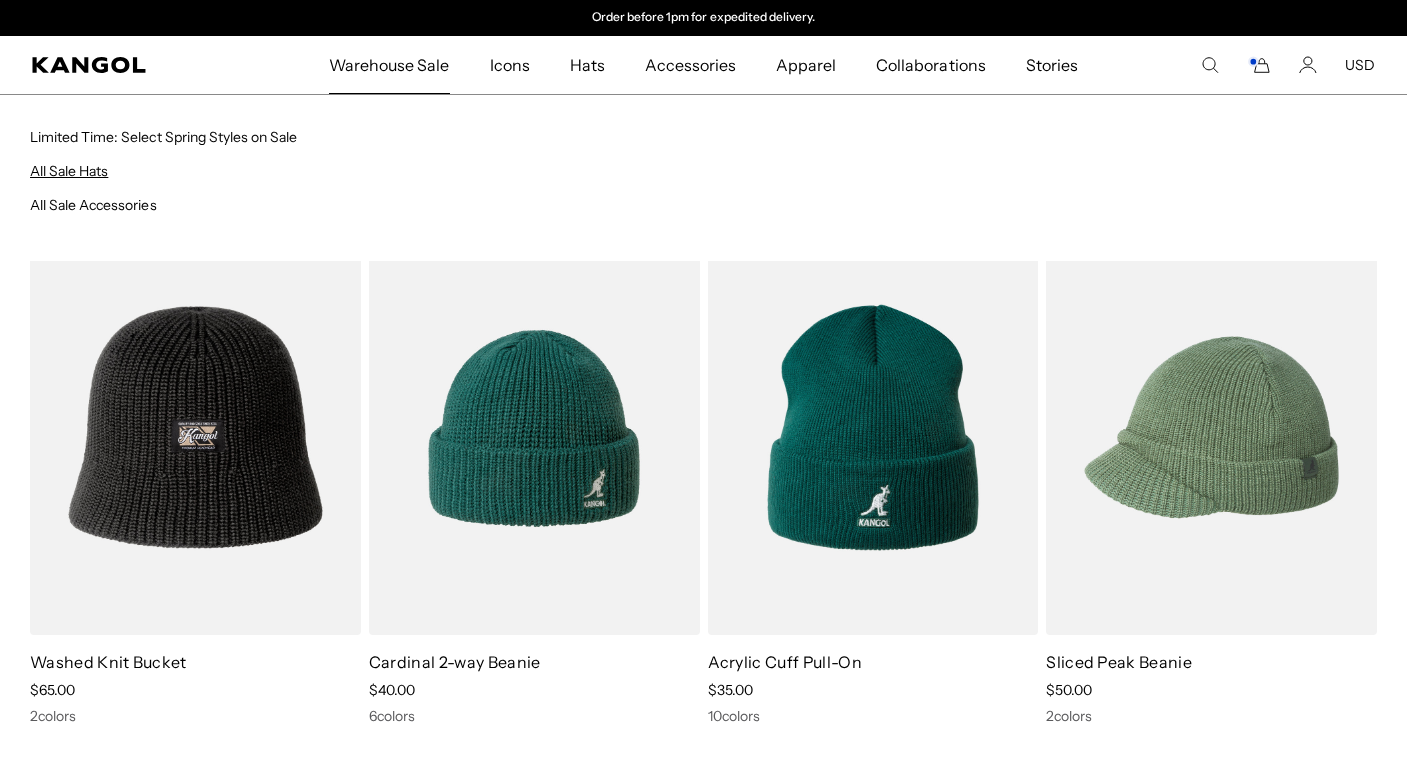 click on "All Sale Hats" at bounding box center (69, 171) 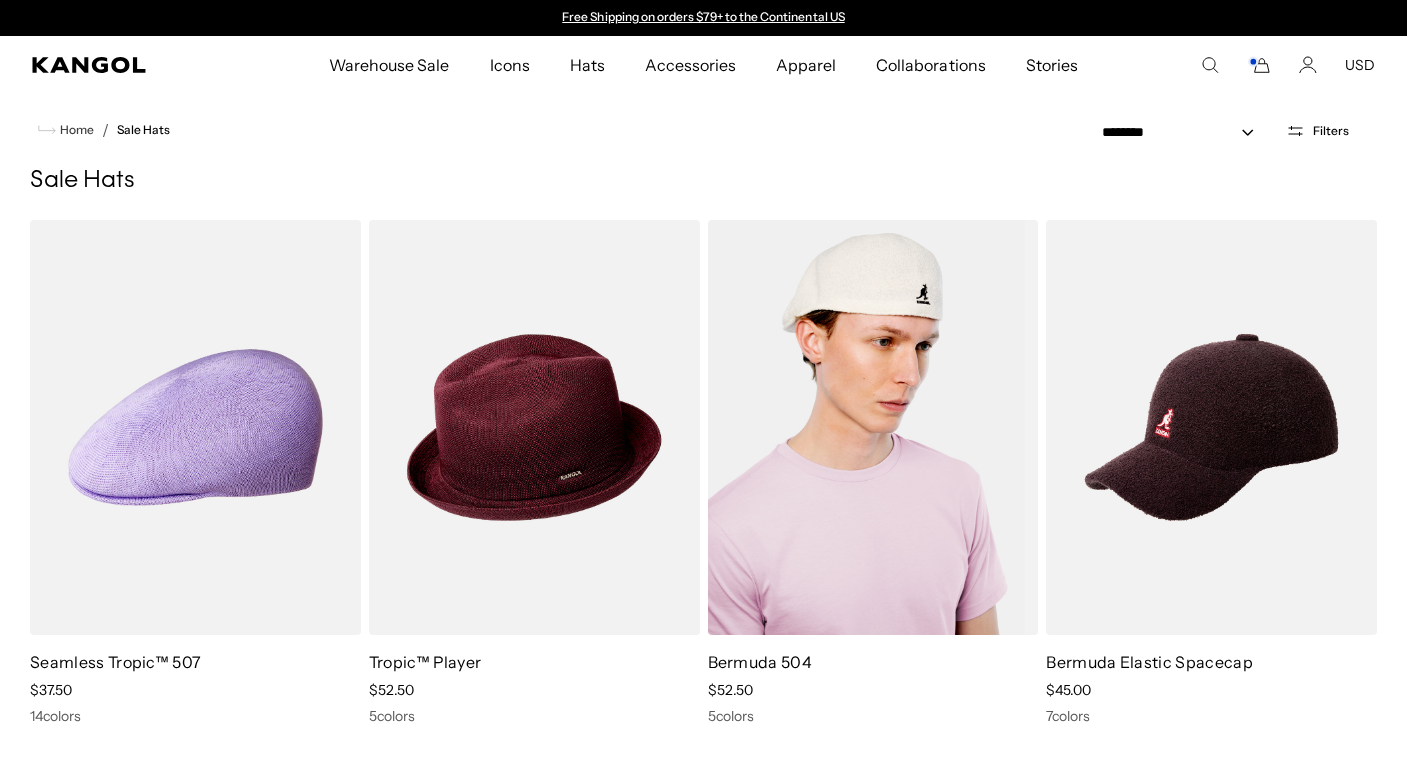 scroll, scrollTop: 0, scrollLeft: 0, axis: both 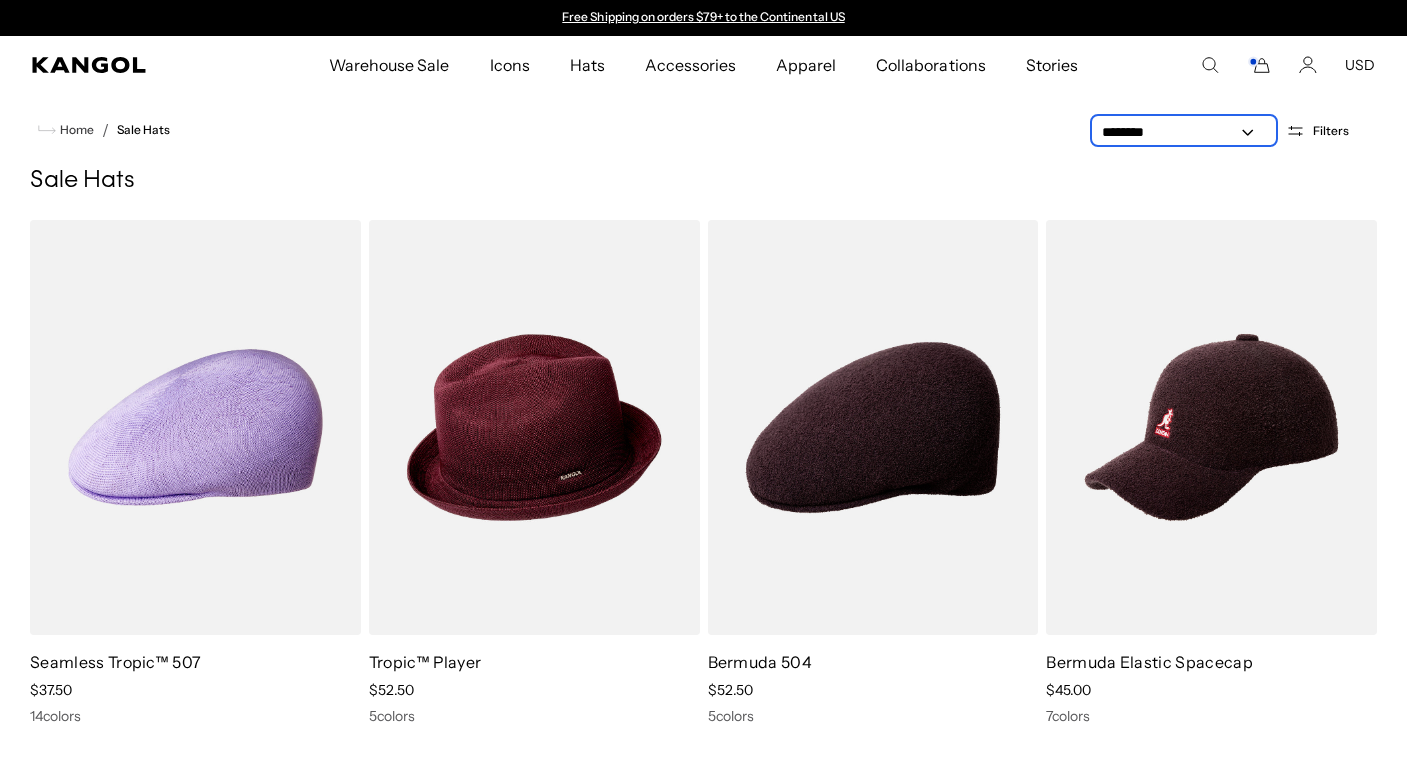 click on "**********" at bounding box center [1184, 132] 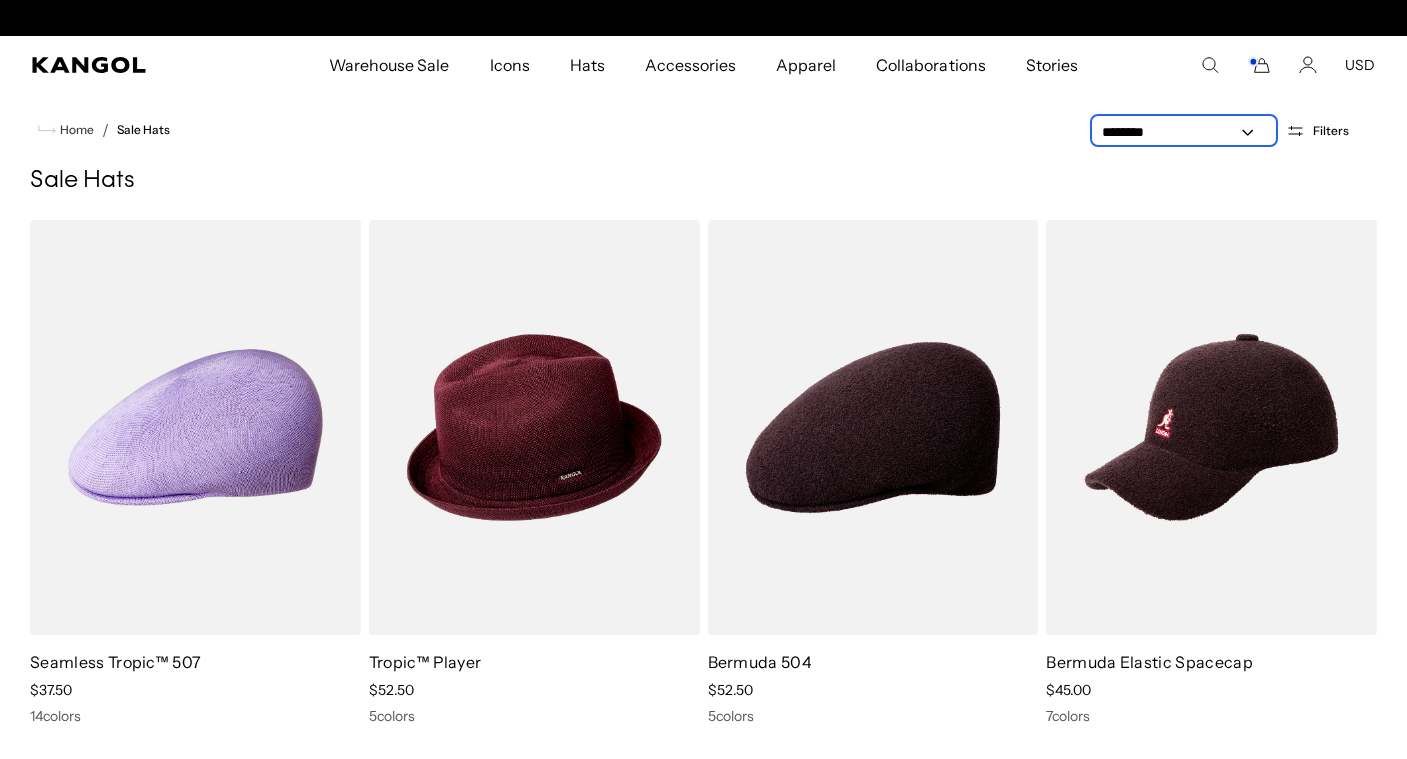 scroll, scrollTop: 0, scrollLeft: 412, axis: horizontal 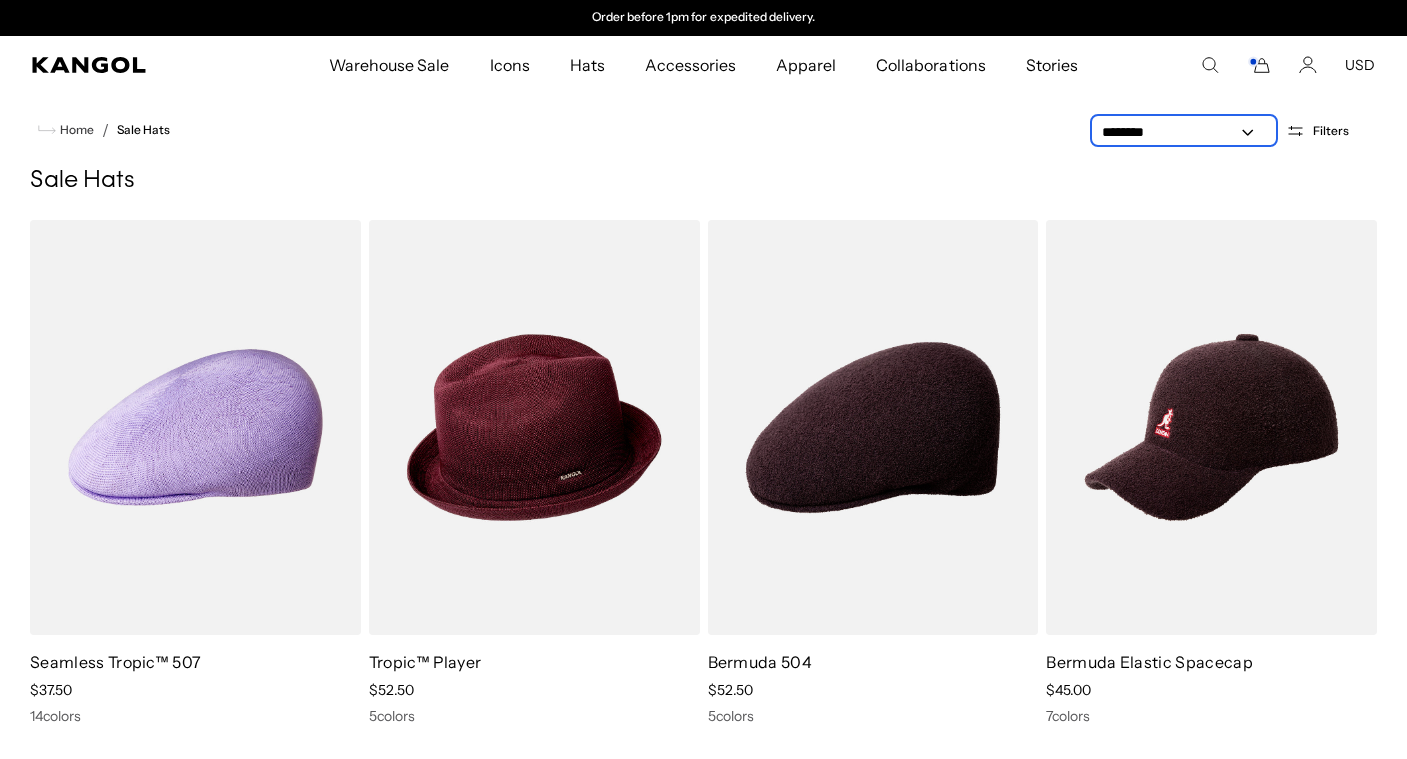 select on "*****" 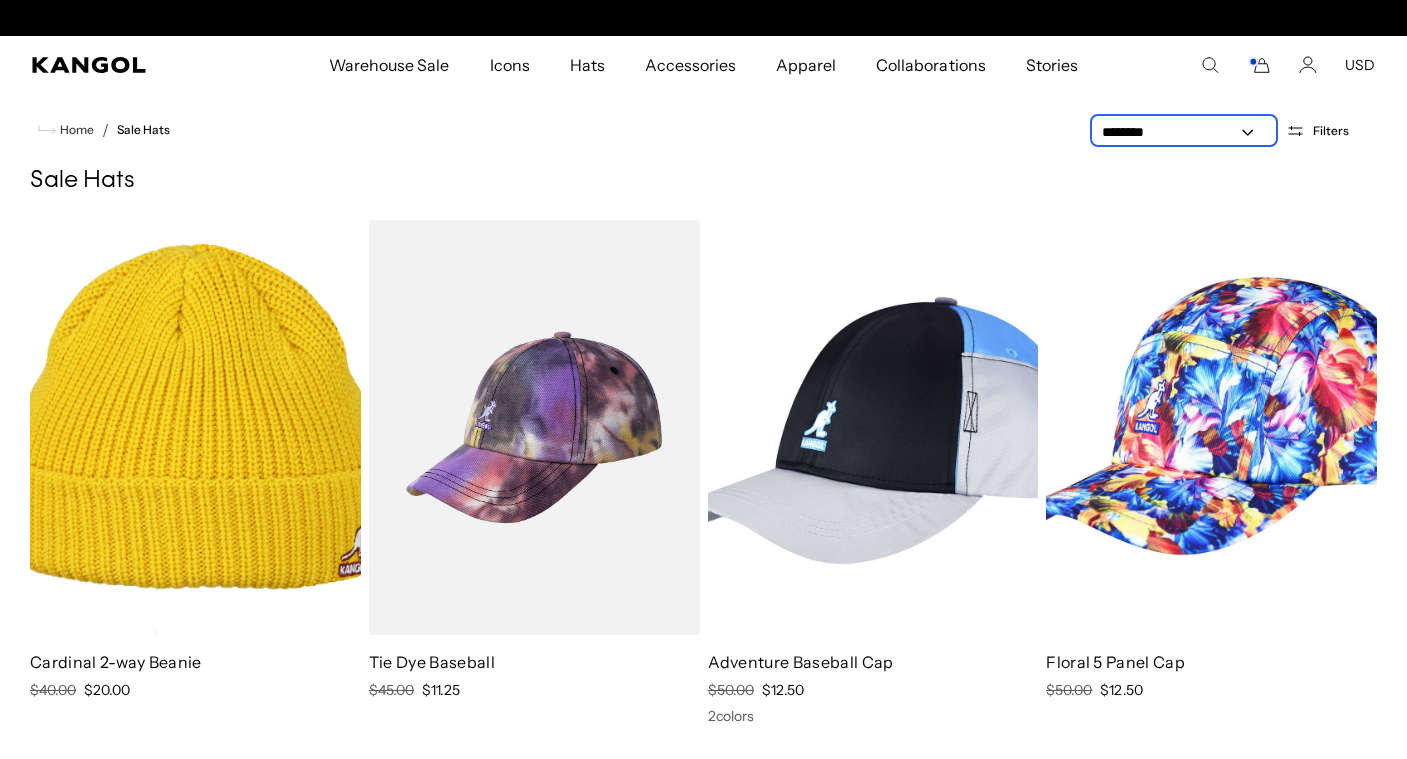 scroll, scrollTop: 0, scrollLeft: 412, axis: horizontal 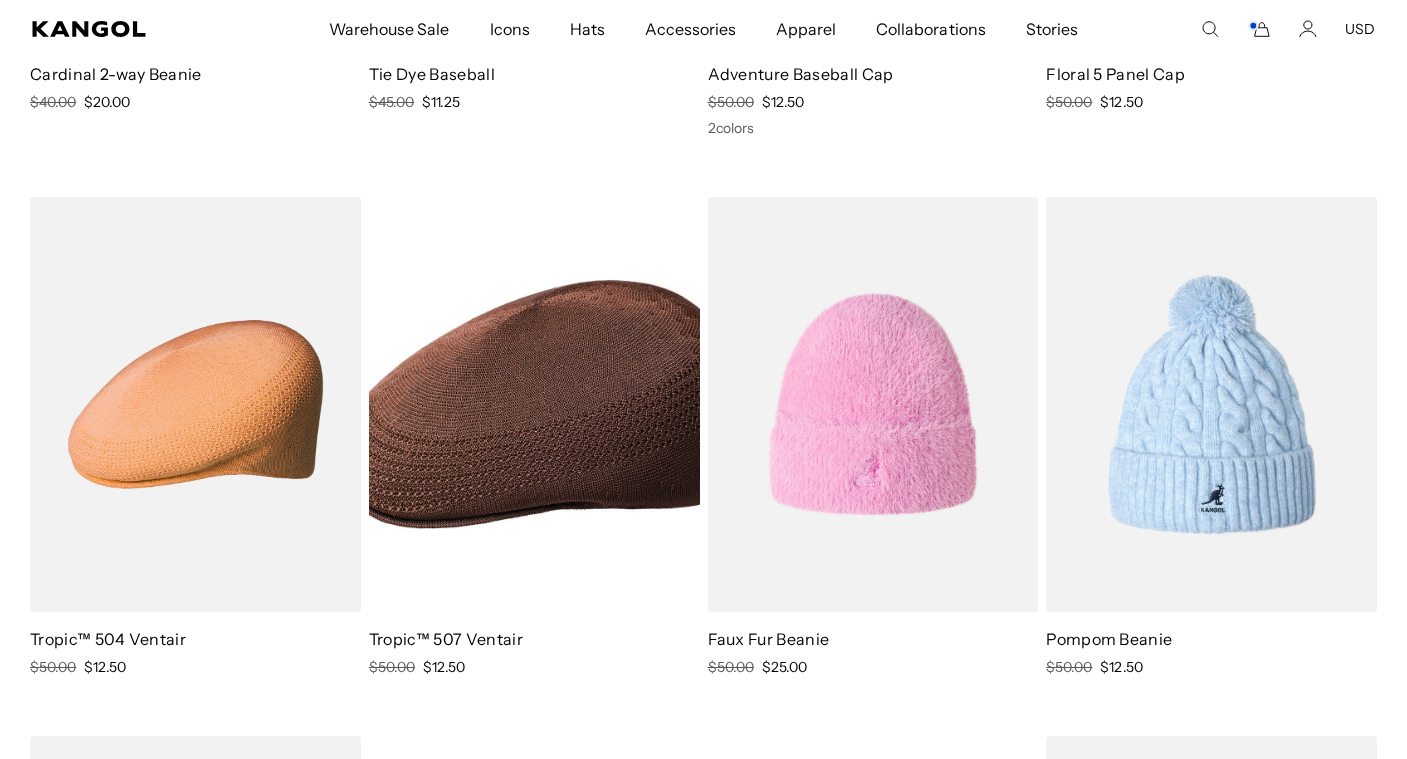 click at bounding box center (534, 404) 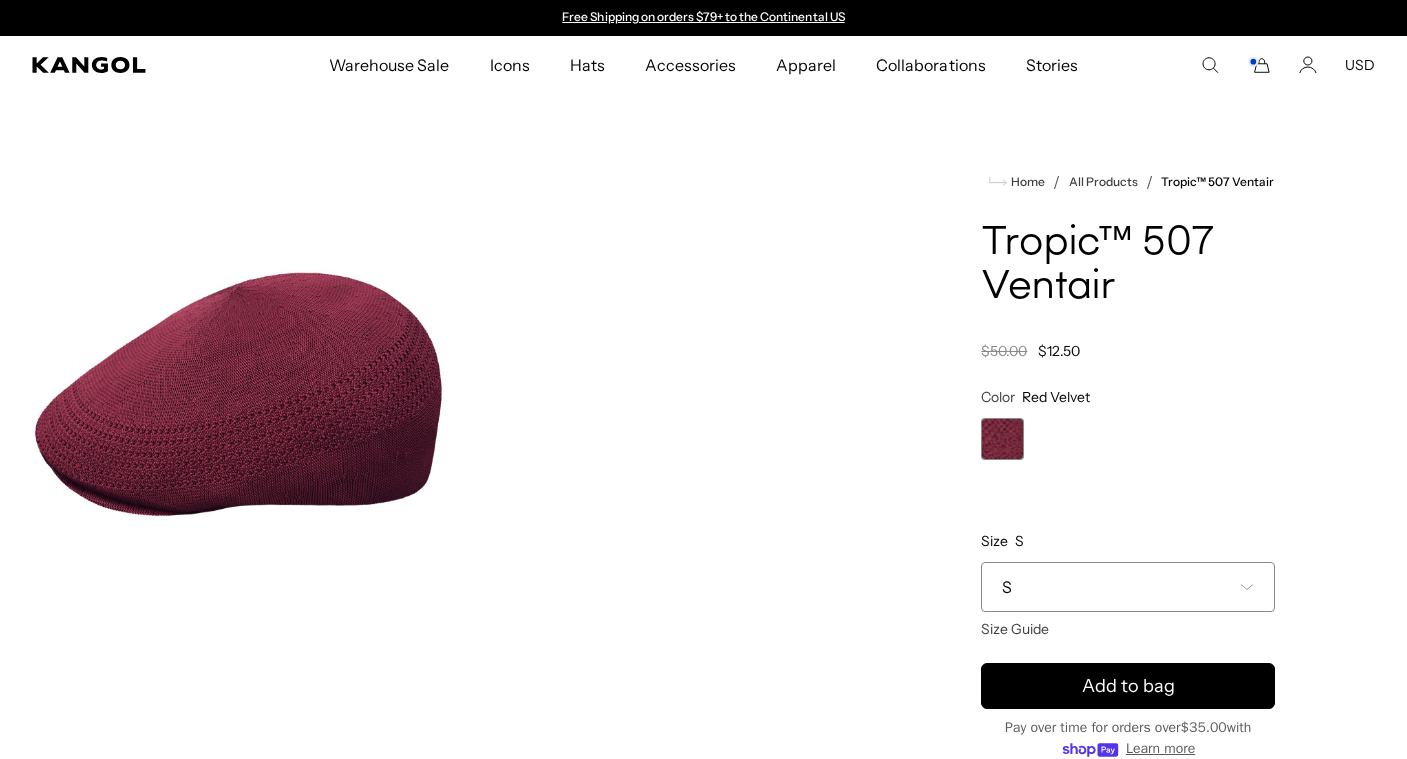 scroll, scrollTop: 0, scrollLeft: 0, axis: both 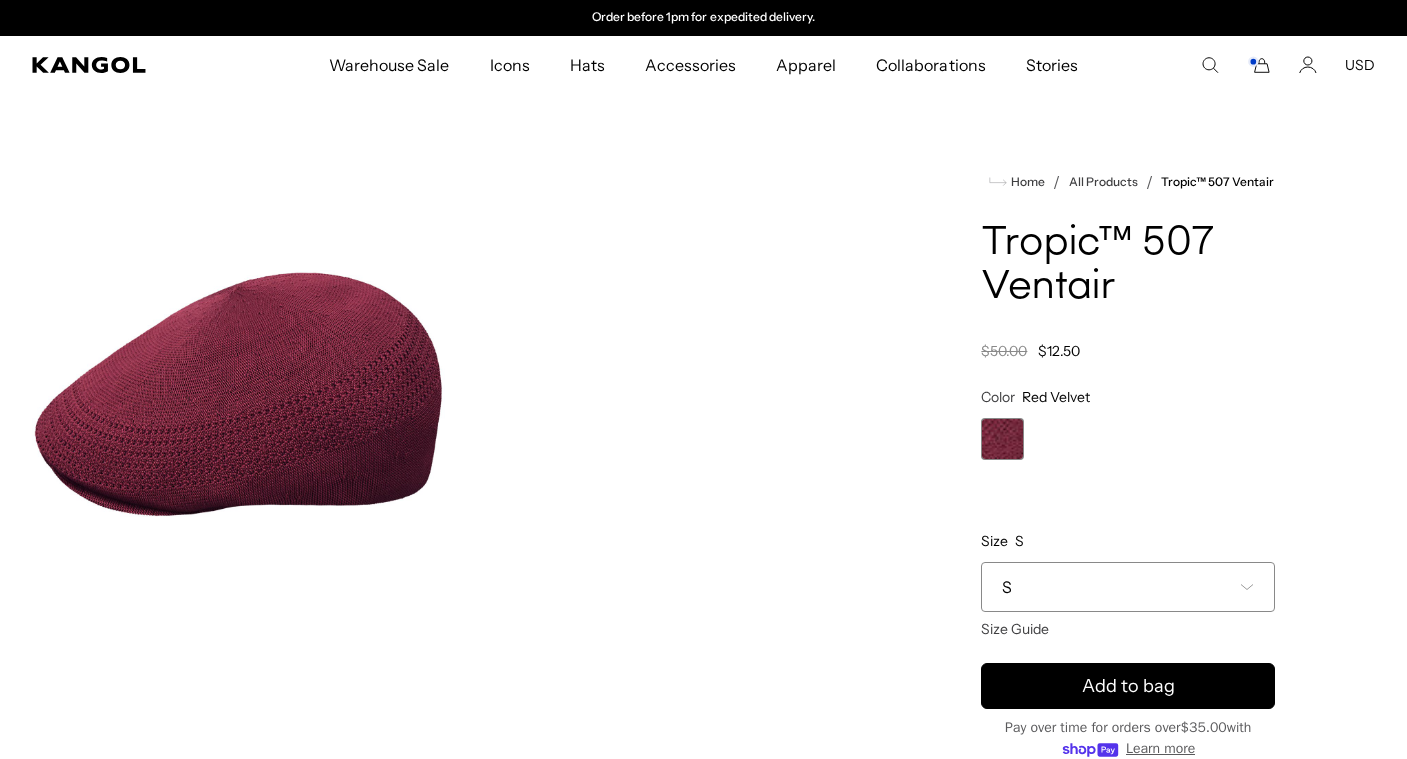 click on "S" at bounding box center (1128, 587) 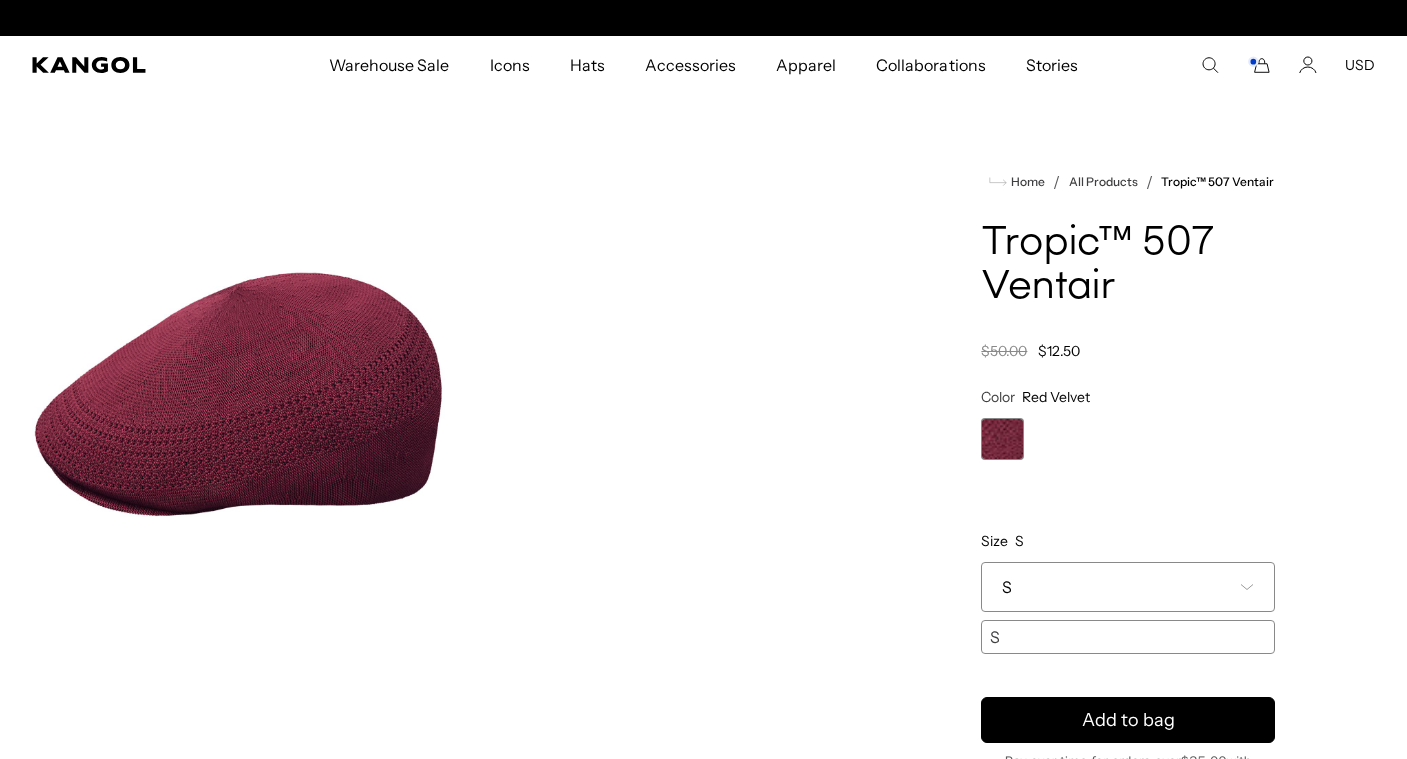 scroll, scrollTop: 0, scrollLeft: 0, axis: both 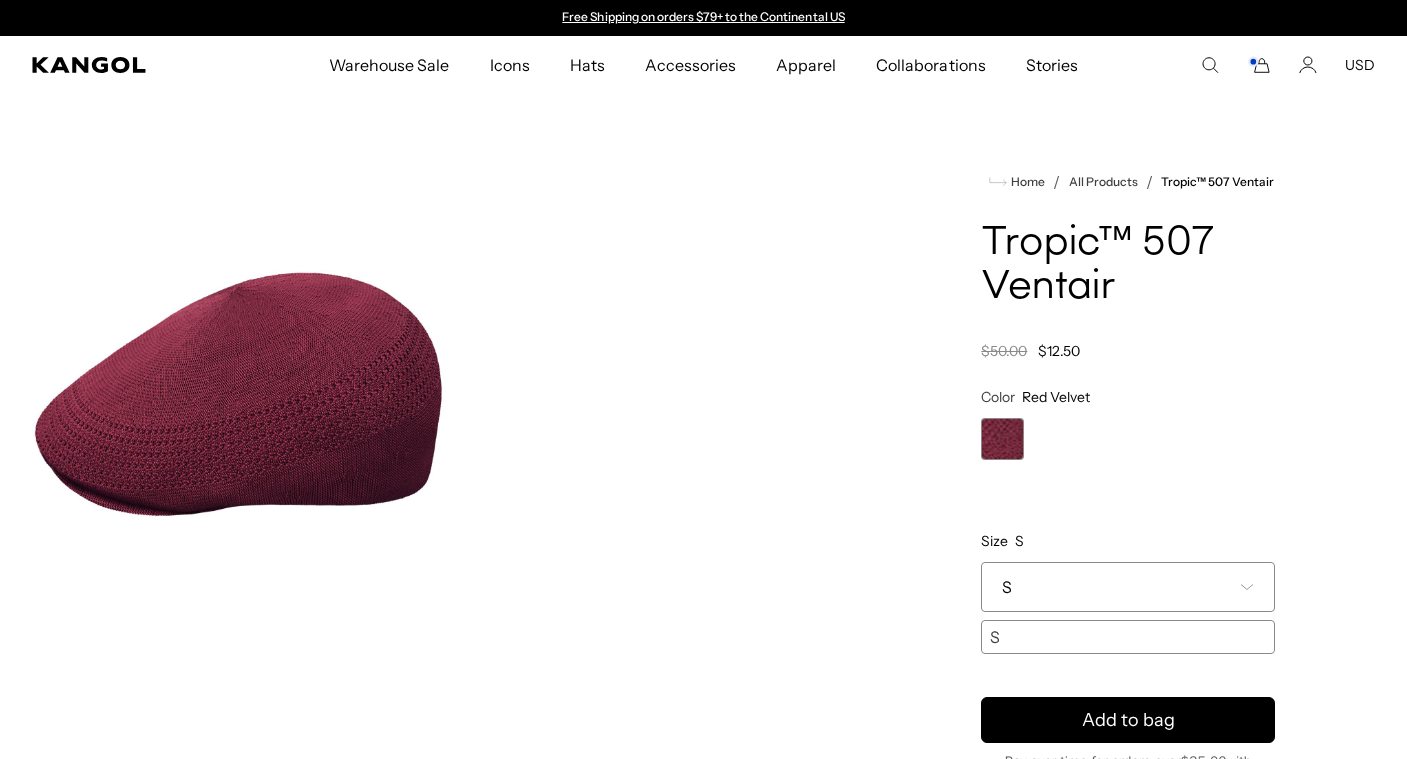 click on "S" at bounding box center (1128, 587) 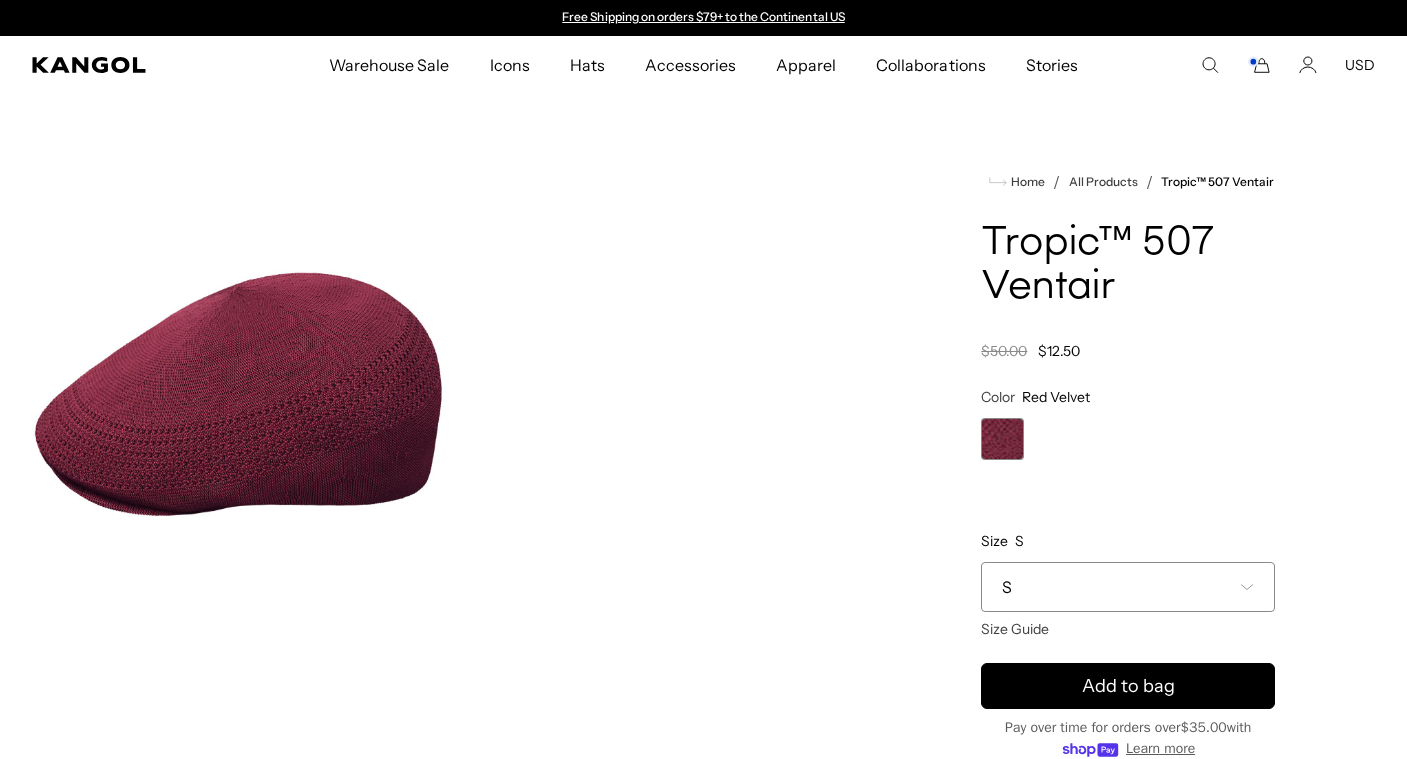 scroll, scrollTop: 1, scrollLeft: 0, axis: vertical 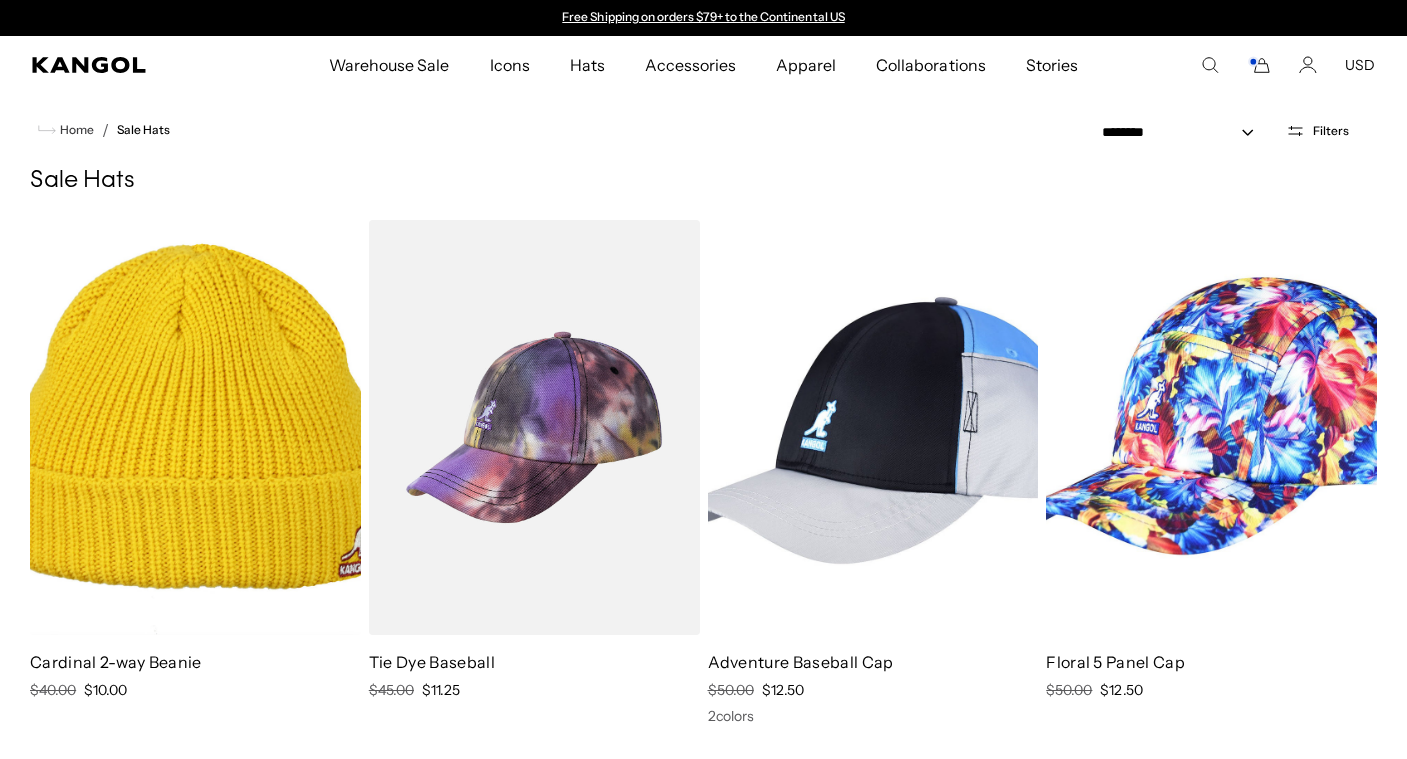 select on "*****" 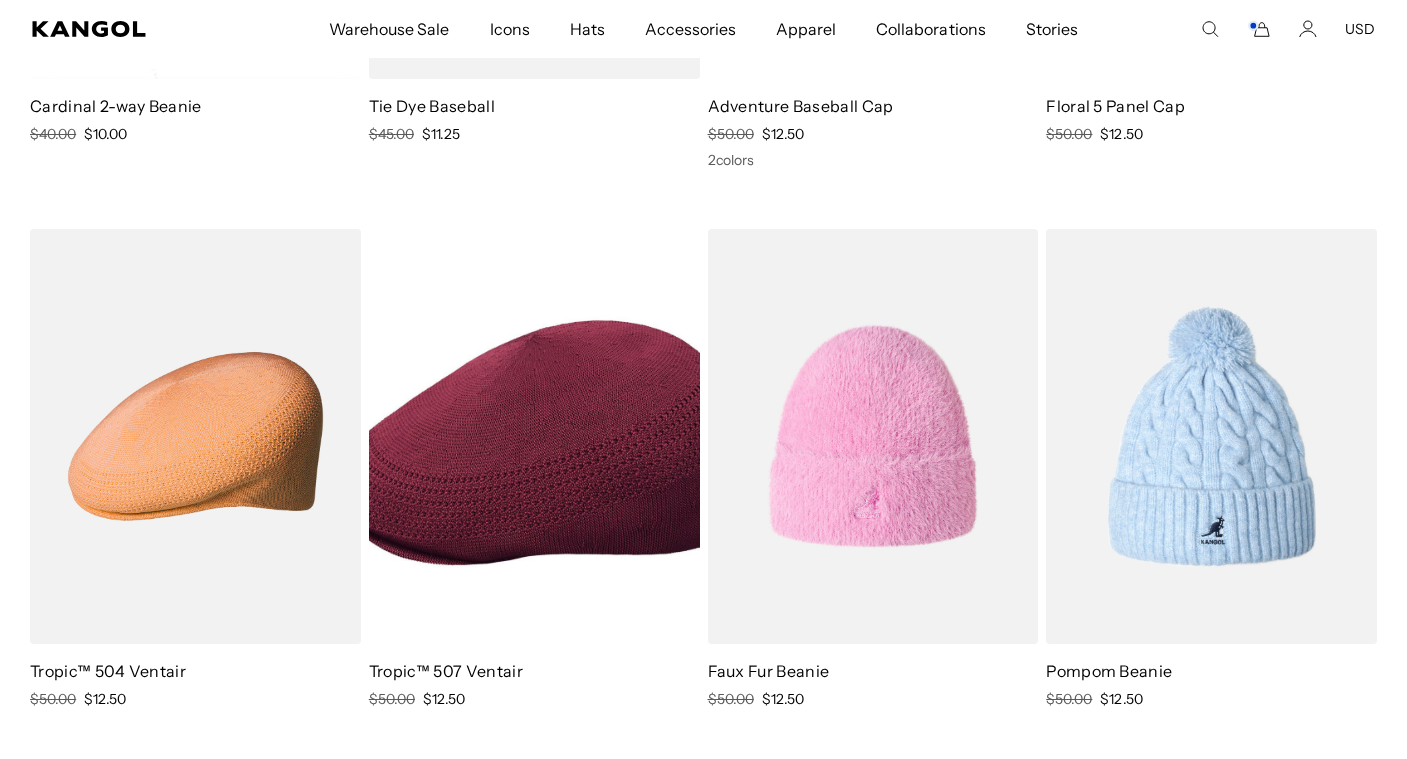 scroll, scrollTop: 0, scrollLeft: 0, axis: both 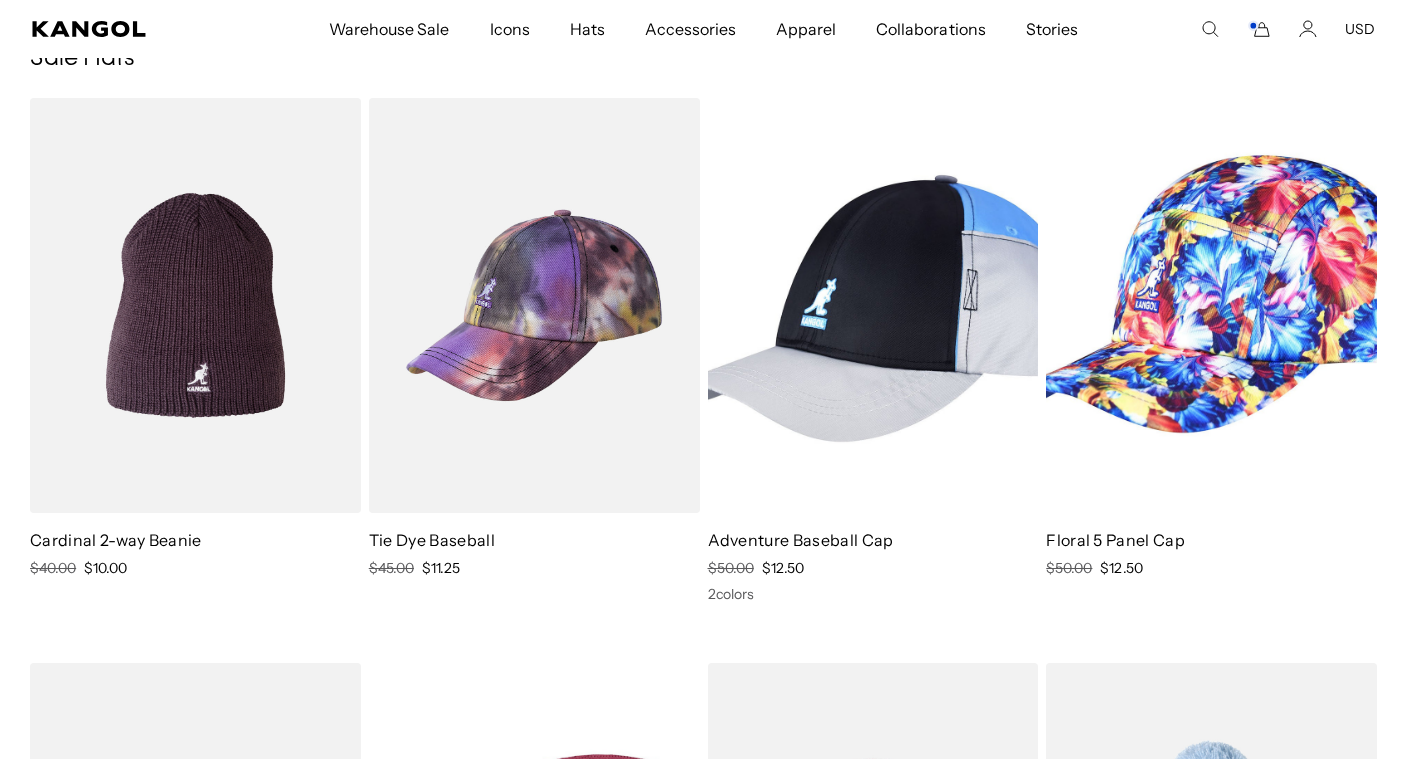 click at bounding box center (195, 305) 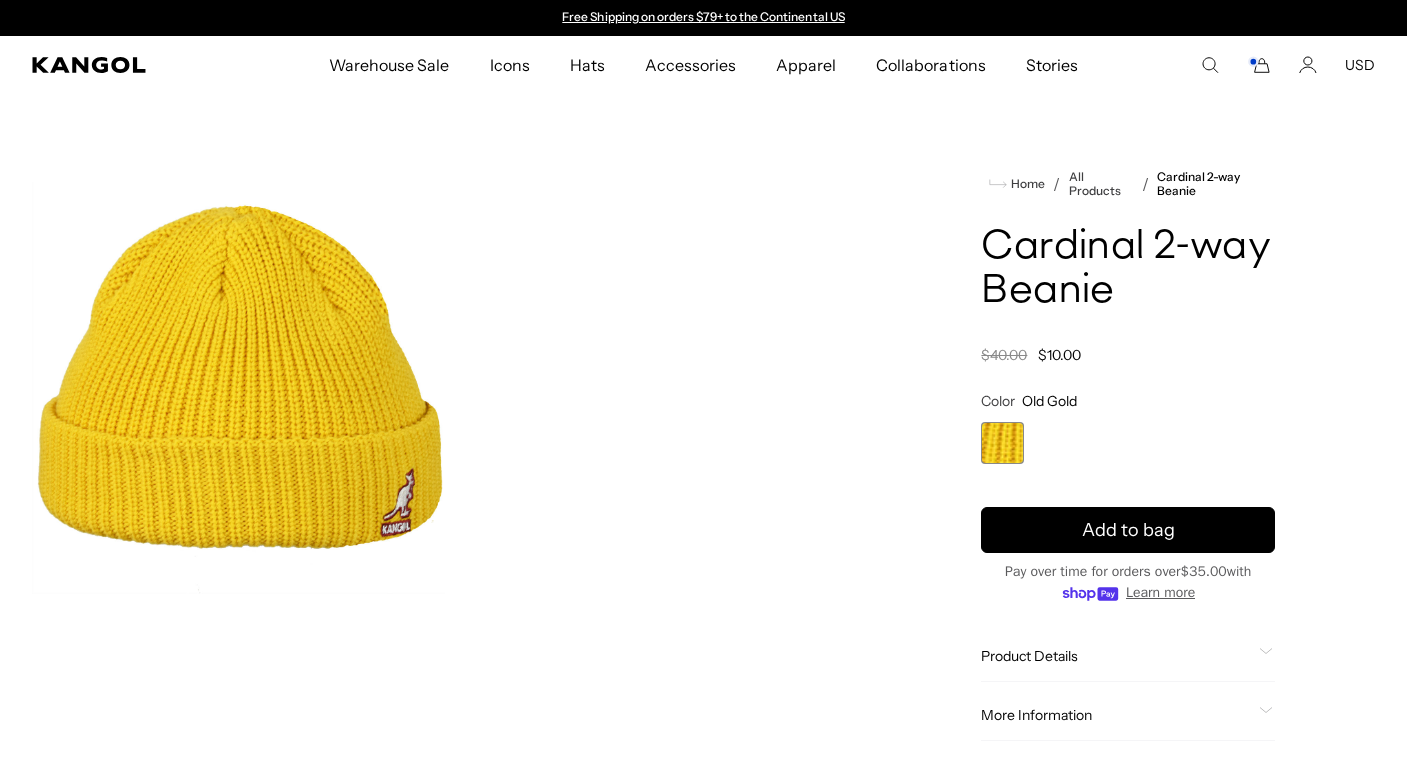 scroll, scrollTop: 0, scrollLeft: 0, axis: both 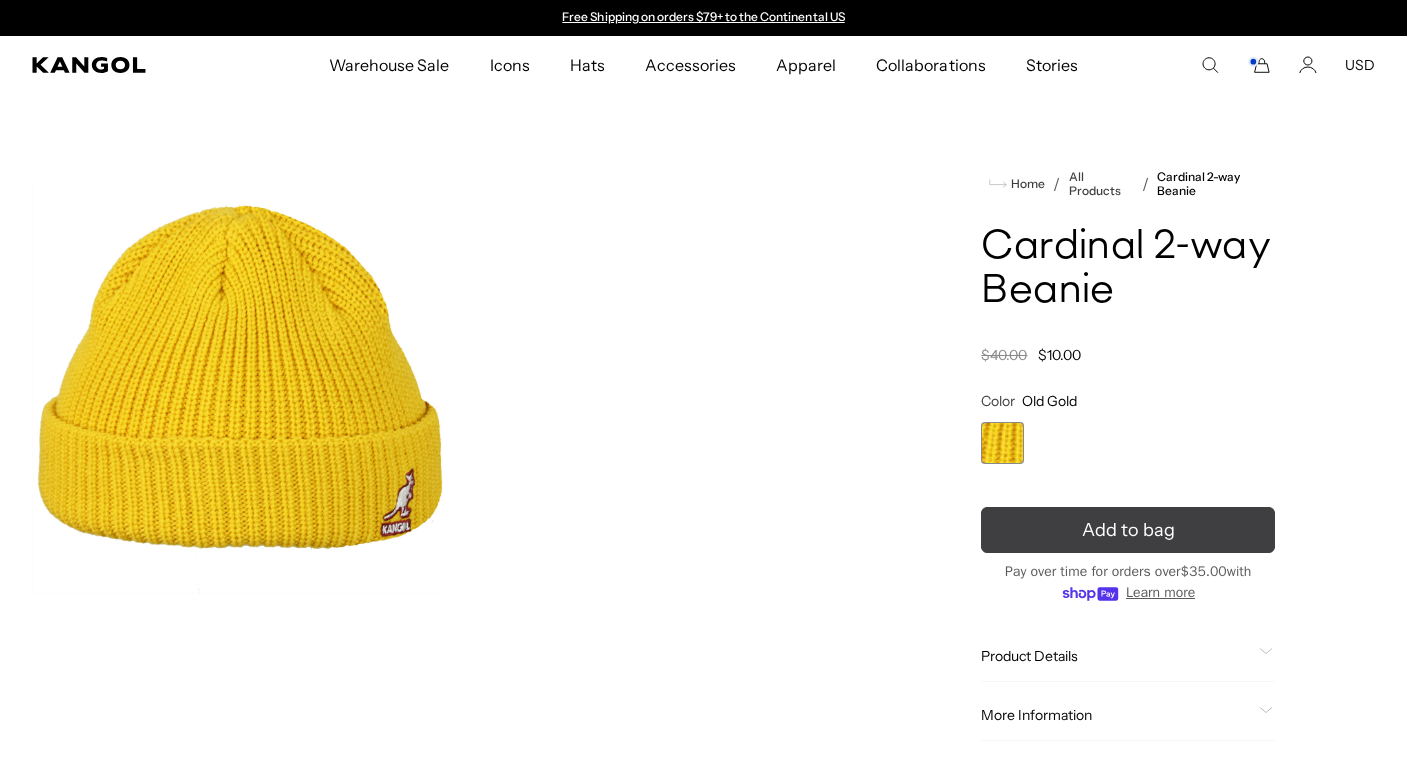 click on "Add to bag" 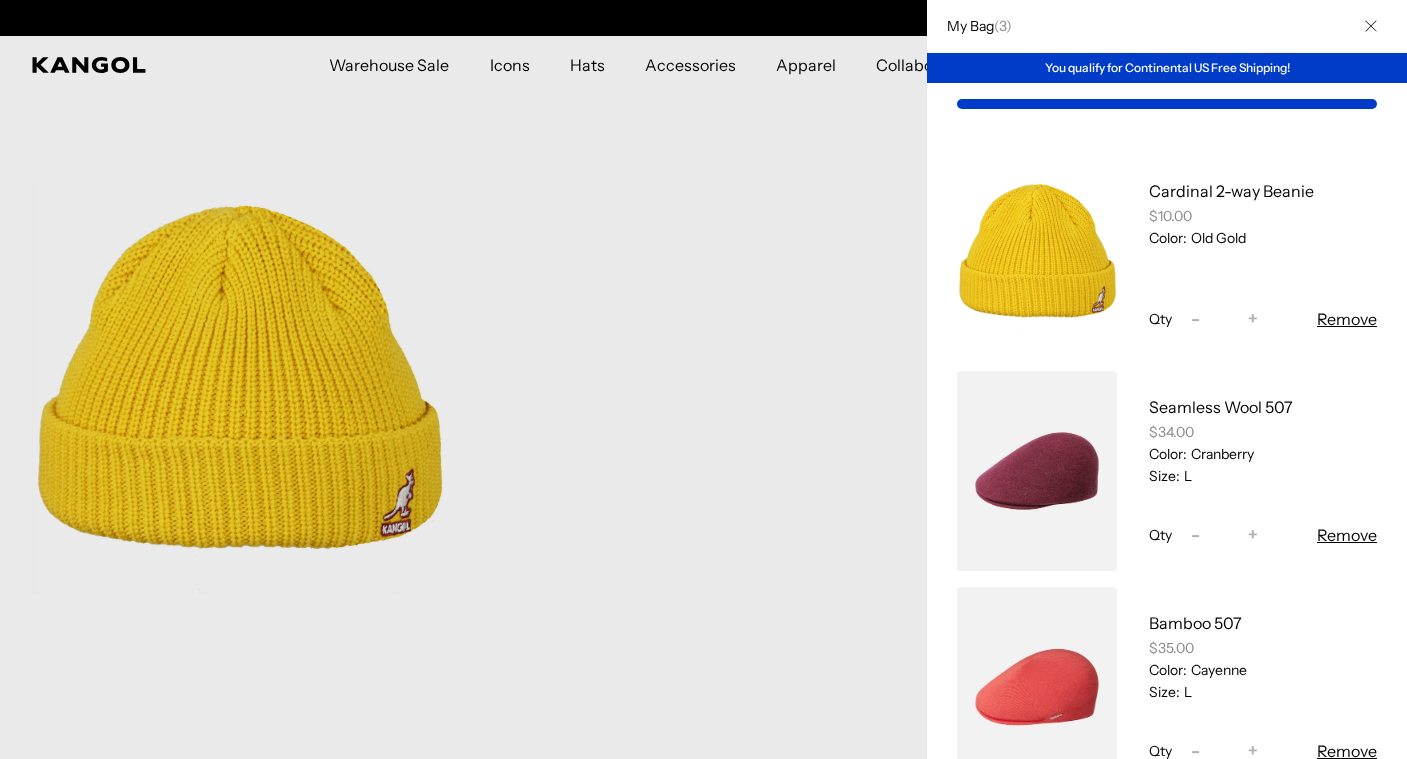 scroll, scrollTop: 0, scrollLeft: 412, axis: horizontal 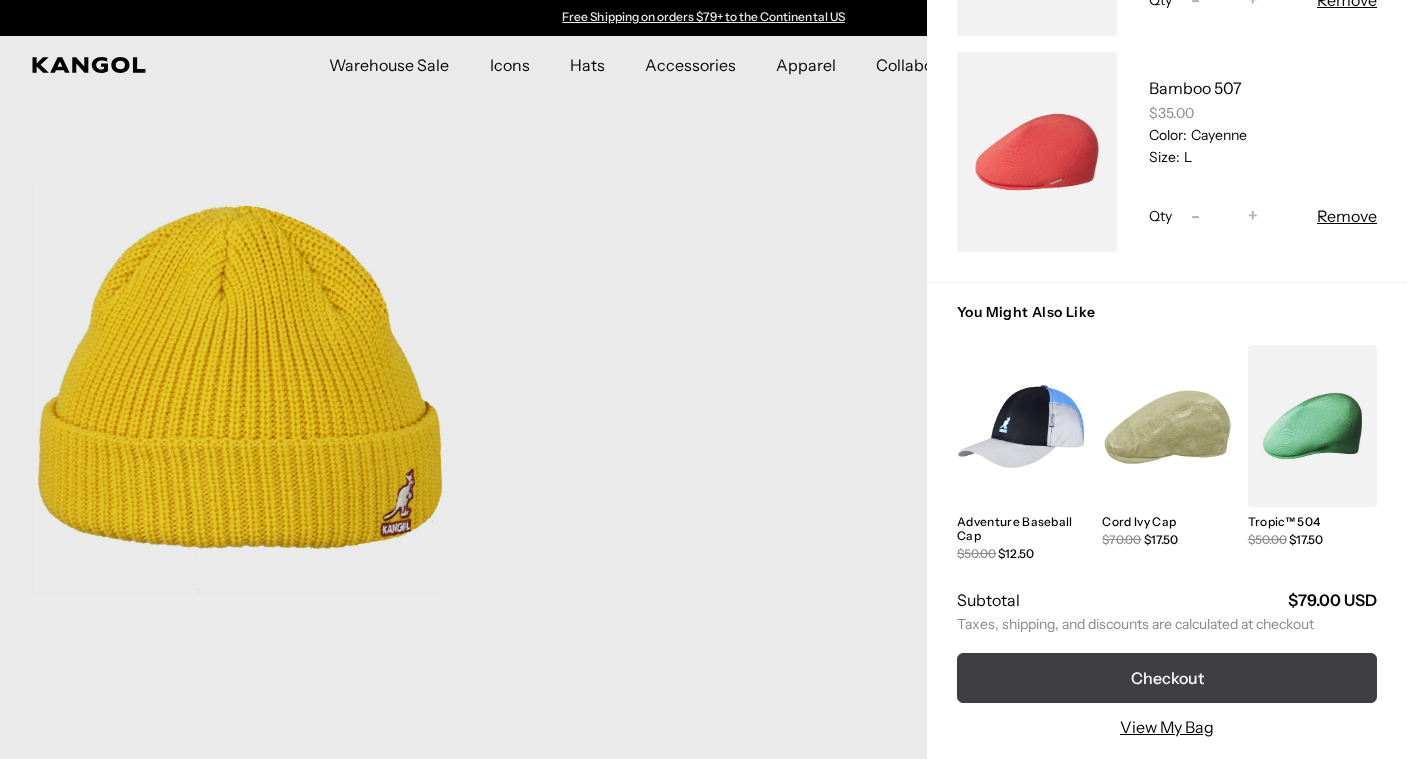 click on "Checkout" 